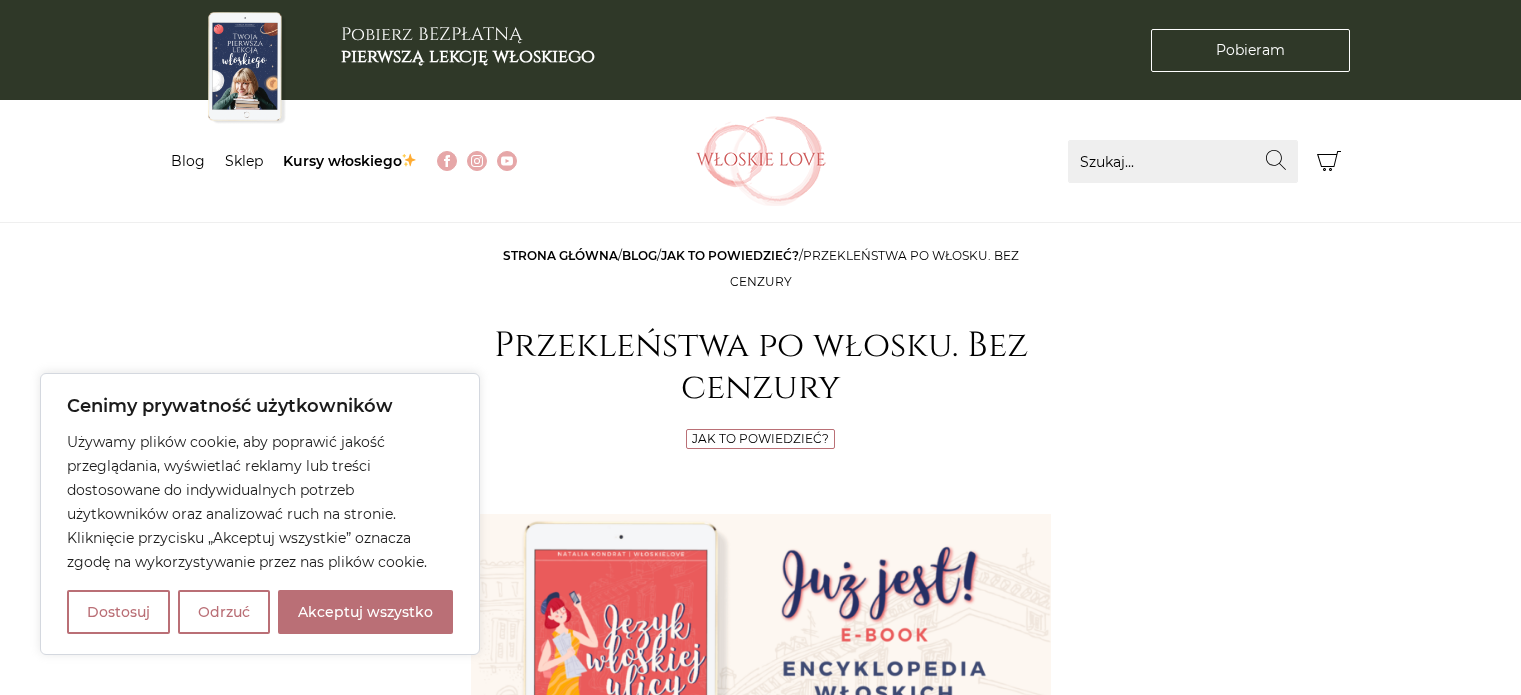 scroll, scrollTop: 0, scrollLeft: 0, axis: both 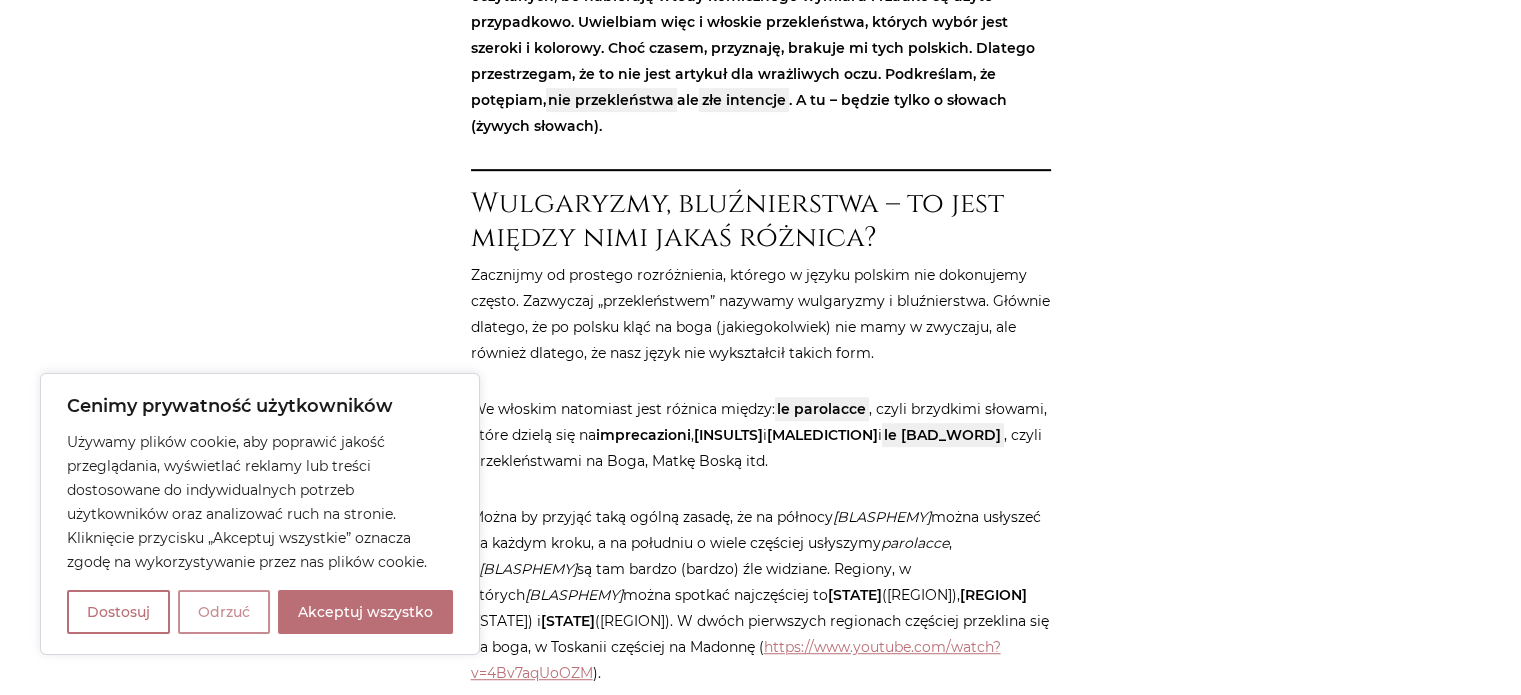 click on "Odrzuć" at bounding box center [224, 612] 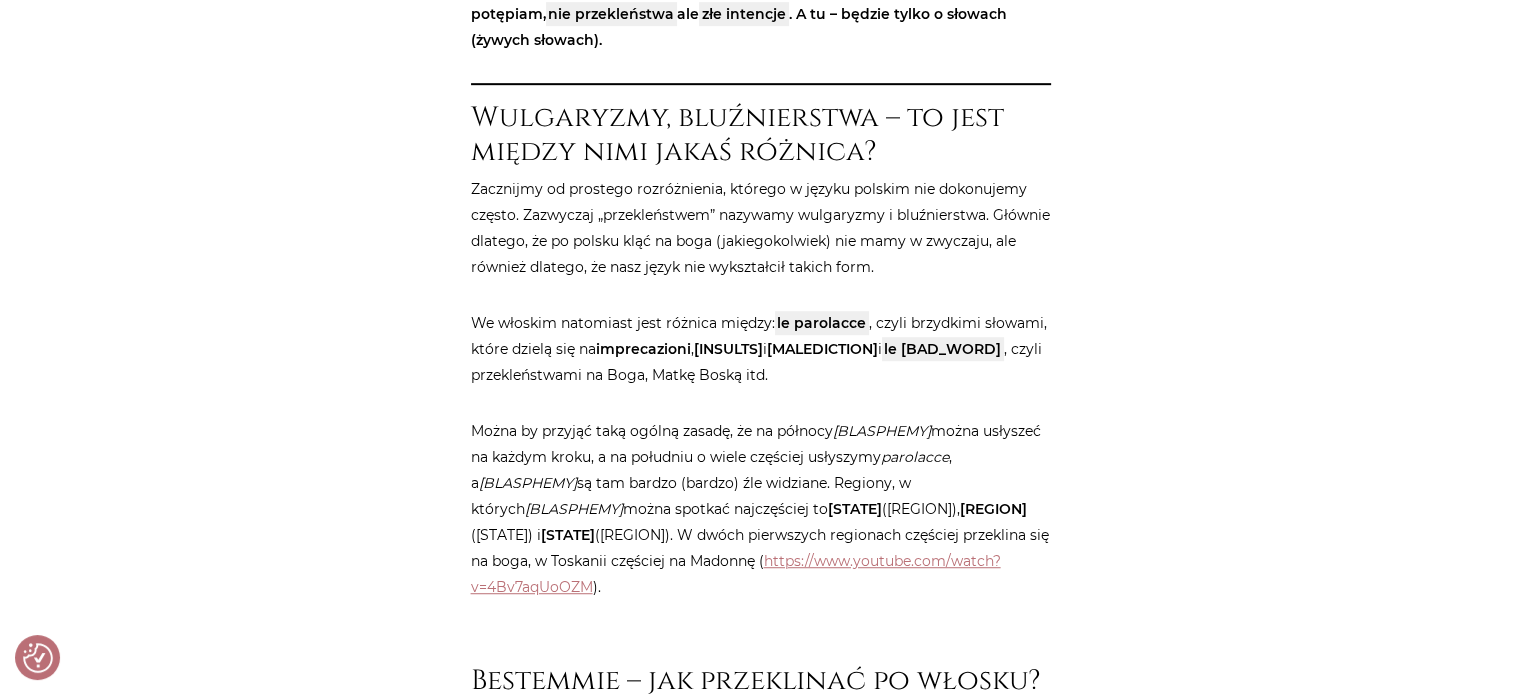 scroll, scrollTop: 1300, scrollLeft: 0, axis: vertical 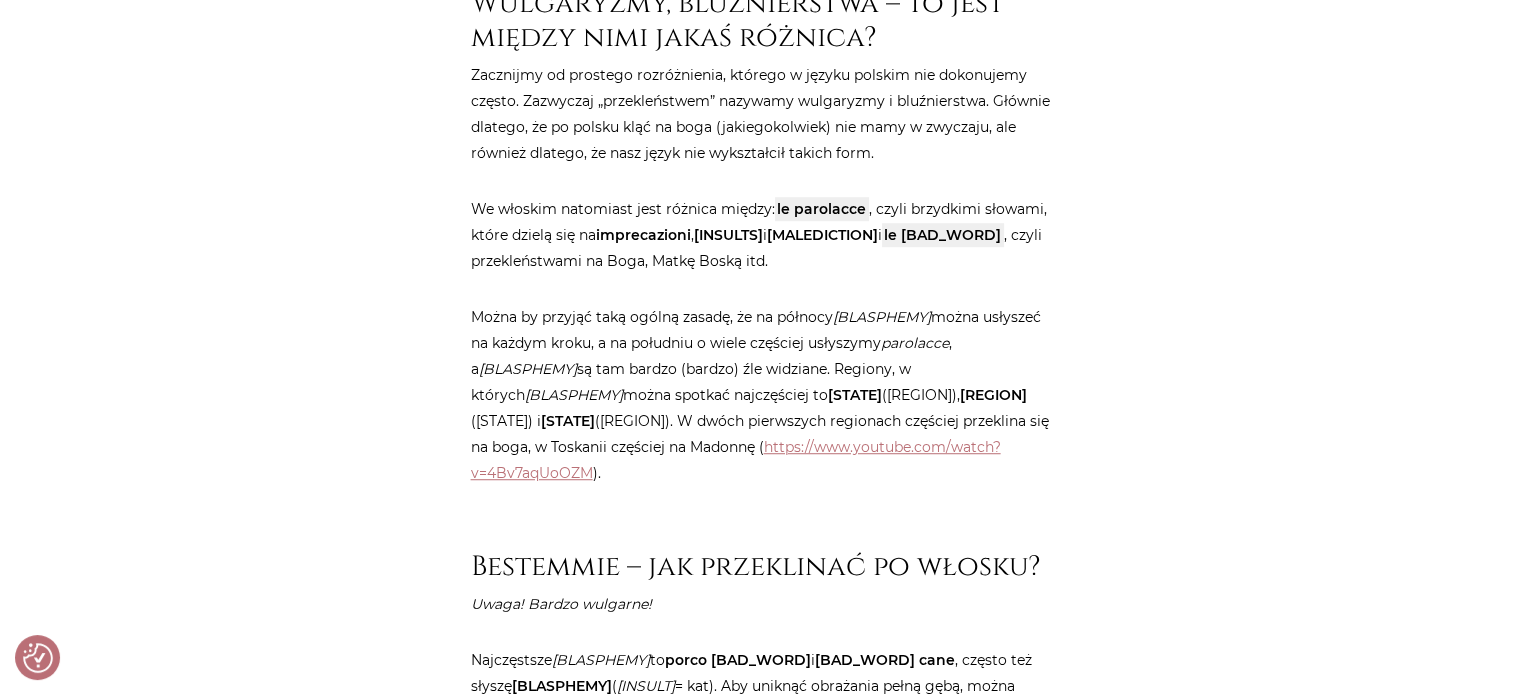 click on "We włoskim natomiast jest różnica między:  le parolacce , czyli brzydkimi słowami, które dzielą się na  imprecazioni ,  insulti  i  maledizioni  i  le bestemmie , czyli przekleństwami na Boga, Matkę Boską itd." at bounding box center (761, 235) 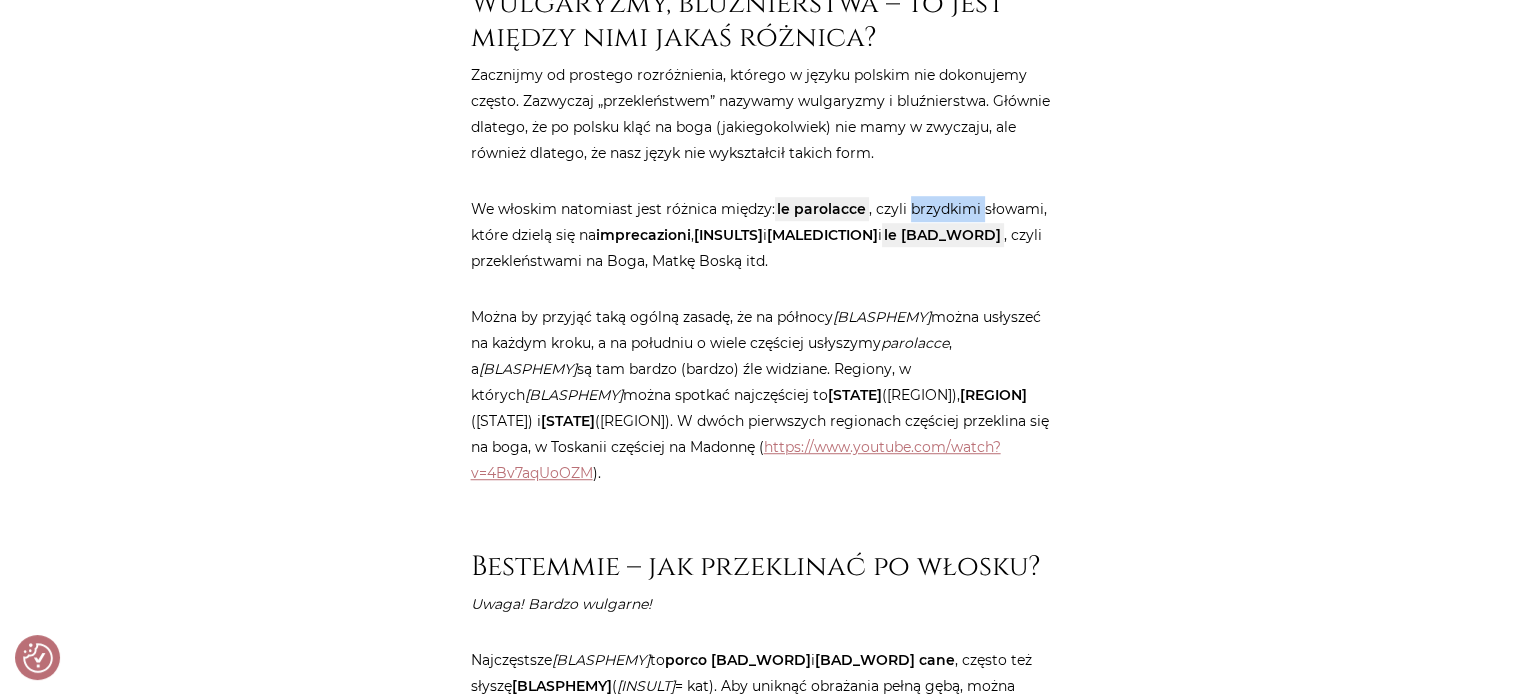 click on "We włoskim natomiast jest różnica między:  le parolacce , czyli brzydkimi słowami, które dzielą się na  imprecazioni ,  insulti  i  maledizioni  i  le bestemmie , czyli przekleństwami na Boga, Matkę Boską itd." at bounding box center [761, 235] 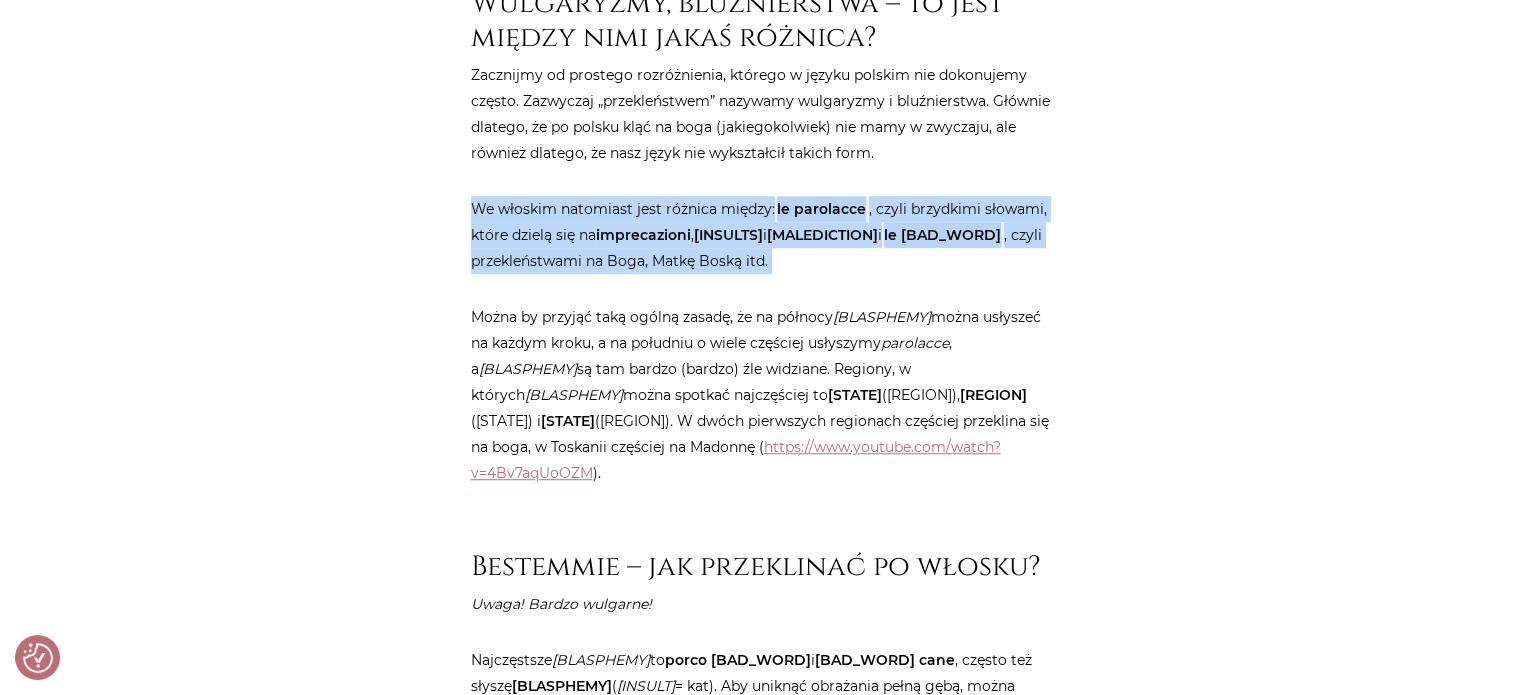 click on "We włoskim natomiast jest różnica między:  le parolacce , czyli brzydkimi słowami, które dzielą się na  imprecazioni ,  insulti  i  maledizioni  i  le bestemmie , czyli przekleństwami na Boga, Matkę Boską itd." at bounding box center (761, 235) 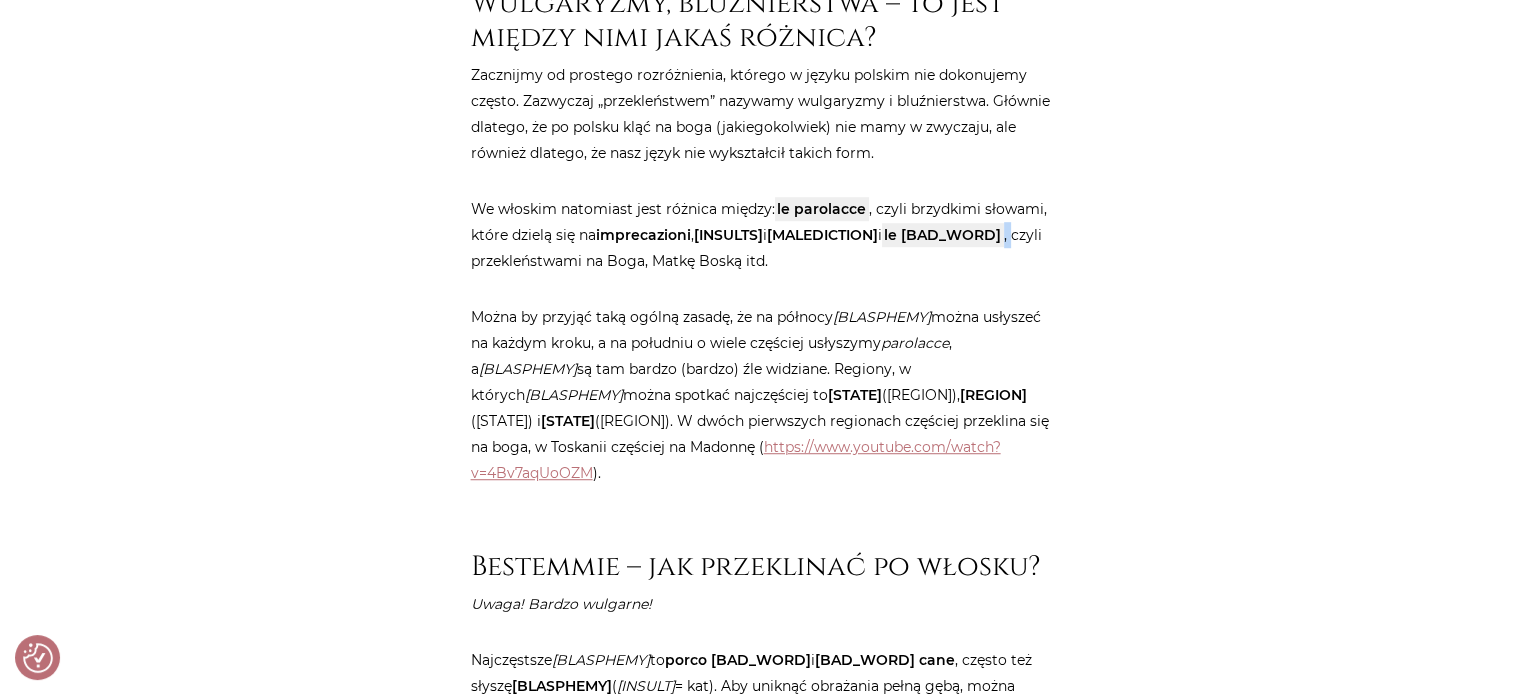 click on "le [BAD_WORD]" at bounding box center (942, 235) 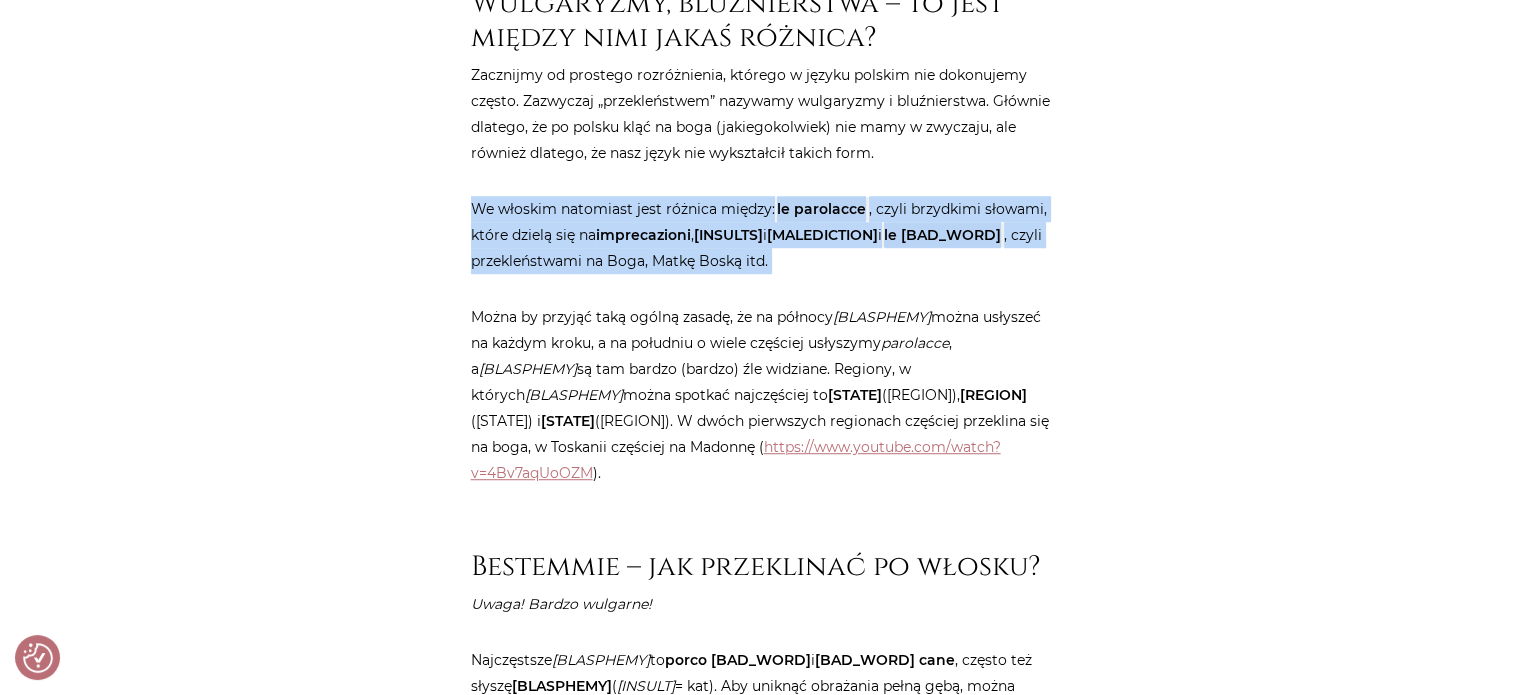 click on "le [BAD_WORD]" at bounding box center (942, 235) 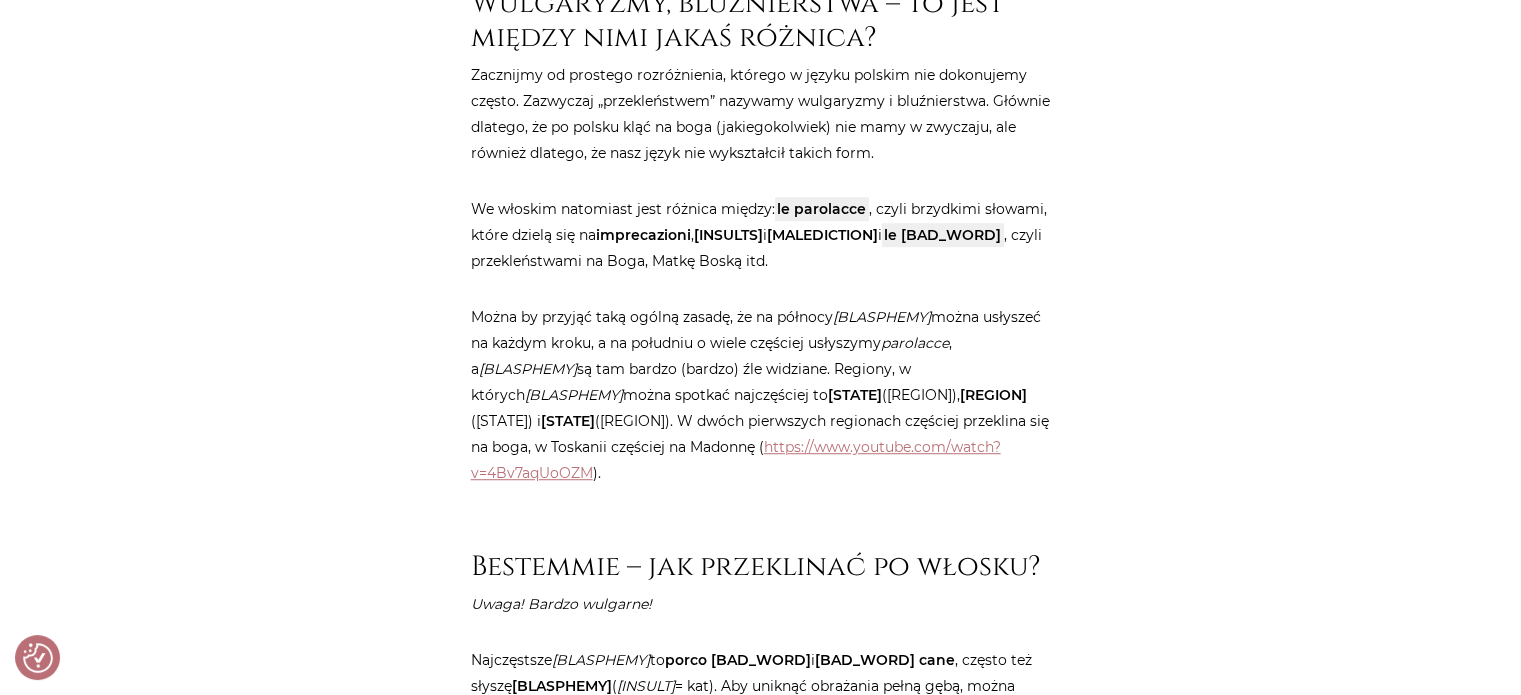 click on "We włoskim natomiast jest różnica między:  le parolacce , czyli brzydkimi słowami, które dzielą się na  imprecazioni ,  insulti  i  maledizioni  i  le bestemmie , czyli przekleństwami na Boga, Matkę Boską itd." at bounding box center (761, 235) 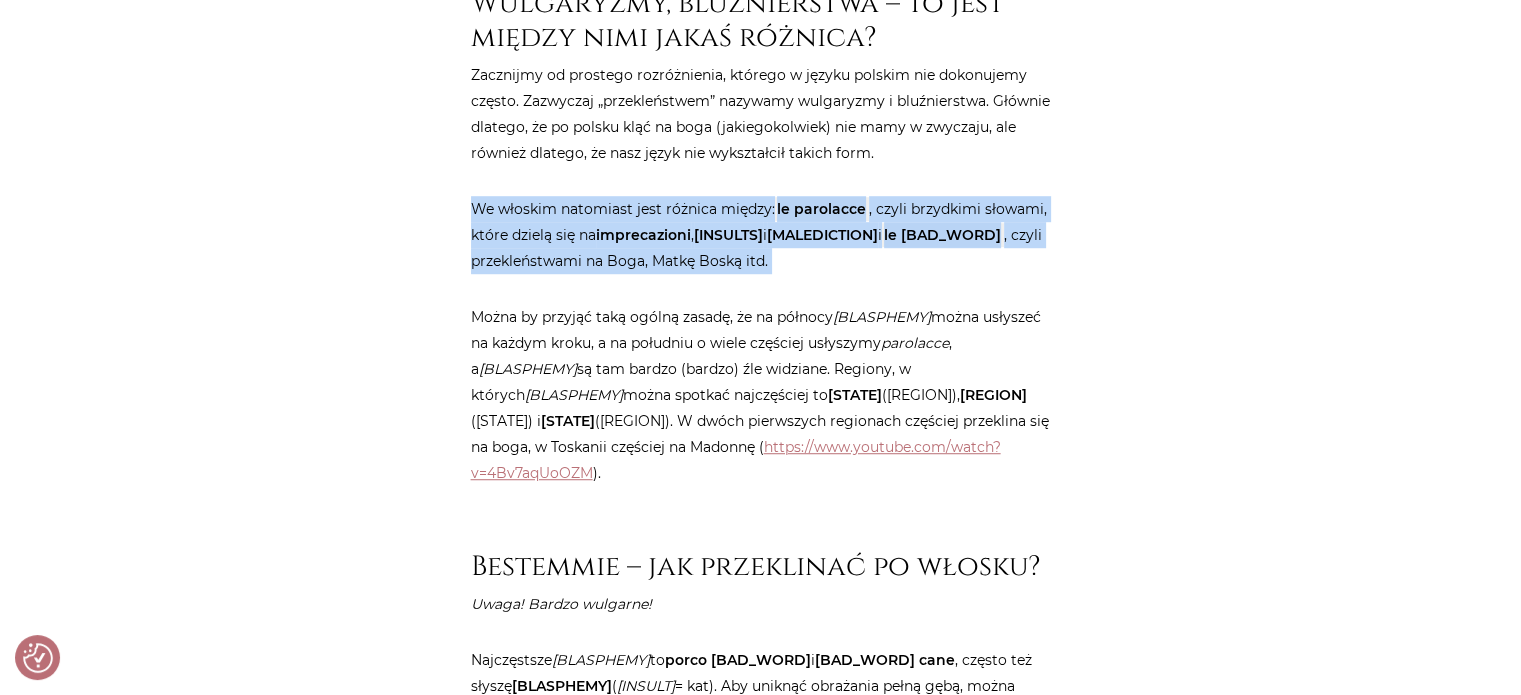click on "We włoskim natomiast jest różnica między:  le parolacce , czyli brzydkimi słowami, które dzielą się na  imprecazioni ,  insulti  i  maledizioni  i  le bestemmie , czyli przekleństwami na Boga, Matkę Boską itd." at bounding box center (761, 235) 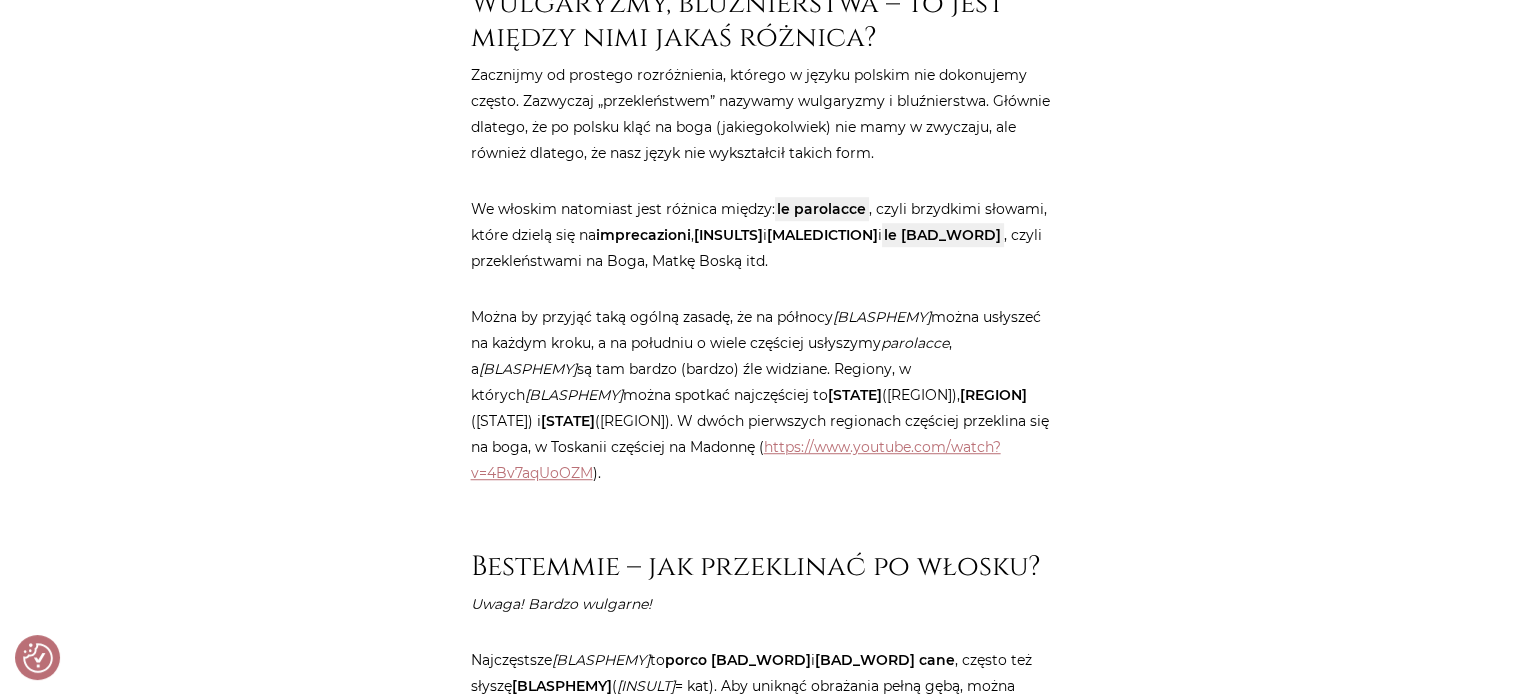 click on "Strona główna / Blog / Jak to powiedzieć? / Przekleństwa po włosku. Bez cenzury Przekleństwa po włosku. Bez cenzury
Jak to powiedzieć?
Kup teraz E-BOOK
Odbierz fragment e-booka
Będę szczera: lubię przekleństwa.
nie przekleństwa ale złe intencje . A tu – będzie tylko o słowach (żywych słowach).
Wulgaryzmy, bluźnierstwa – to jest między nimi jakaś różnica?
We włoskim natomiast jest różnica między: le parolacce , czyli brzydkimi słowami, które dzielą się na imprecazioni , insulti i maledizioni i le bestemmie , czyli przekleństwami na Boga, Matkę Boską itd.
[BLASPHEMY] , a" at bounding box center [761, 2926] 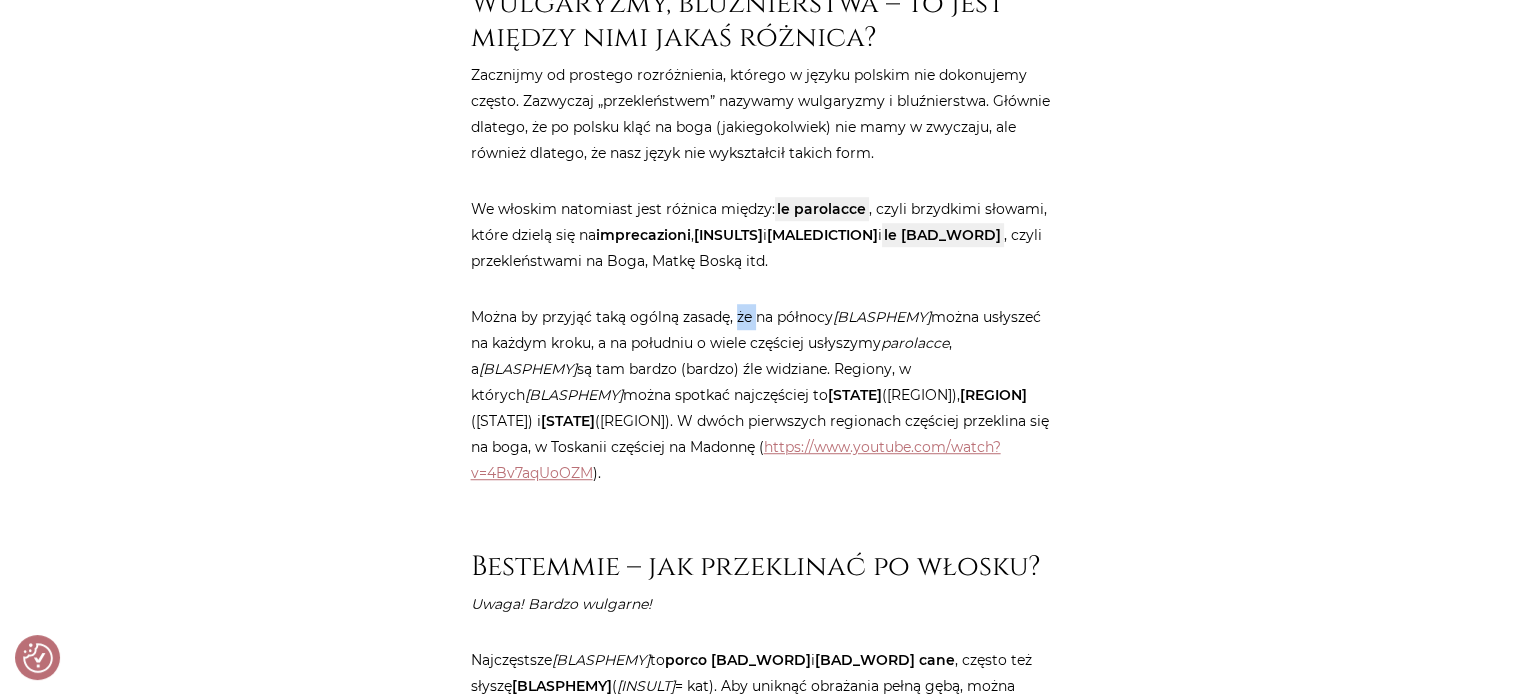click on "Strona główna / Blog / Jak to powiedzieć? / Przekleństwa po włosku. Bez cenzury Przekleństwa po włosku. Bez cenzury
Jak to powiedzieć?
Kup teraz E-BOOK
Odbierz fragment e-booka
Będę szczera: lubię przekleństwa.
nie przekleństwa ale złe intencje . A tu – będzie tylko o słowach (żywych słowach).
Wulgaryzmy, bluźnierstwa – to jest między nimi jakaś różnica?
We włoskim natomiast jest różnica między: le parolacce , czyli brzydkimi słowami, które dzielą się na imprecazioni , insulti i maledizioni i le bestemmie , czyli przekleństwami na Boga, Matkę Boską itd.
[BLASPHEMY] , a" at bounding box center [761, 2926] 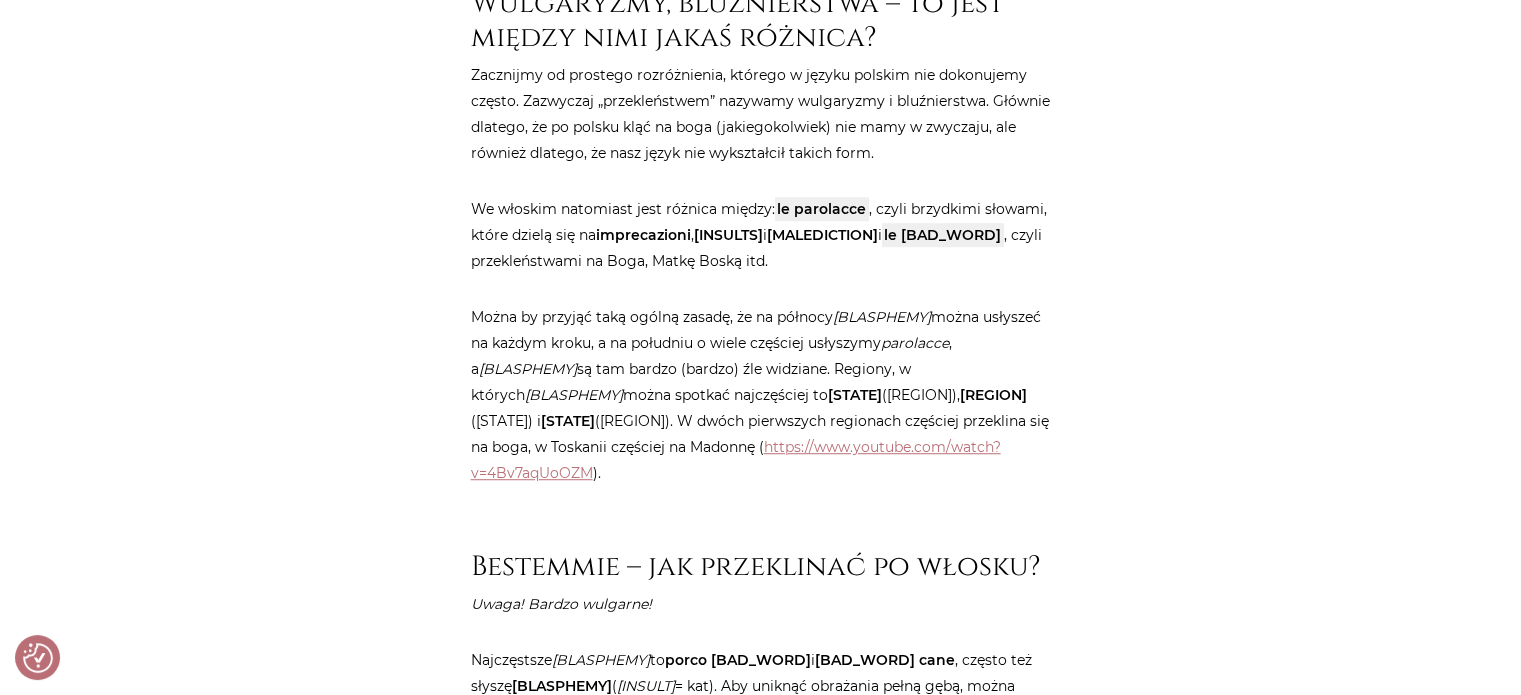click on "[MALEDICTION]" at bounding box center [822, 235] 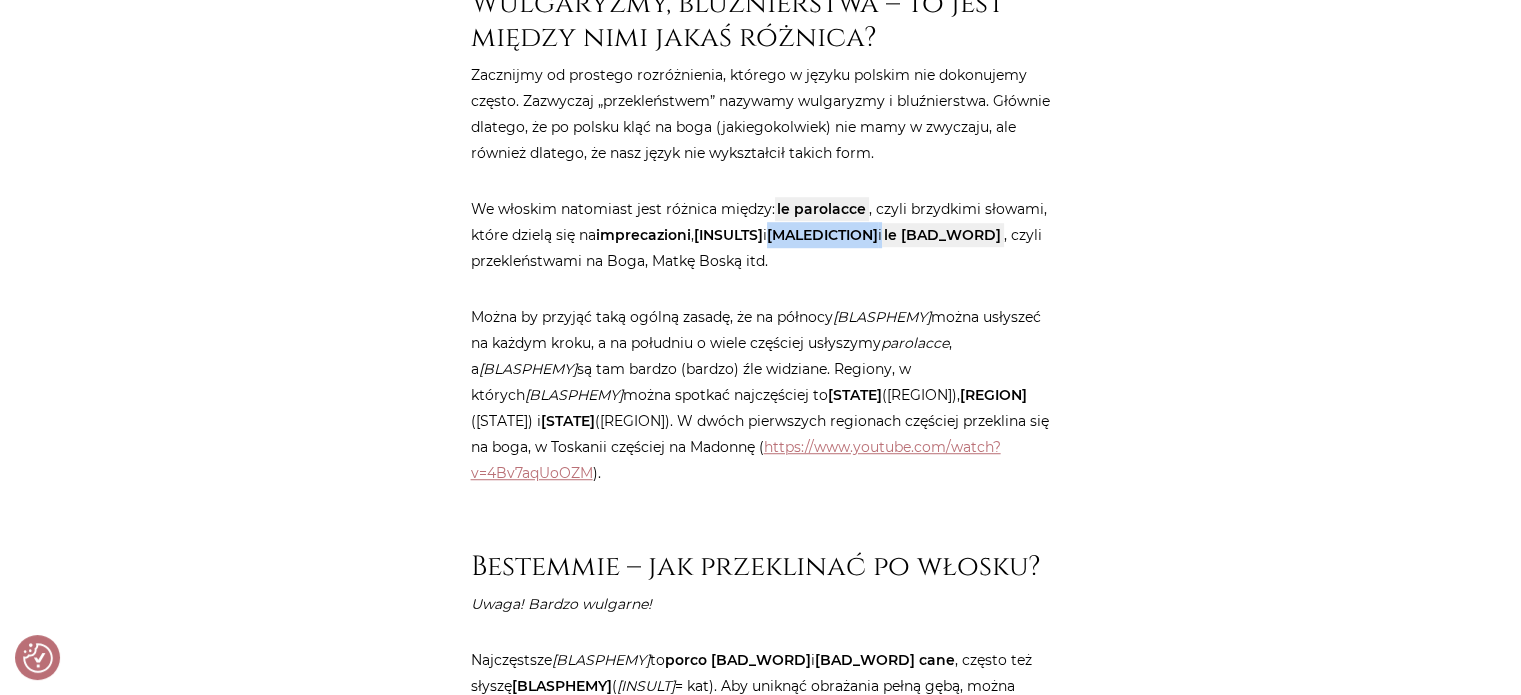 click on "[MALEDICTION]" at bounding box center (822, 235) 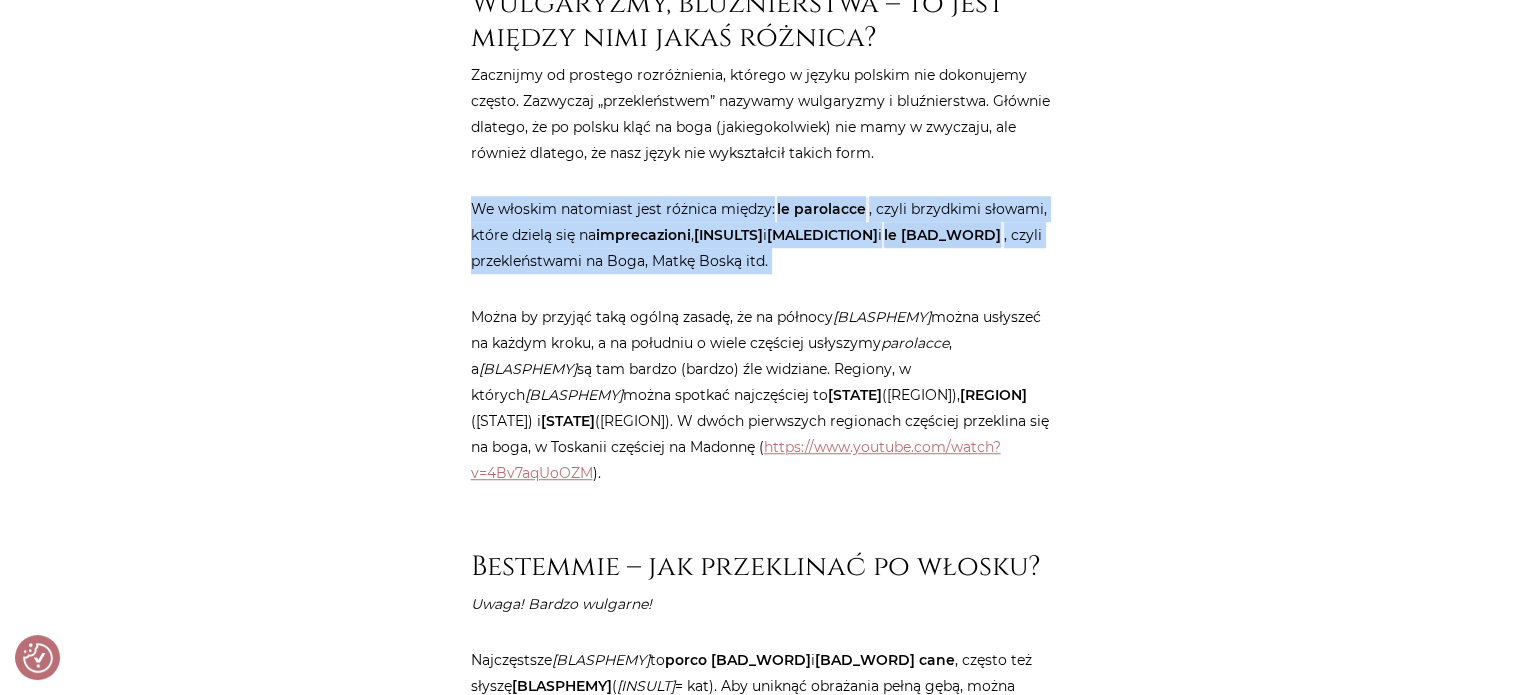 click on "[MALEDICTION]" at bounding box center [822, 235] 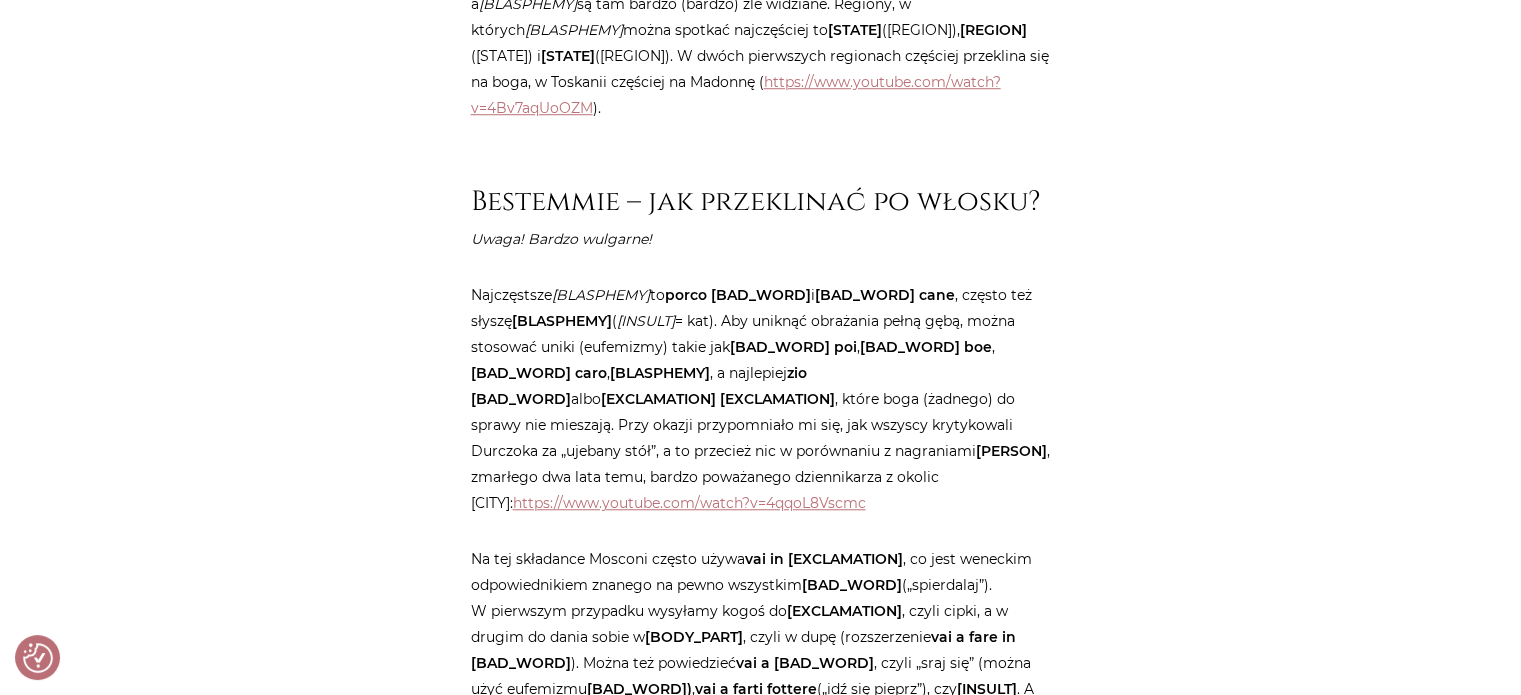 scroll, scrollTop: 1700, scrollLeft: 0, axis: vertical 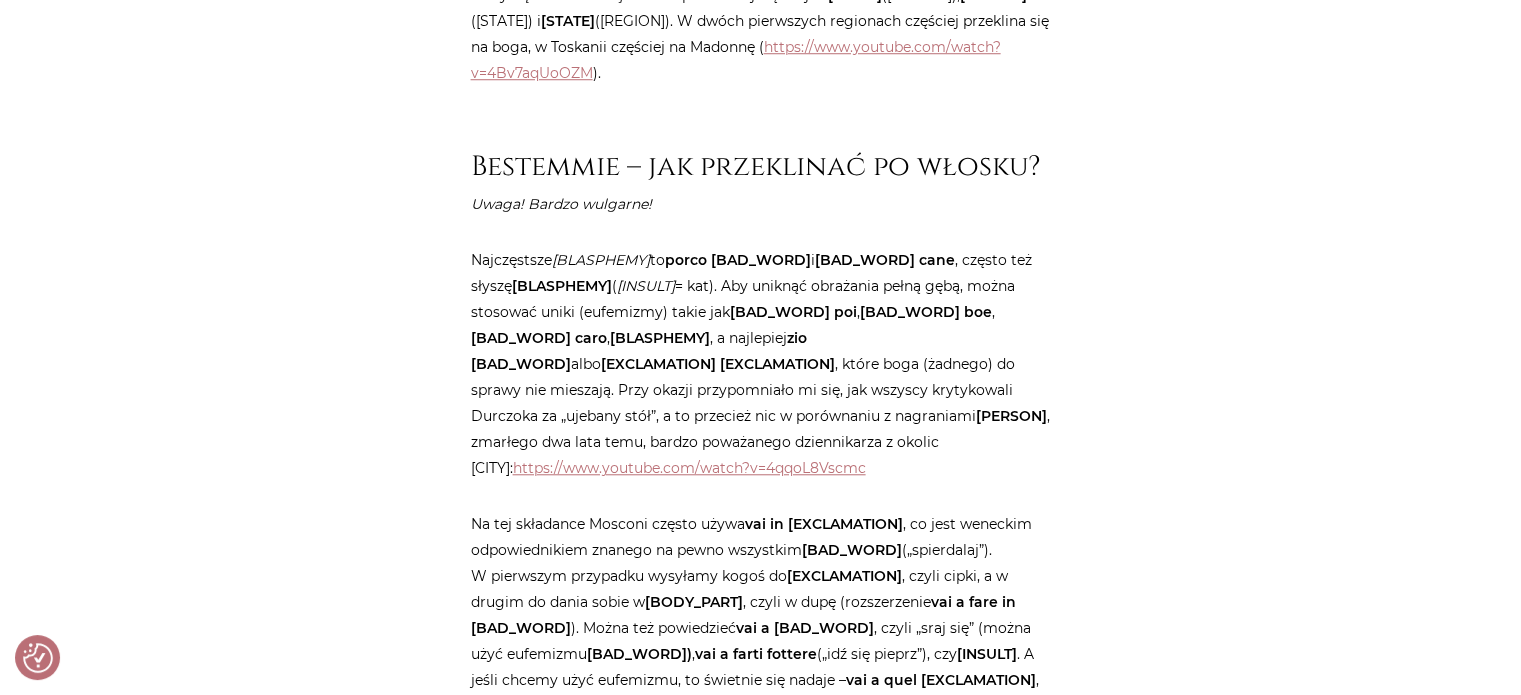 click on "Strona główna / Blog / Jak to powiedzieć? / Przekleństwa po włosku. Bez cenzury Przekleństwa po włosku. Bez cenzury
Jak to powiedzieć?
Kup teraz E-BOOK
Odbierz fragment e-booka
Będę szczera: lubię przekleństwa.
nie przekleństwa ale złe intencje . A tu – będzie tylko o słowach (żywych słowach).
Wulgaryzmy, bluźnierstwa – to jest między nimi jakaś różnica?
We włoskim natomiast jest różnica między: le parolacce , czyli brzydkimi słowami, które dzielą się na imprecazioni , insulti i maledizioni i le bestemmie , czyli przekleństwami na Boga, Matkę Boską itd.
[BLASPHEMY] , a" at bounding box center (761, 2526) 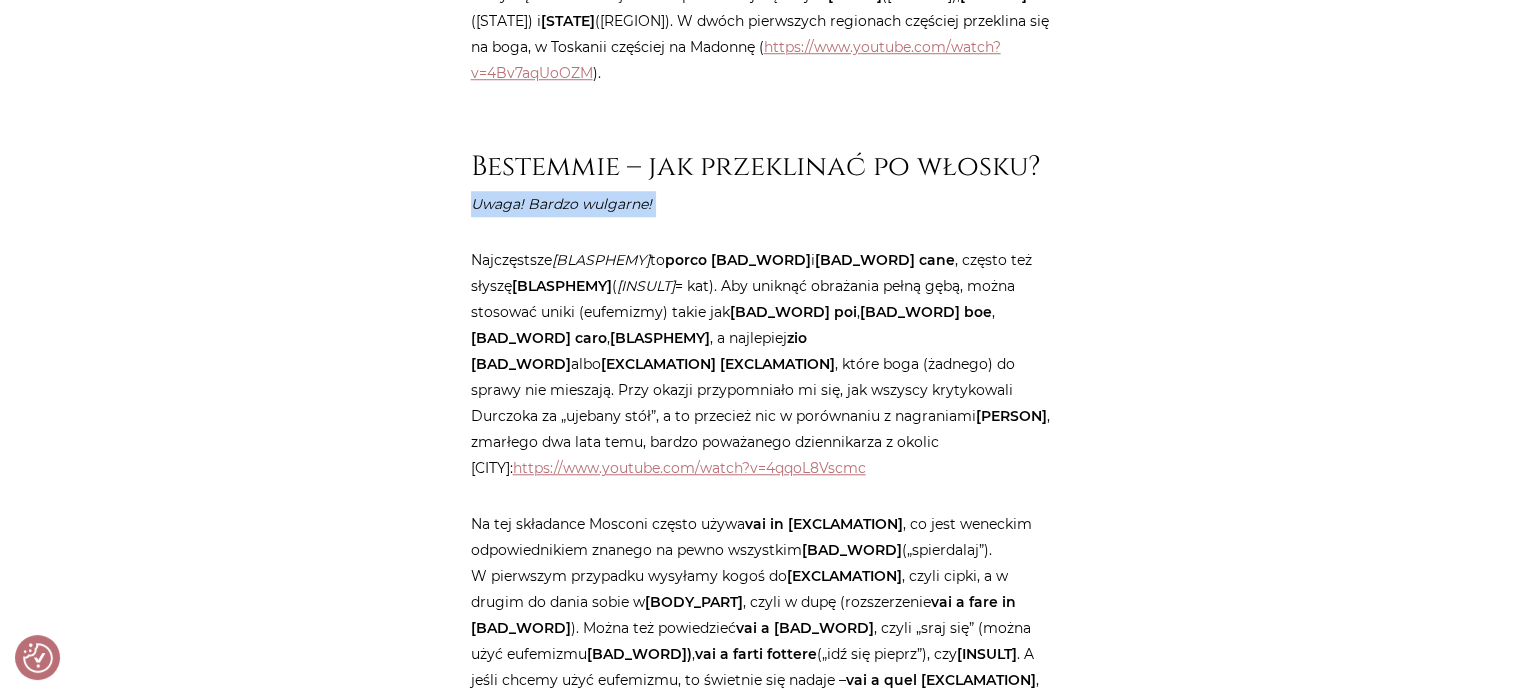 click on "Strona główna / Blog / Jak to powiedzieć? / Przekleństwa po włosku. Bez cenzury Przekleństwa po włosku. Bez cenzury
Jak to powiedzieć?
Kup teraz E-BOOK
Odbierz fragment e-booka
Będę szczera: lubię przekleństwa.
nie przekleństwa ale złe intencje . A tu – będzie tylko o słowach (żywych słowach).
Wulgaryzmy, bluźnierstwa – to jest między nimi jakaś różnica?
We włoskim natomiast jest różnica między: le parolacce , czyli brzydkimi słowami, które dzielą się na imprecazioni , insulti i maledizioni i le bestemmie , czyli przekleństwami na Boga, Matkę Boską itd.
[BLASPHEMY] , a" at bounding box center [761, 2526] 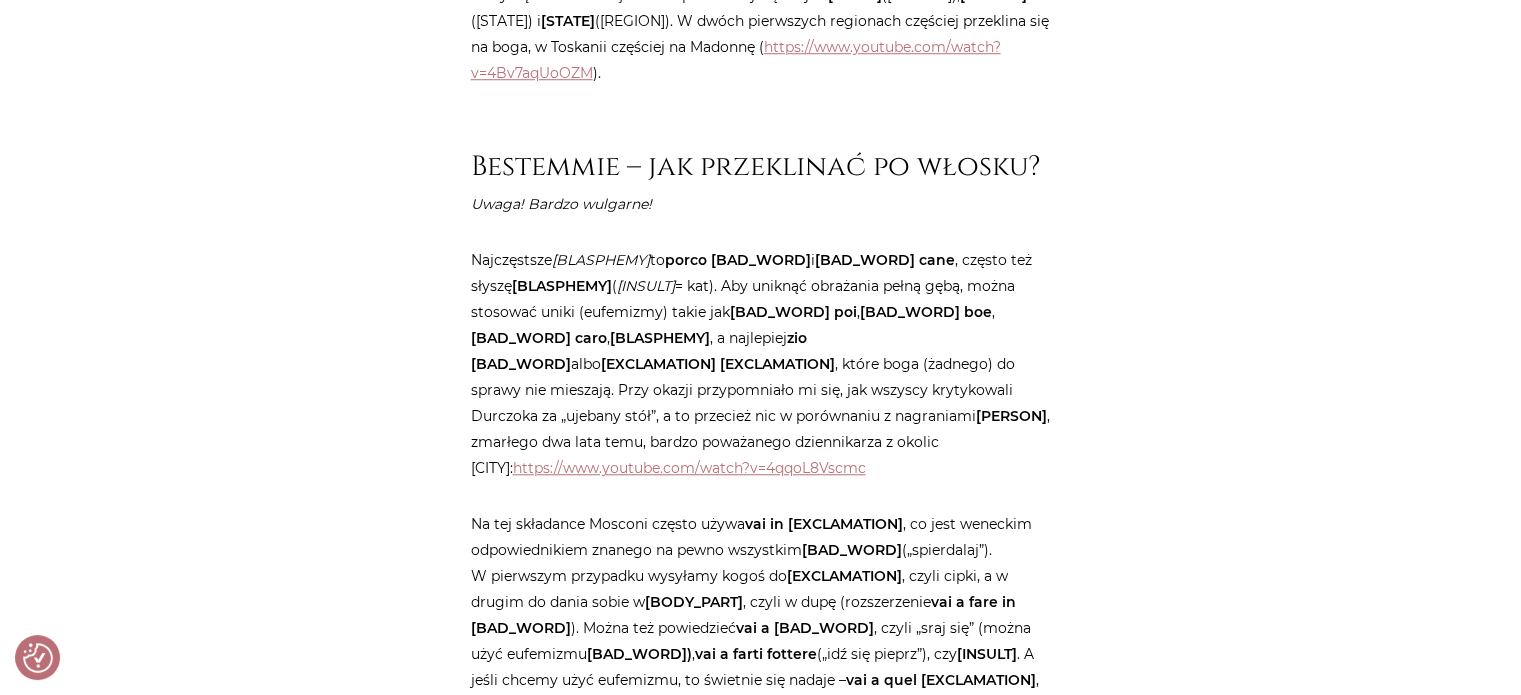 click on "porco [BAD_WORD]" at bounding box center [738, 260] 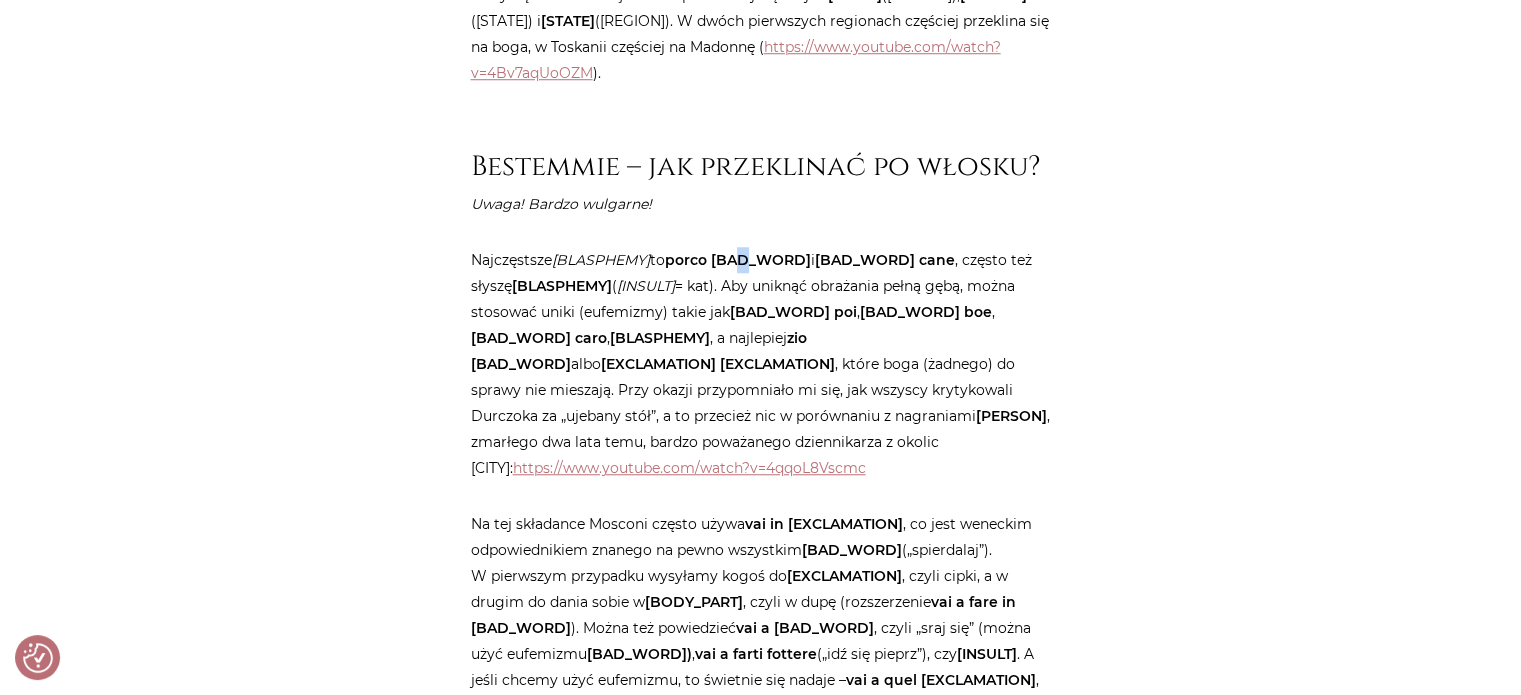 click on "porco [BAD_WORD]" at bounding box center (738, 260) 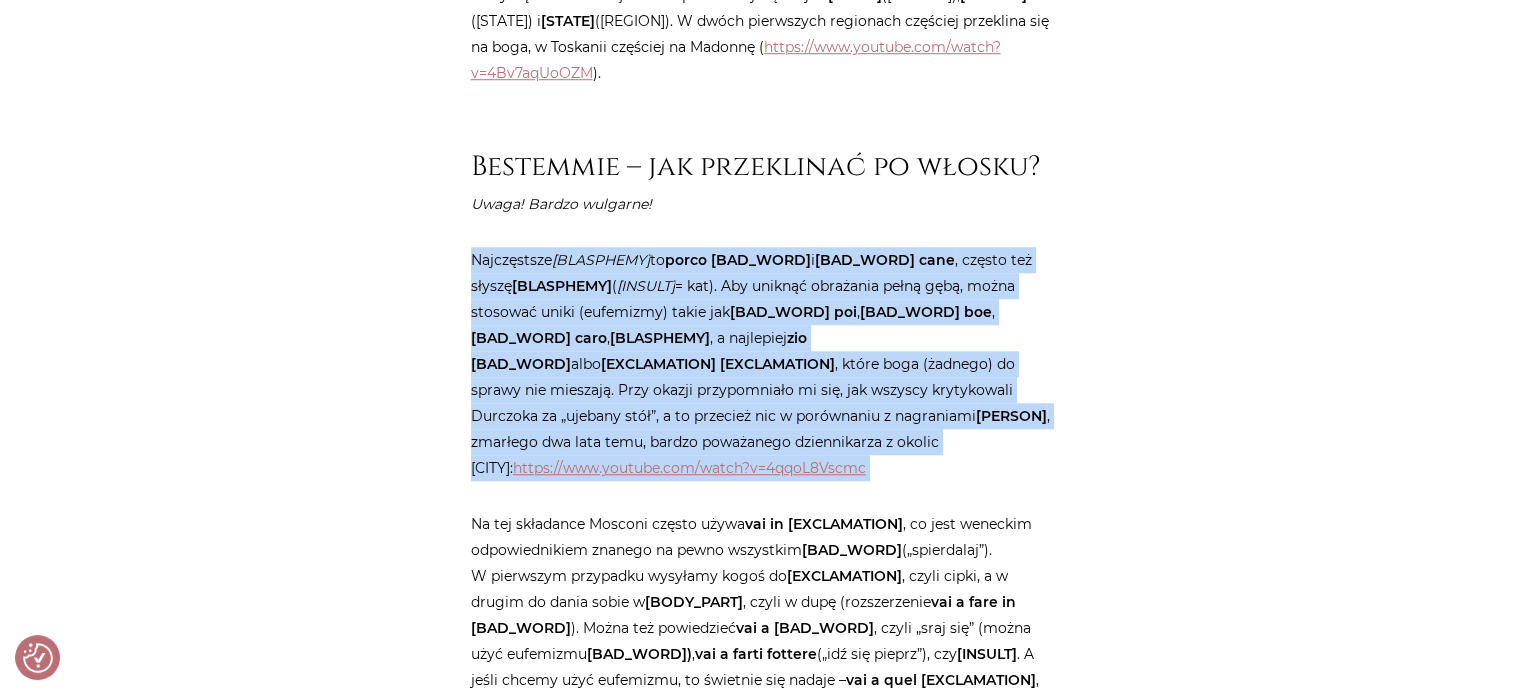 click on "porco [BAD_WORD]" at bounding box center (738, 260) 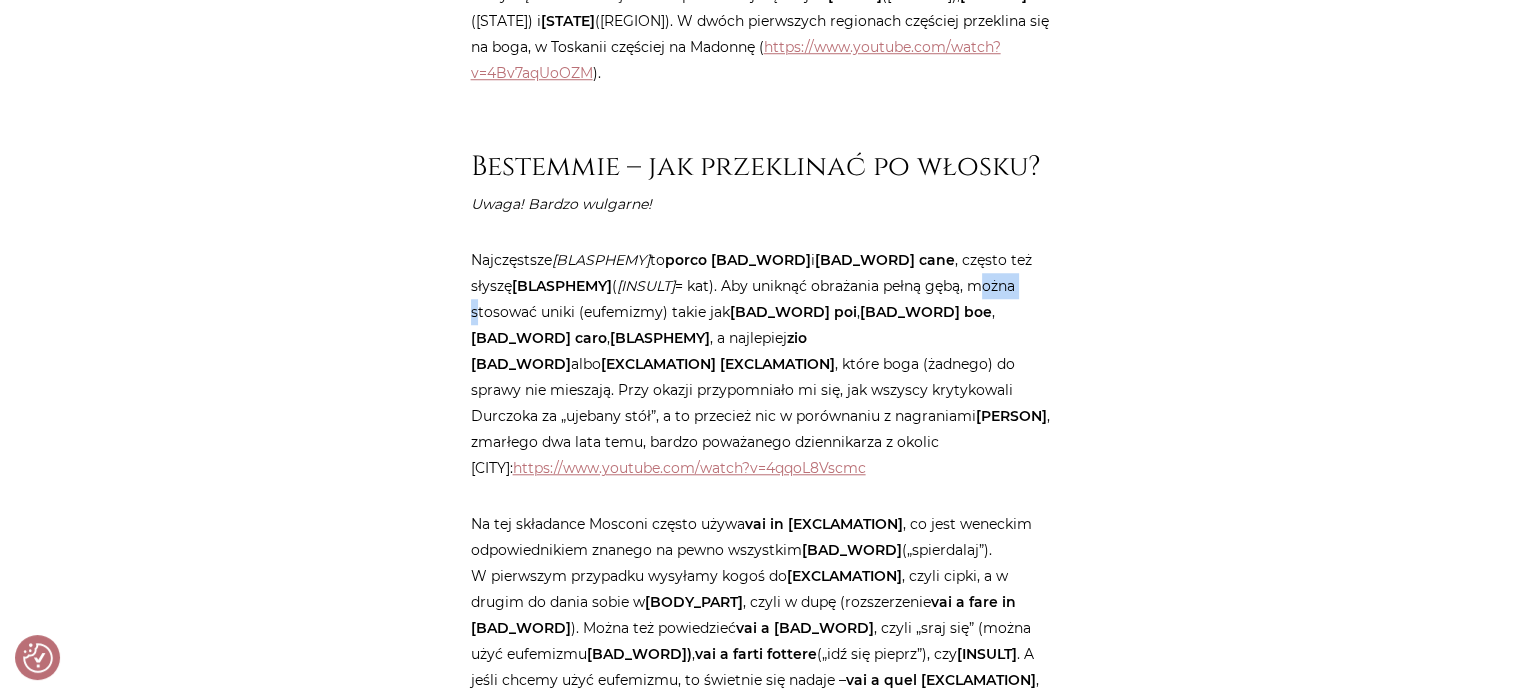 click on "Najczęstsze [BLASPHEMY] to [BLASPHEMY] i [BLASPHEMY] , często też słyszę [BLASPHEMY] ( [INSULT] = kat). Aby uniknąć obrażania pełną gębą, można stosować uniki (eufemizmy) takie jak [BLASPHEMY] , [BLASPHEMY] , [BLASPHEMY] , [BLASPHEMY] , a najlepiej [BLASPHEMY] albo [BLASPHEMY] , które boga (żadnego) do sprawy nie mieszają. Przy okazji przypomniało mi się, jak wszyscy krytykowali Durczoka za „ujebany stół”, a to przecież nic w porównaniu z nagraniami Germano Mosconi , zmarłego dwa lata temu, bardzo poważanego dziennikarza z okolic Verony: https://www.youtube.com/watch?v=4qqoL8Vscmc" at bounding box center (761, 364) 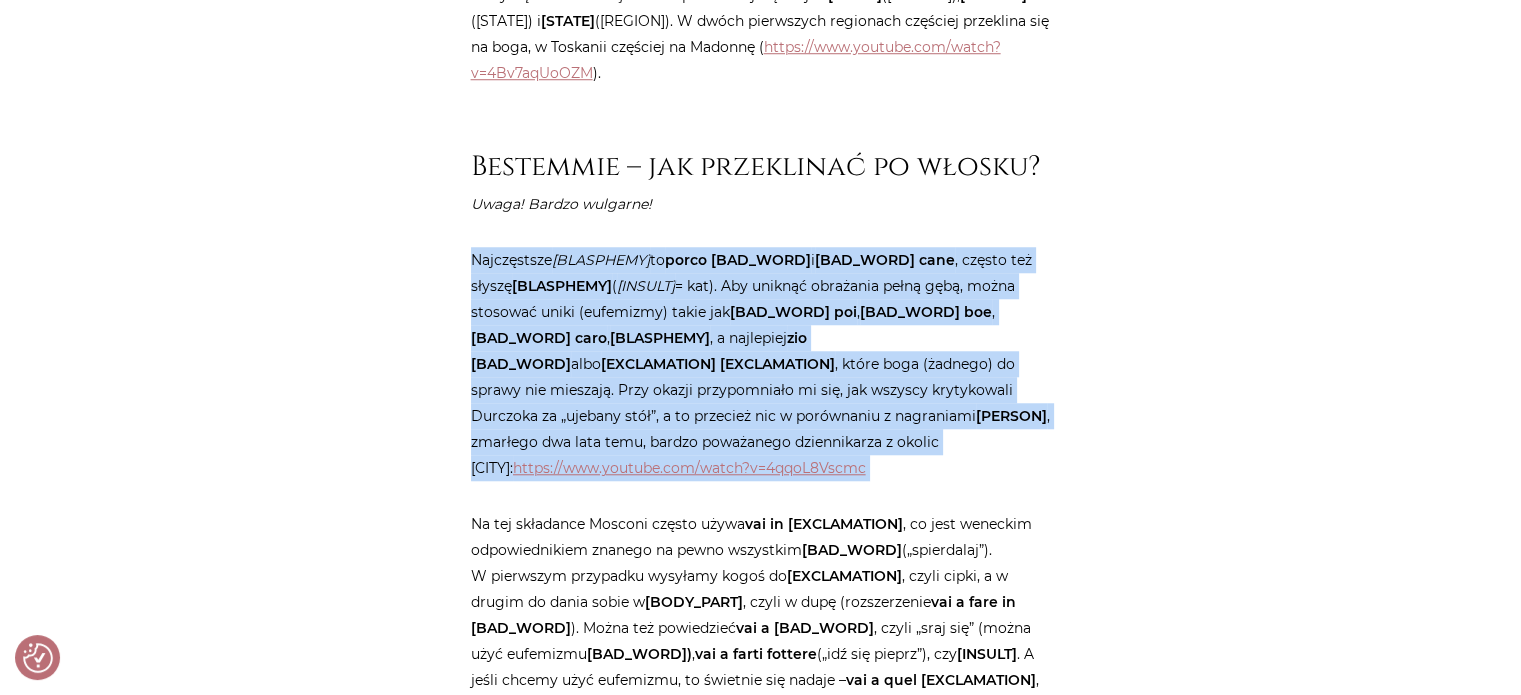 click on "Najczęstsze [BLASPHEMY] to [BLASPHEMY] i [BLASPHEMY] , często też słyszę [BLASPHEMY] ( [INSULT] = kat). Aby uniknąć obrażania pełną gębą, można stosować uniki (eufemizmy) takie jak [BLASPHEMY] , [BLASPHEMY] , [BLASPHEMY] , [BLASPHEMY] , a najlepiej [BLASPHEMY] albo [BLASPHEMY] , które boga (żadnego) do sprawy nie mieszają. Przy okazji przypomniało mi się, jak wszyscy krytykowali Durczoka za „ujebany stół”, a to przecież nic w porównaniu z nagraniami Germano Mosconi , zmarłego dwa lata temu, bardzo poważanego dziennikarza z okolic Verony: https://www.youtube.com/watch?v=4qqoL8Vscmc" at bounding box center [761, 364] 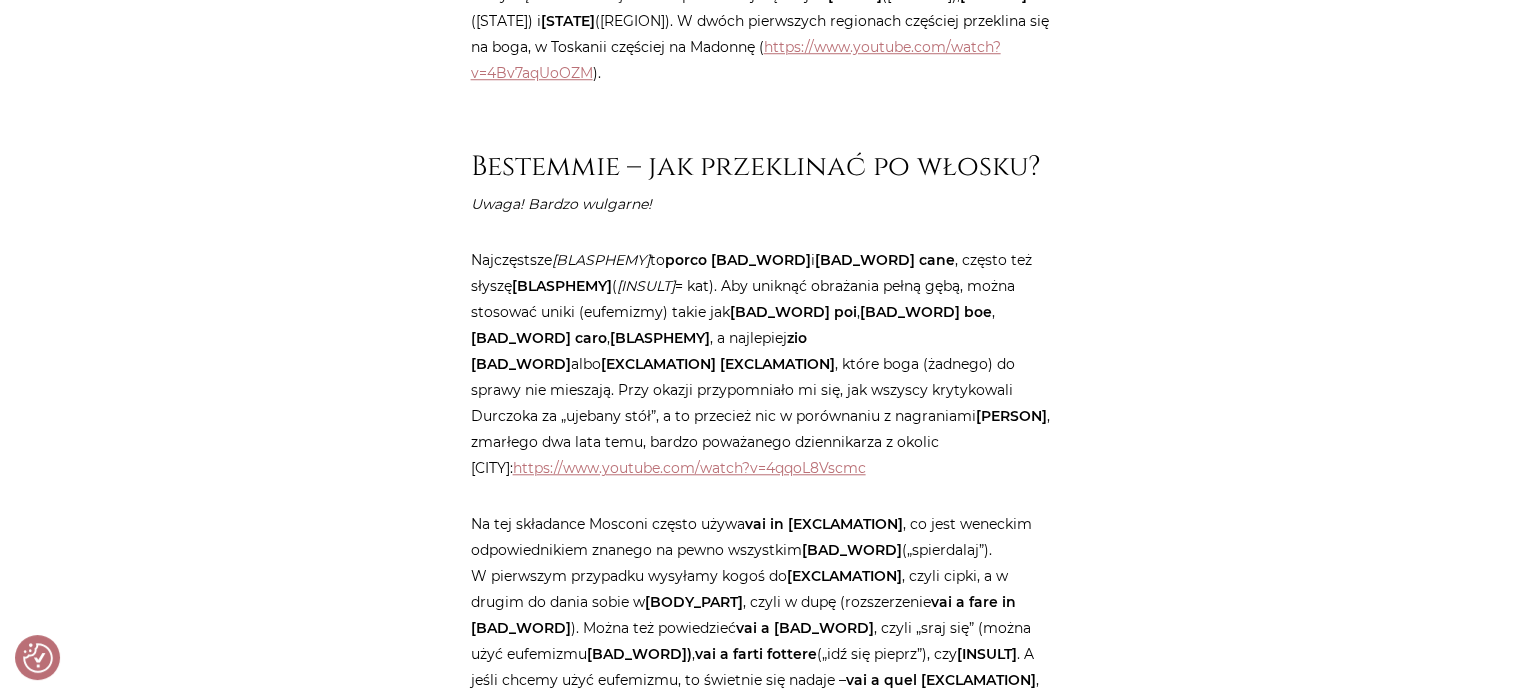 click on "Najczęstsze [BLASPHEMY] to [BLASPHEMY] i [BLASPHEMY] , często też słyszę [BLASPHEMY] ( [INSULT] = kat). Aby uniknąć obrażania pełną gębą, można stosować uniki (eufemizmy) takie jak [BLASPHEMY] , [BLASPHEMY] , [BLASPHEMY] , [BLASPHEMY] , a najlepiej [BLASPHEMY] albo [BLASPHEMY] , które boga (żadnego) do sprawy nie mieszają. Przy okazji przypomniało mi się, jak wszyscy krytykowali Durczoka za „ujebany stół”, a to przecież nic w porównaniu z nagraniami Germano Mosconi , zmarłego dwa lata temu, bardzo poważanego dziennikarza z okolic Verony: https://www.youtube.com/watch?v=4qqoL8Vscmc" at bounding box center [761, 364] 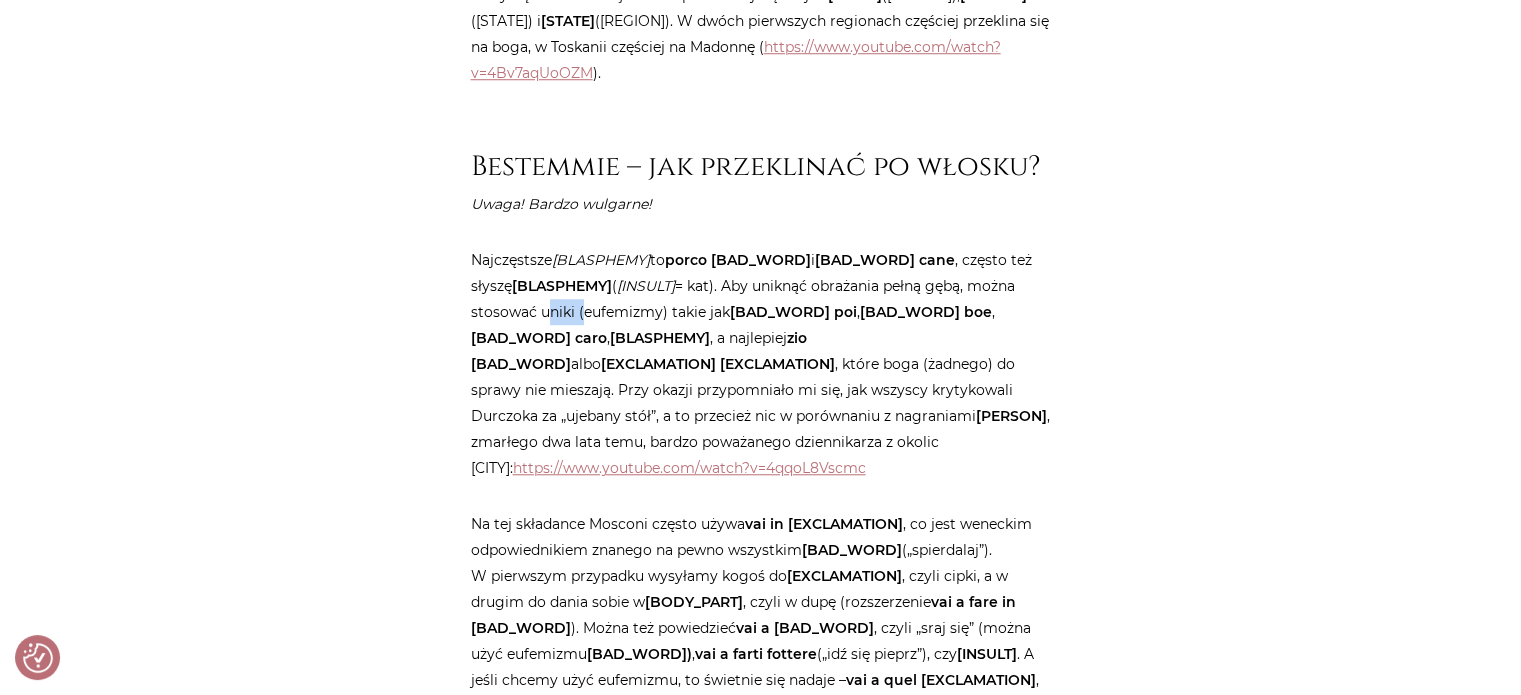 click on "Najczęstsze [BLASPHEMY] to [BLASPHEMY] i [BLASPHEMY] , często też słyszę [BLASPHEMY] ( [INSULT] = kat). Aby uniknąć obrażania pełną gębą, można stosować uniki (eufemizmy) takie jak [BLASPHEMY] , [BLASPHEMY] , [BLASPHEMY] , [BLASPHEMY] , a najlepiej [BLASPHEMY] albo [BLASPHEMY] , które boga (żadnego) do sprawy nie mieszają. Przy okazji przypomniało mi się, jak wszyscy krytykowali Durczoka za „ujebany stół”, a to przecież nic w porównaniu z nagraniami Germano Mosconi , zmarłego dwa lata temu, bardzo poważanego dziennikarza z okolic Verony: https://www.youtube.com/watch?v=4qqoL8Vscmc" at bounding box center [761, 364] 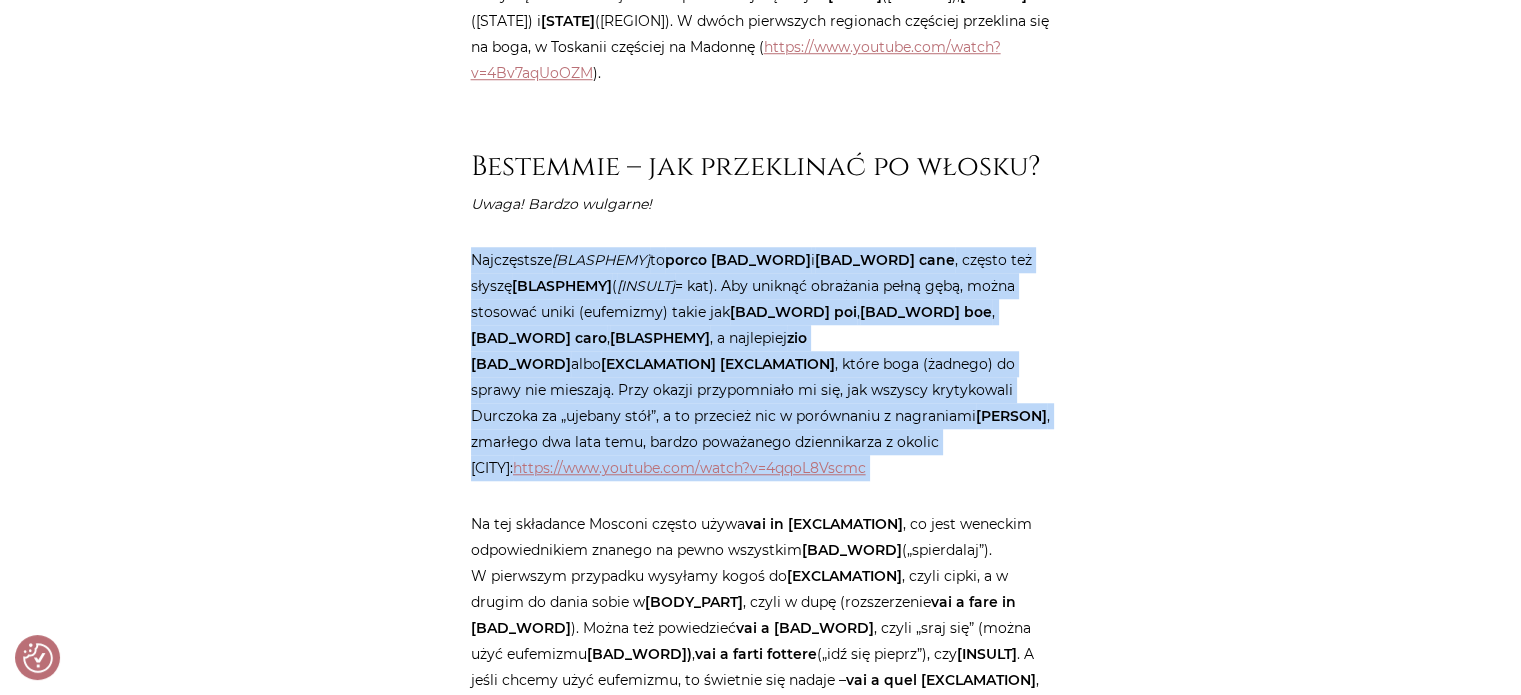 click on "Najczęstsze [BLASPHEMY] to [BLASPHEMY] i [BLASPHEMY] , często też słyszę [BLASPHEMY] ( [INSULT] = kat). Aby uniknąć obrażania pełną gębą, można stosować uniki (eufemizmy) takie jak [BLASPHEMY] , [BLASPHEMY] , [BLASPHEMY] , [BLASPHEMY] , a najlepiej [BLASPHEMY] albo [BLASPHEMY] , które boga (żadnego) do sprawy nie mieszają. Przy okazji przypomniało mi się, jak wszyscy krytykowali Durczoka za „ujebany stół”, a to przecież nic w porównaniu z nagraniami Germano Mosconi , zmarłego dwa lata temu, bardzo poważanego dziennikarza z okolic Verony: https://www.youtube.com/watch?v=4qqoL8Vscmc" at bounding box center (761, 364) 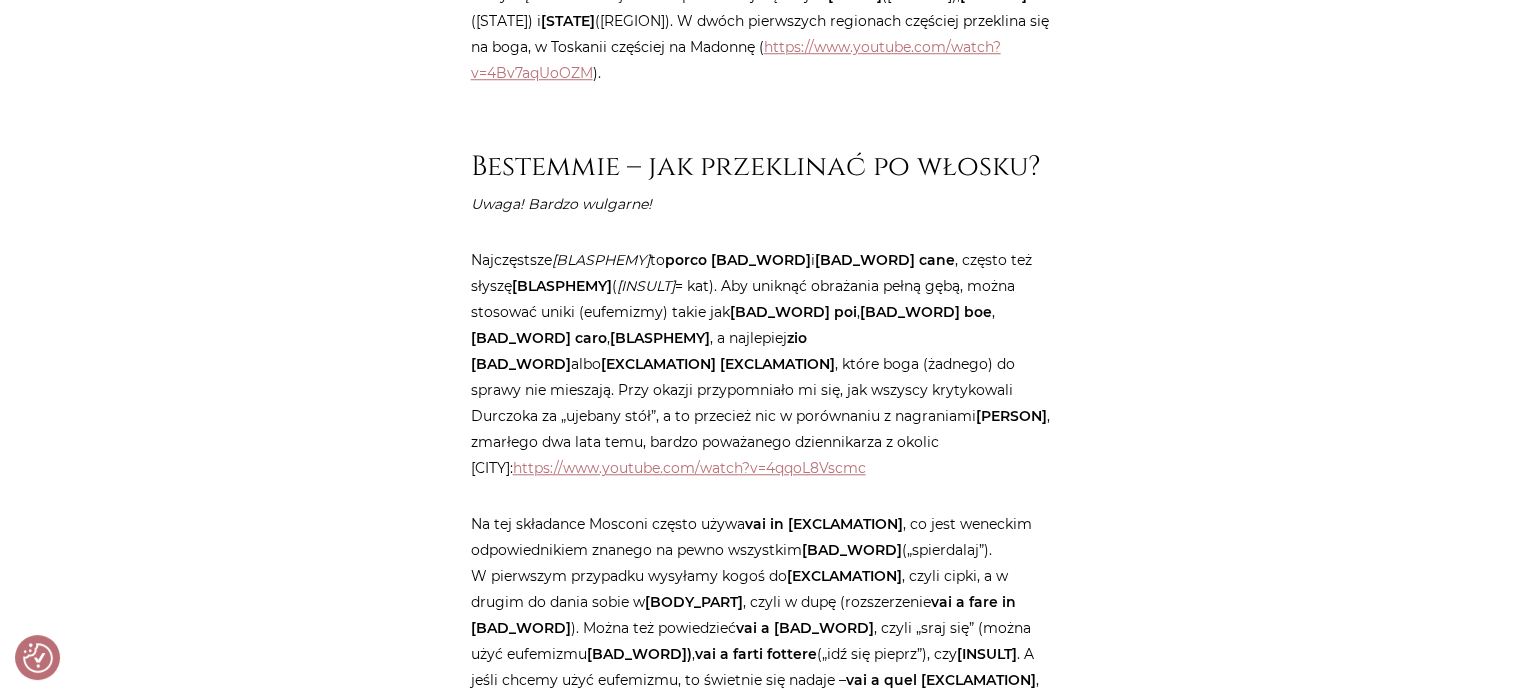click on "Strona główna / Blog / Jak to powiedzieć? / Przekleństwa po włosku. Bez cenzury Przekleństwa po włosku. Bez cenzury
Jak to powiedzieć?
Kup teraz E-BOOK
Odbierz fragment e-booka
Będę szczera: lubię przekleństwa.
nie przekleństwa ale złe intencje . A tu – będzie tylko o słowach (żywych słowach).
Wulgaryzmy, bluźnierstwa – to jest między nimi jakaś różnica?
We włoskim natomiast jest różnica między: le parolacce , czyli brzydkimi słowami, które dzielą się na imprecazioni , insulti i maledizioni i le bestemmie , czyli przekleństwami na Boga, Matkę Boską itd.
[BLASPHEMY] , a" at bounding box center [761, 2526] 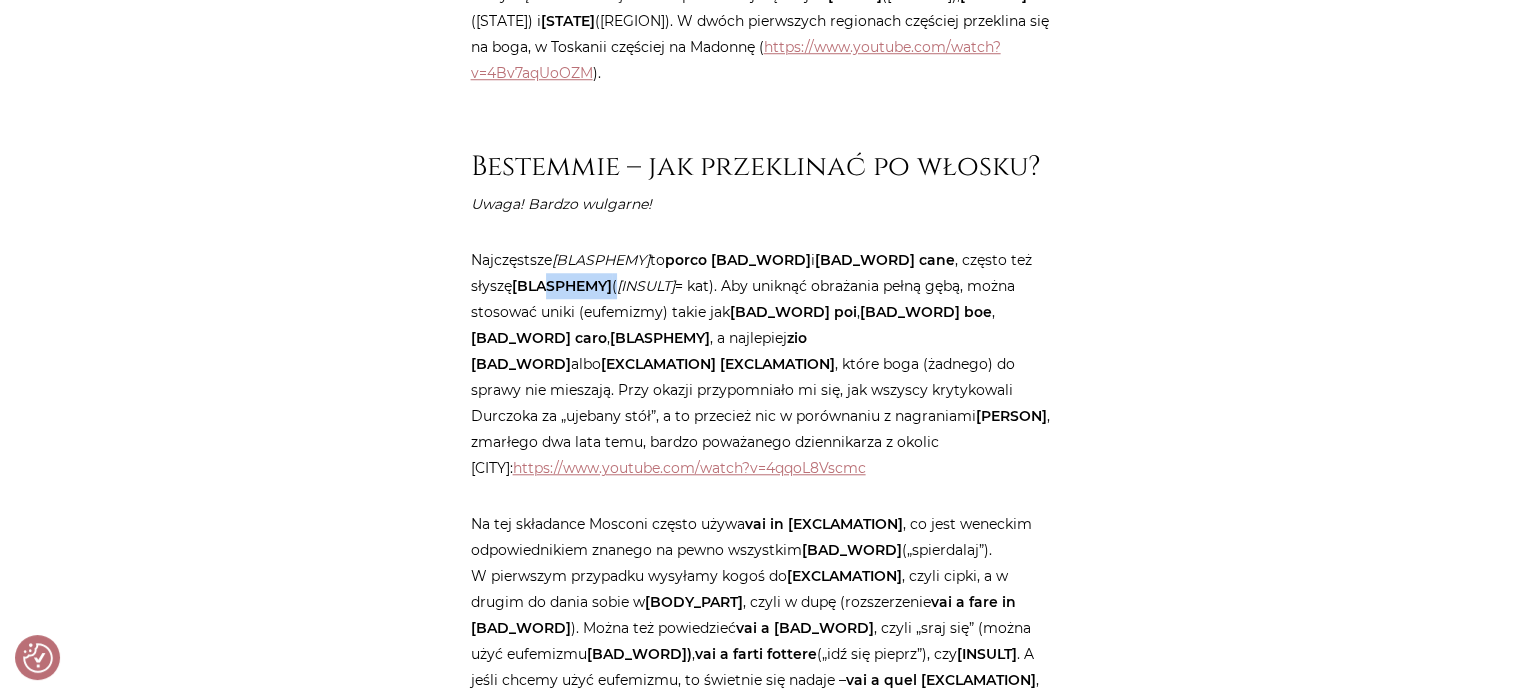 click on "Strona główna / Blog / Jak to powiedzieć? / Przekleństwa po włosku. Bez cenzury Przekleństwa po włosku. Bez cenzury
Jak to powiedzieć?
Kup teraz E-BOOK
Odbierz fragment e-booka
Będę szczera: lubię przekleństwa.
nie przekleństwa ale złe intencje . A tu – będzie tylko o słowach (żywych słowach).
Wulgaryzmy, bluźnierstwa – to jest między nimi jakaś różnica?
We włoskim natomiast jest różnica między: le parolacce , czyli brzydkimi słowami, które dzielą się na imprecazioni , insulti i maledizioni i le bestemmie , czyli przekleństwami na Boga, Matkę Boską itd.
[BLASPHEMY] , a" at bounding box center [761, 2526] 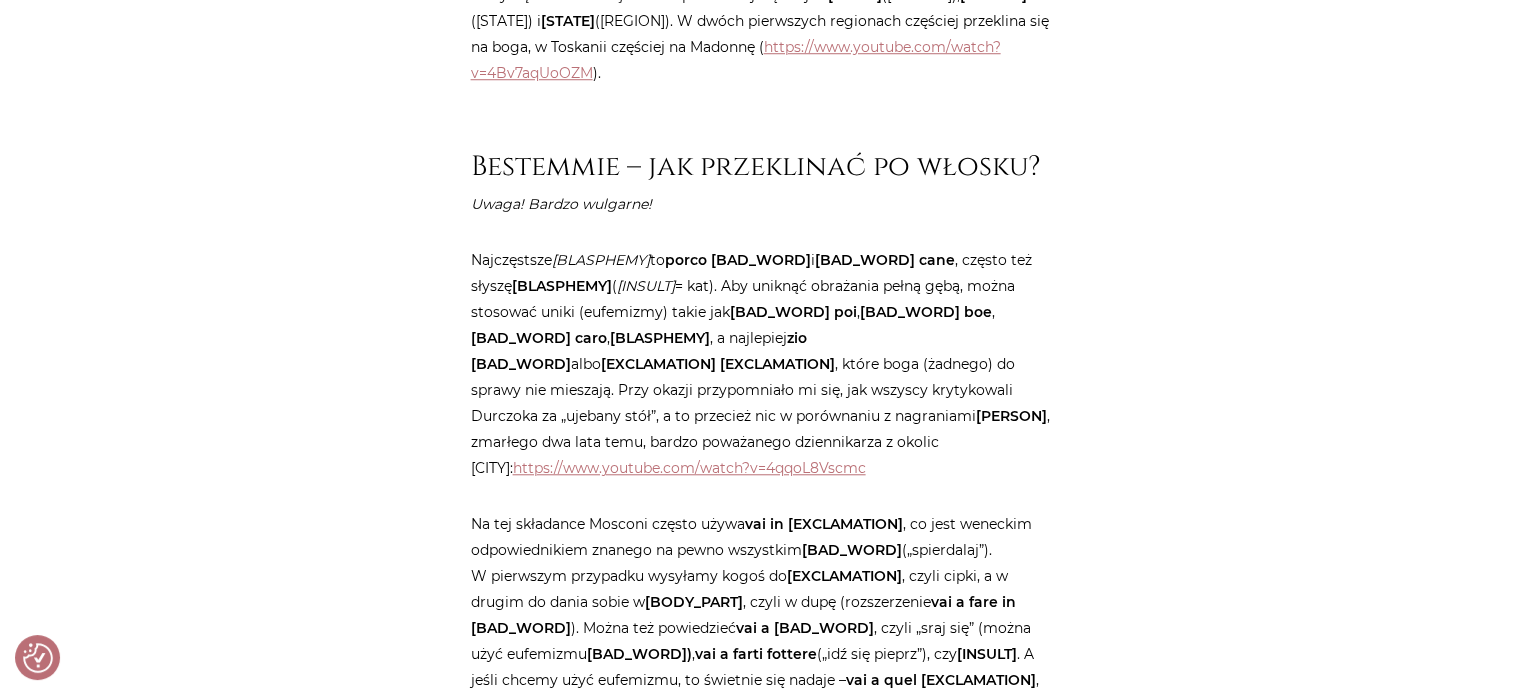 click on "Najczęstsze [BLASPHEMY] to [BLASPHEMY] i [BLASPHEMY] , często też słyszę [BLASPHEMY] ( [INSULT] = kat). Aby uniknąć obrażania pełną gębą, można stosować uniki (eufemizmy) takie jak [BLASPHEMY] , [BLASPHEMY] , [BLASPHEMY] , [BLASPHEMY] , a najlepiej [BLASPHEMY] albo [BLASPHEMY] , które boga (żadnego) do sprawy nie mieszają. Przy okazji przypomniało mi się, jak wszyscy krytykowali Durczoka za „ujebany stół”, a to przecież nic w porównaniu z nagraniami Germano Mosconi , zmarłego dwa lata temu, bardzo poważanego dziennikarza z okolic Verony: https://www.youtube.com/watch?v=4qqoL8Vscmc" at bounding box center (761, 364) 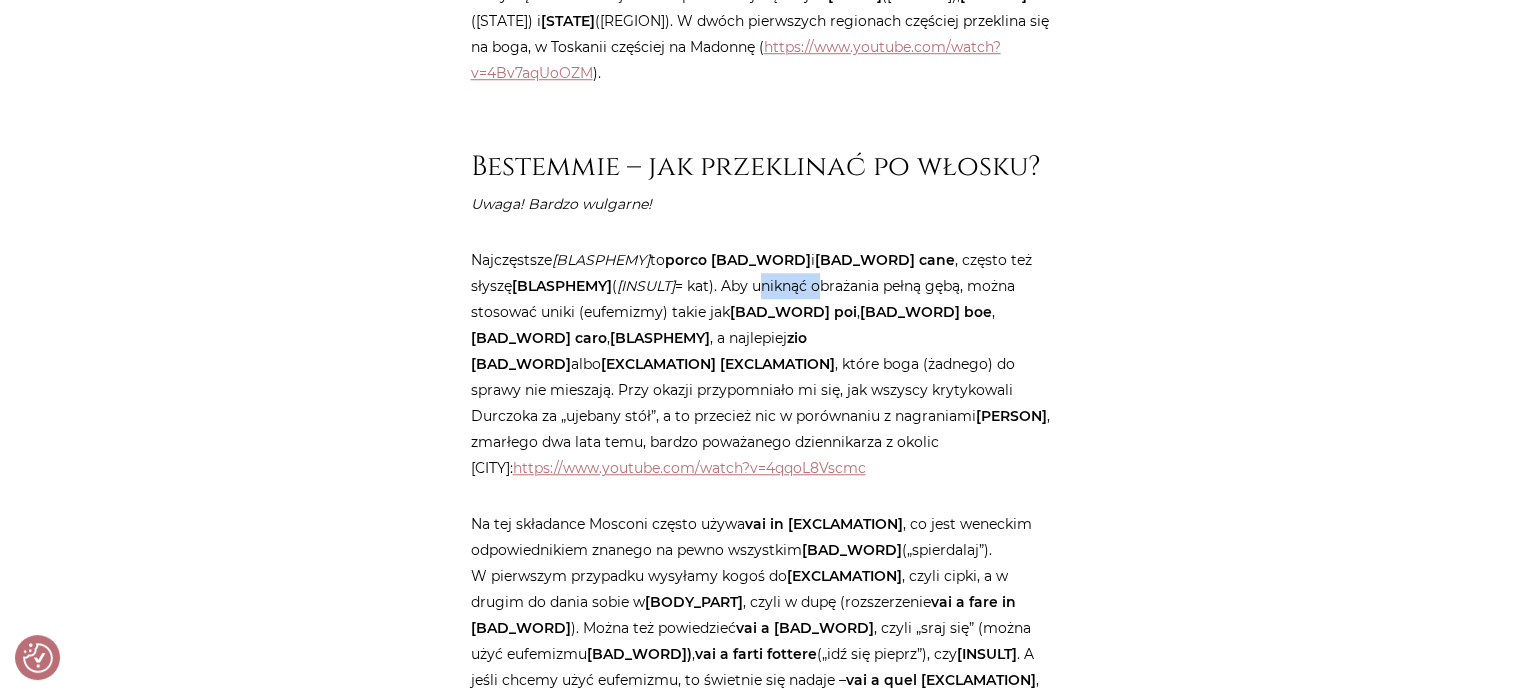 click on "Najczęstsze [BLASPHEMY] to [BLASPHEMY] i [BLASPHEMY] , często też słyszę [BLASPHEMY] ( [INSULT] = kat). Aby uniknąć obrażania pełną gębą, można stosować uniki (eufemizmy) takie jak [BLASPHEMY] , [BLASPHEMY] , [BLASPHEMY] , [BLASPHEMY] , a najlepiej [BLASPHEMY] albo [BLASPHEMY] , które boga (żadnego) do sprawy nie mieszają. Przy okazji przypomniało mi się, jak wszyscy krytykowali Durczoka za „ujebany stół”, a to przecież nic w porównaniu z nagraniami Germano Mosconi , zmarłego dwa lata temu, bardzo poważanego dziennikarza z okolic Verony: https://www.youtube.com/watch?v=4qqoL8Vscmc" at bounding box center [761, 364] 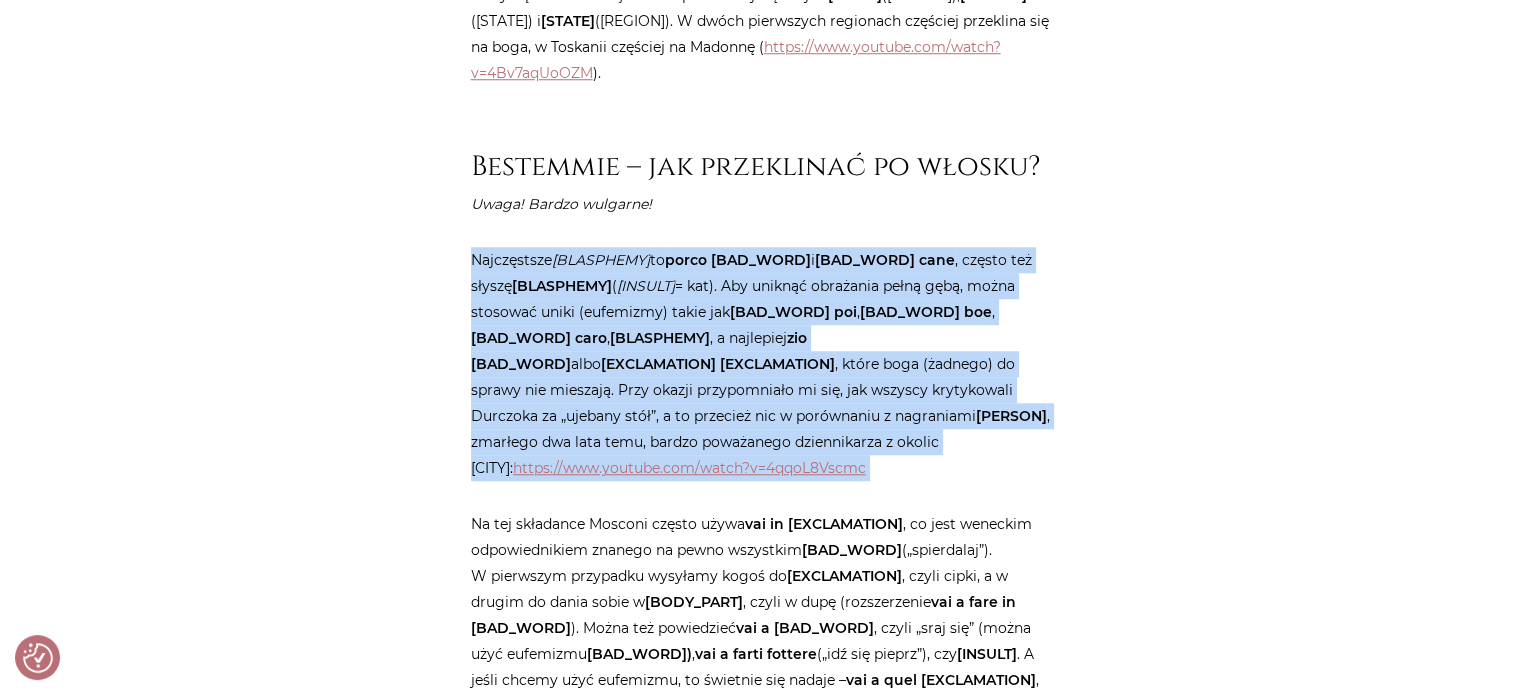 click on "Najczęstsze [BLASPHEMY] to [BLASPHEMY] i [BLASPHEMY] , często też słyszę [BLASPHEMY] ( [INSULT] = kat). Aby uniknąć obrażania pełną gębą, można stosować uniki (eufemizmy) takie jak [BLASPHEMY] , [BLASPHEMY] , [BLASPHEMY] , [BLASPHEMY] , a najlepiej [BLASPHEMY] albo [BLASPHEMY] , które boga (żadnego) do sprawy nie mieszają. Przy okazji przypomniało mi się, jak wszyscy krytykowali Durczoka za „ujebany stół”, a to przecież nic w porównaniu z nagraniami Germano Mosconi , zmarłego dwa lata temu, bardzo poważanego dziennikarza z okolic Verony: https://www.youtube.com/watch?v=4qqoL8Vscmc" at bounding box center (761, 364) 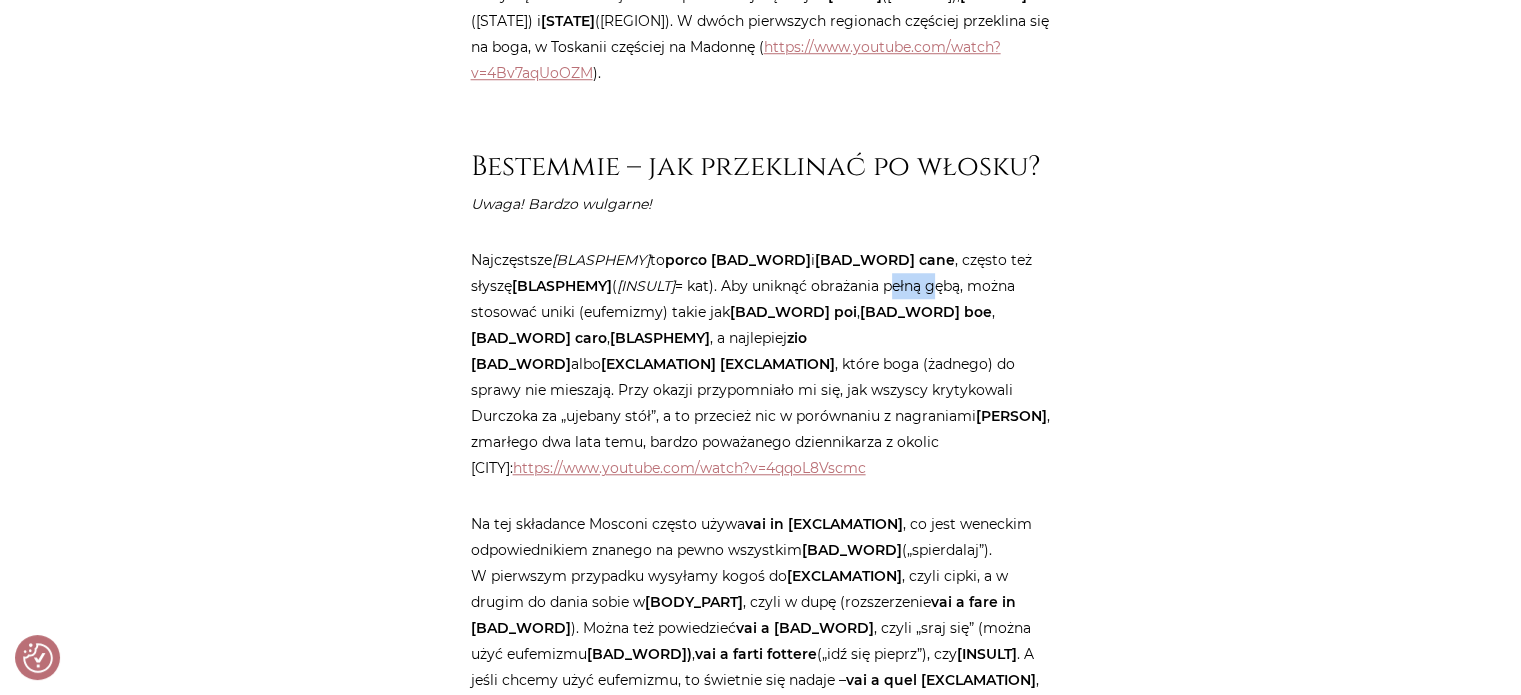 click on "Najczęstsze [BLASPHEMY] to [BLASPHEMY] i [BLASPHEMY] , często też słyszę [BLASPHEMY] ( [INSULT] = kat). Aby uniknąć obrażania pełną gębą, można stosować uniki (eufemizmy) takie jak [BLASPHEMY] , [BLASPHEMY] , [BLASPHEMY] , [BLASPHEMY] , a najlepiej [BLASPHEMY] albo [BLASPHEMY] , które boga (żadnego) do sprawy nie mieszają. Przy okazji przypomniało mi się, jak wszyscy krytykowali Durczoka za „ujebany stół”, a to przecież nic w porównaniu z nagraniami Germano Mosconi , zmarłego dwa lata temu, bardzo poważanego dziennikarza z okolic Verony: https://www.youtube.com/watch?v=4qqoL8Vscmc" at bounding box center (761, 364) 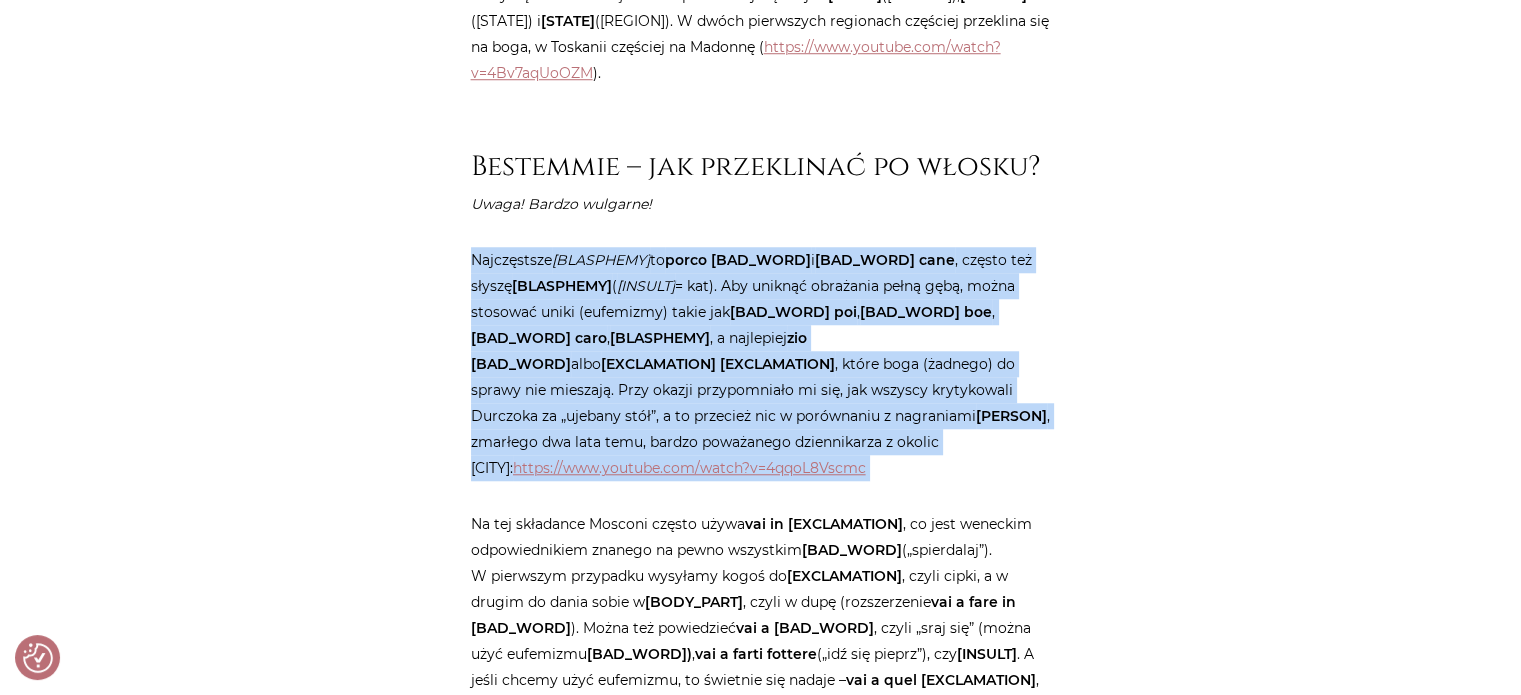 click on "Najczęstsze [BLASPHEMY] to [BLASPHEMY] i [BLASPHEMY] , często też słyszę [BLASPHEMY] ( [INSULT] = kat). Aby uniknąć obrażania pełną gębą, można stosować uniki (eufemizmy) takie jak [BLASPHEMY] , [BLASPHEMY] , [BLASPHEMY] , [BLASPHEMY] , a najlepiej [BLASPHEMY] albo [BLASPHEMY] , które boga (żadnego) do sprawy nie mieszają. Przy okazji przypomniało mi się, jak wszyscy krytykowali Durczoka za „ujebany stół”, a to przecież nic w porównaniu z nagraniami Germano Mosconi , zmarłego dwa lata temu, bardzo poważanego dziennikarza z okolic Verony: https://www.youtube.com/watch?v=4qqoL8Vscmc" at bounding box center (761, 364) 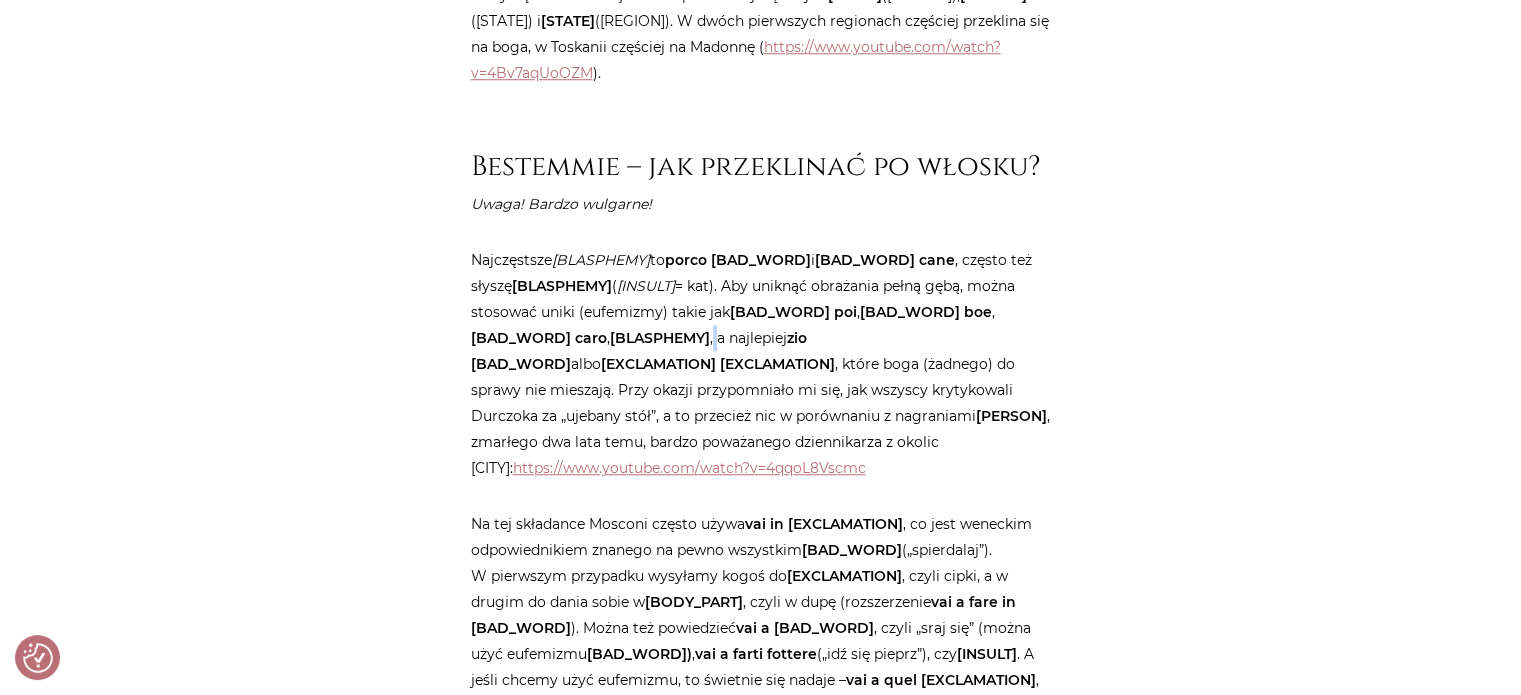 click on "Najczęstsze [BLASPHEMY] to [BLASPHEMY] i [BLASPHEMY] , często też słyszę [BLASPHEMY] ( [INSULT] = kat). Aby uniknąć obrażania pełną gębą, można stosować uniki (eufemizmy) takie jak [BLASPHEMY] , [BLASPHEMY] , [BLASPHEMY] , [BLASPHEMY] , a najlepiej [BLASPHEMY] albo [BLASPHEMY] , które boga (żadnego) do sprawy nie mieszają. Przy okazji przypomniało mi się, jak wszyscy krytykowali Durczoka za „ujebany stół”, a to przecież nic w porównaniu z nagraniami Germano Mosconi , zmarłego dwa lata temu, bardzo poważanego dziennikarza z okolic Verony: https://www.youtube.com/watch?v=4qqoL8Vscmc" at bounding box center [761, 364] 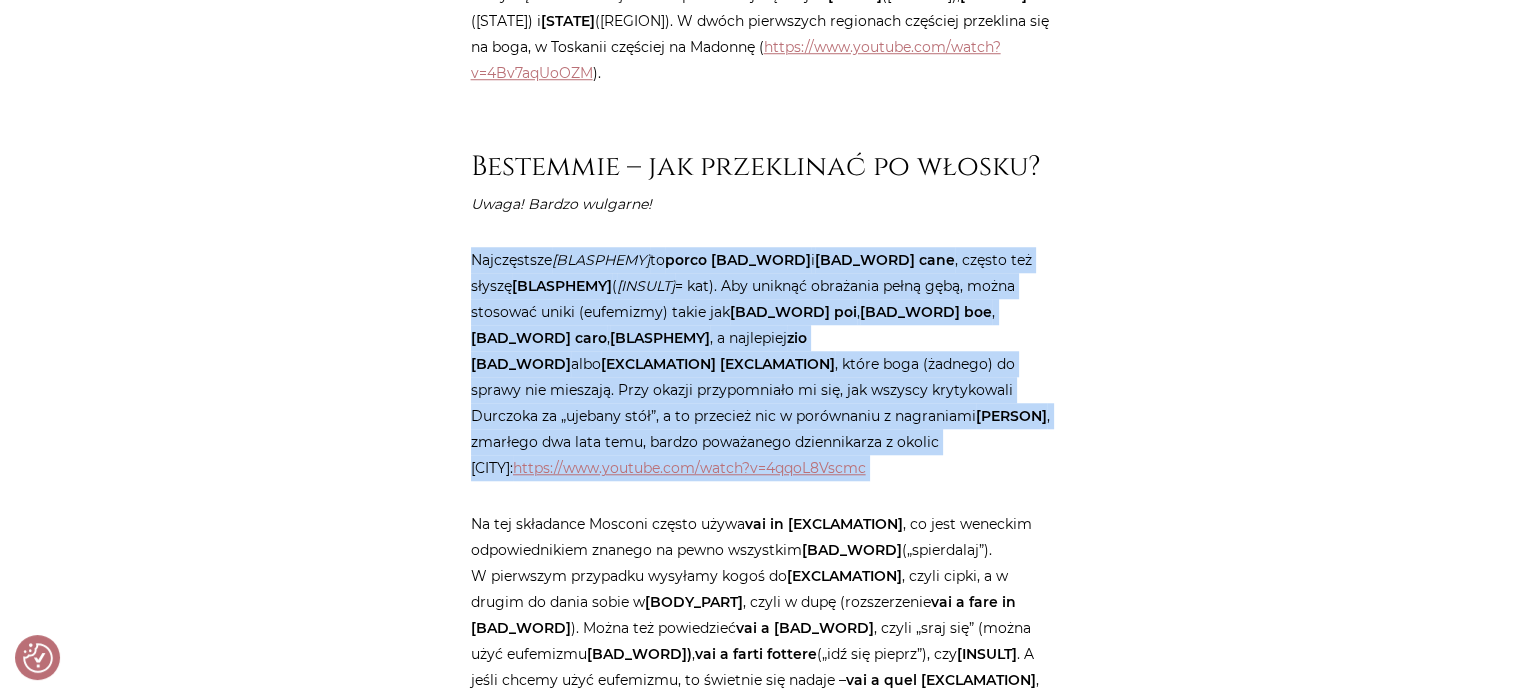 click on "Najczęstsze [BLASPHEMY] to [BLASPHEMY] i [BLASPHEMY] , często też słyszę [BLASPHEMY] ( [INSULT] = kat). Aby uniknąć obrażania pełną gębą, można stosować uniki (eufemizmy) takie jak [BLASPHEMY] , [BLASPHEMY] , [BLASPHEMY] , [BLASPHEMY] , a najlepiej [BLASPHEMY] albo [BLASPHEMY] , które boga (żadnego) do sprawy nie mieszają. Przy okazji przypomniało mi się, jak wszyscy krytykowali Durczoka za „ujebany stół”, a to przecież nic w porównaniu z nagraniami Germano Mosconi , zmarłego dwa lata temu, bardzo poważanego dziennikarza z okolic Verony: https://www.youtube.com/watch?v=4qqoL8Vscmc" at bounding box center (761, 364) 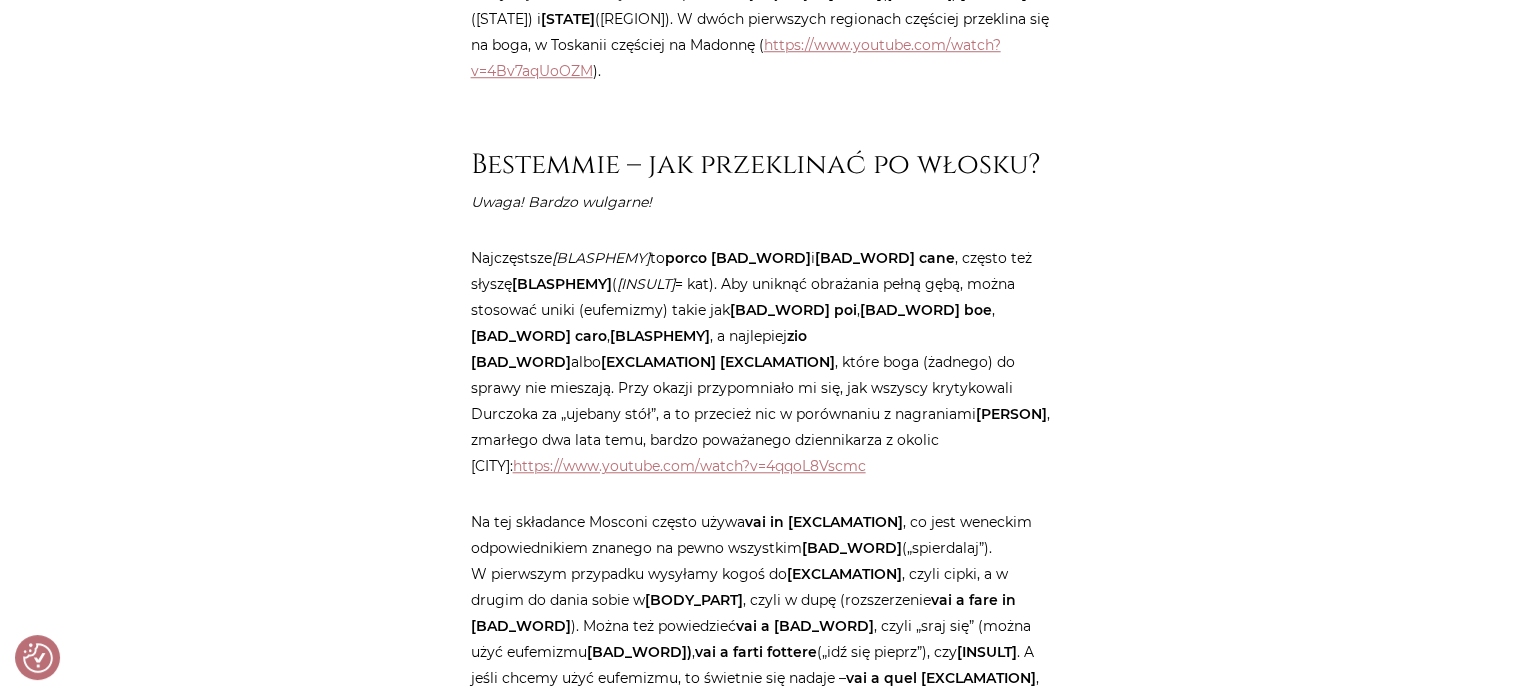 scroll, scrollTop: 1700, scrollLeft: 0, axis: vertical 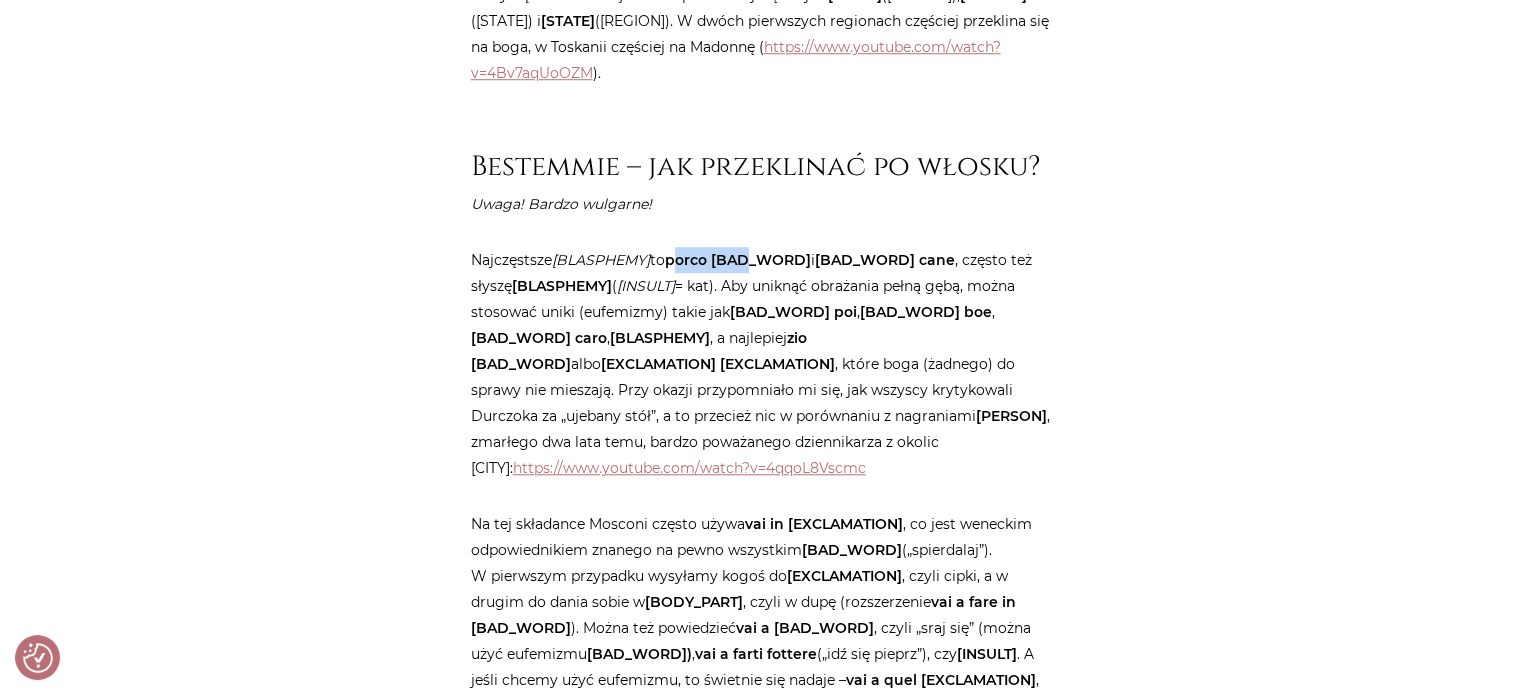 drag, startPoint x: 663, startPoint y: 254, endPoint x: 728, endPoint y: 268, distance: 66.4906 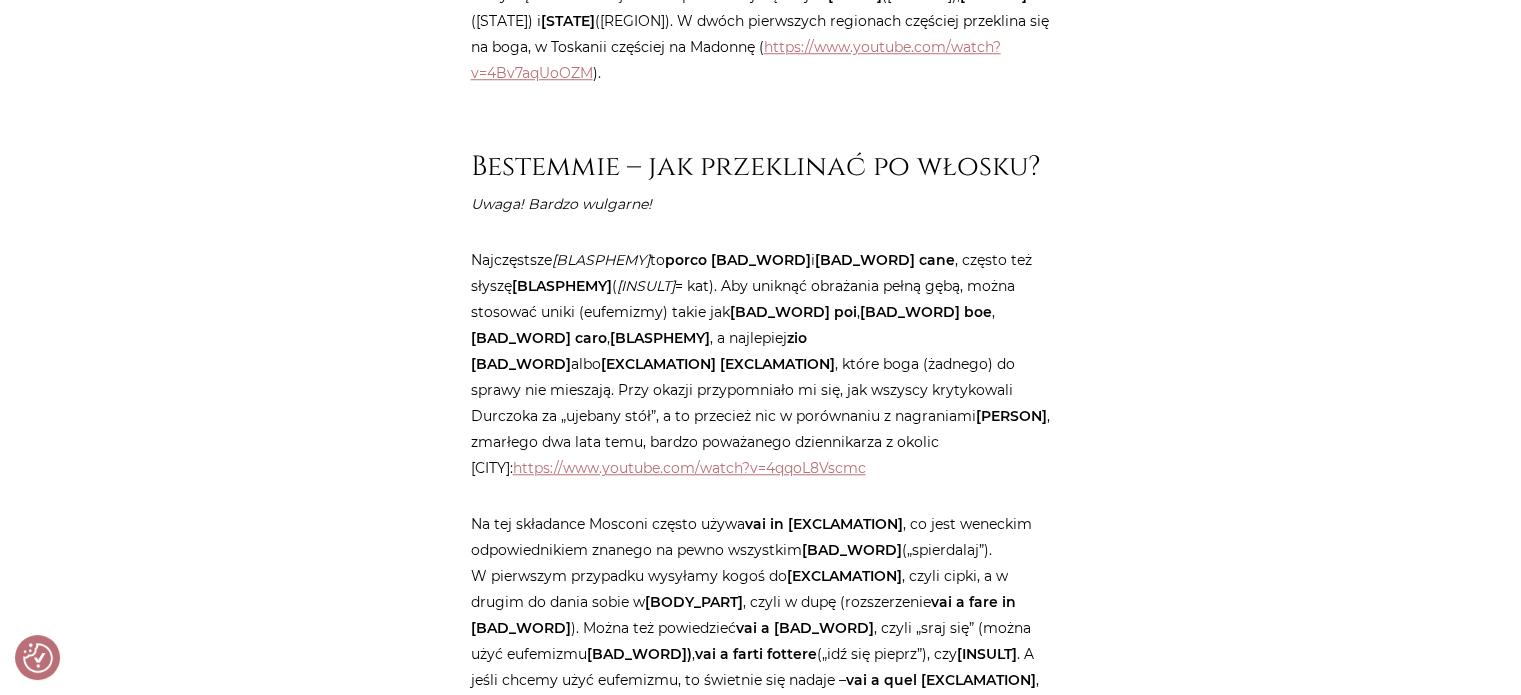 click on "Najczęstsze [BLASPHEMY] to [BLASPHEMY] i [BLASPHEMY] , często też słyszę [BLASPHEMY] ( [INSULT] = kat). Aby uniknąć obrażania pełną gębą, można stosować uniki (eufemizmy) takie jak [BLASPHEMY] , [BLASPHEMY] , [BLASPHEMY] , [BLASPHEMY] , a najlepiej [BLASPHEMY] albo [BLASPHEMY] , które boga (żadnego) do sprawy nie mieszają. Przy okazji przypomniało mi się, jak wszyscy krytykowali Durczoka za „ujebany stół”, a to przecież nic w porównaniu z nagraniami Germano Mosconi , zmarłego dwa lata temu, bardzo poważanego dziennikarza z okolic Verony: https://www.youtube.com/watch?v=4qqoL8Vscmc" at bounding box center (761, 364) 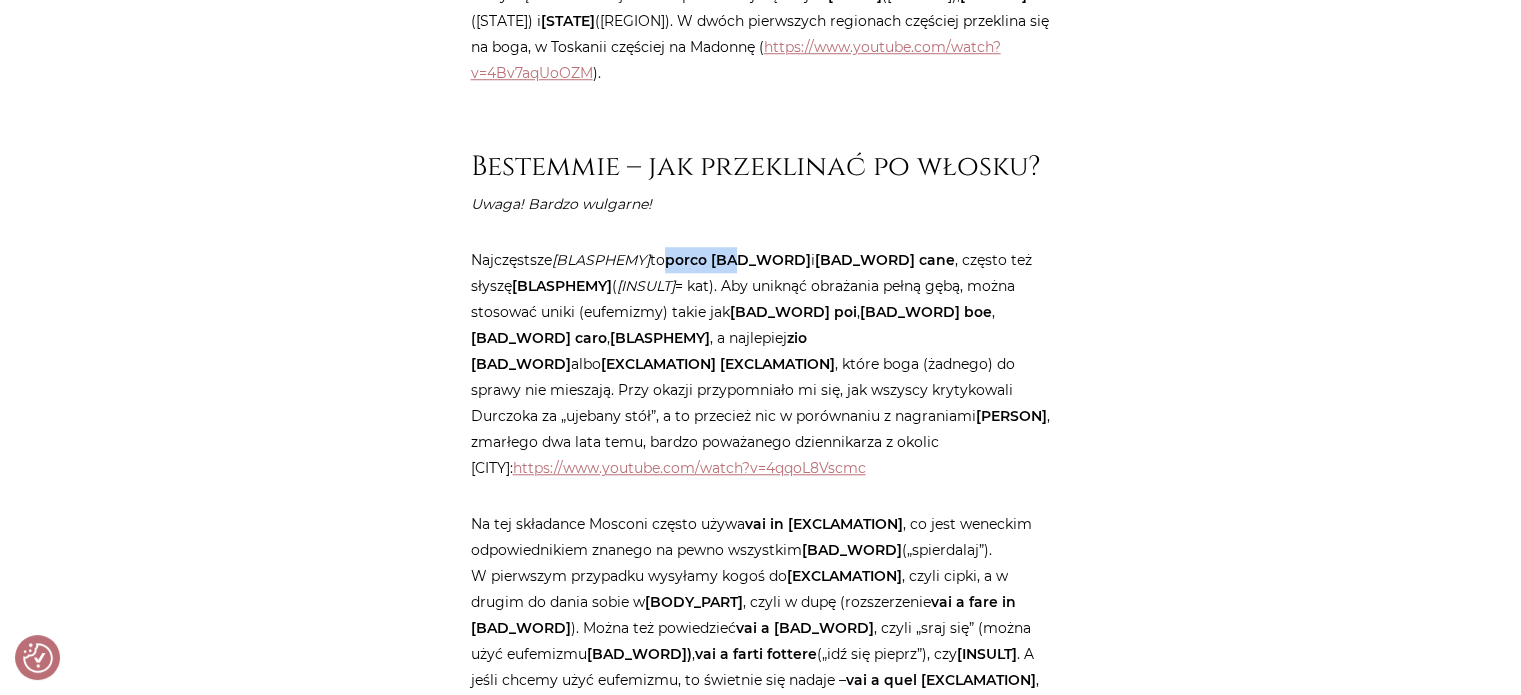 drag, startPoint x: 657, startPoint y: 263, endPoint x: 724, endPoint y: 257, distance: 67.26812 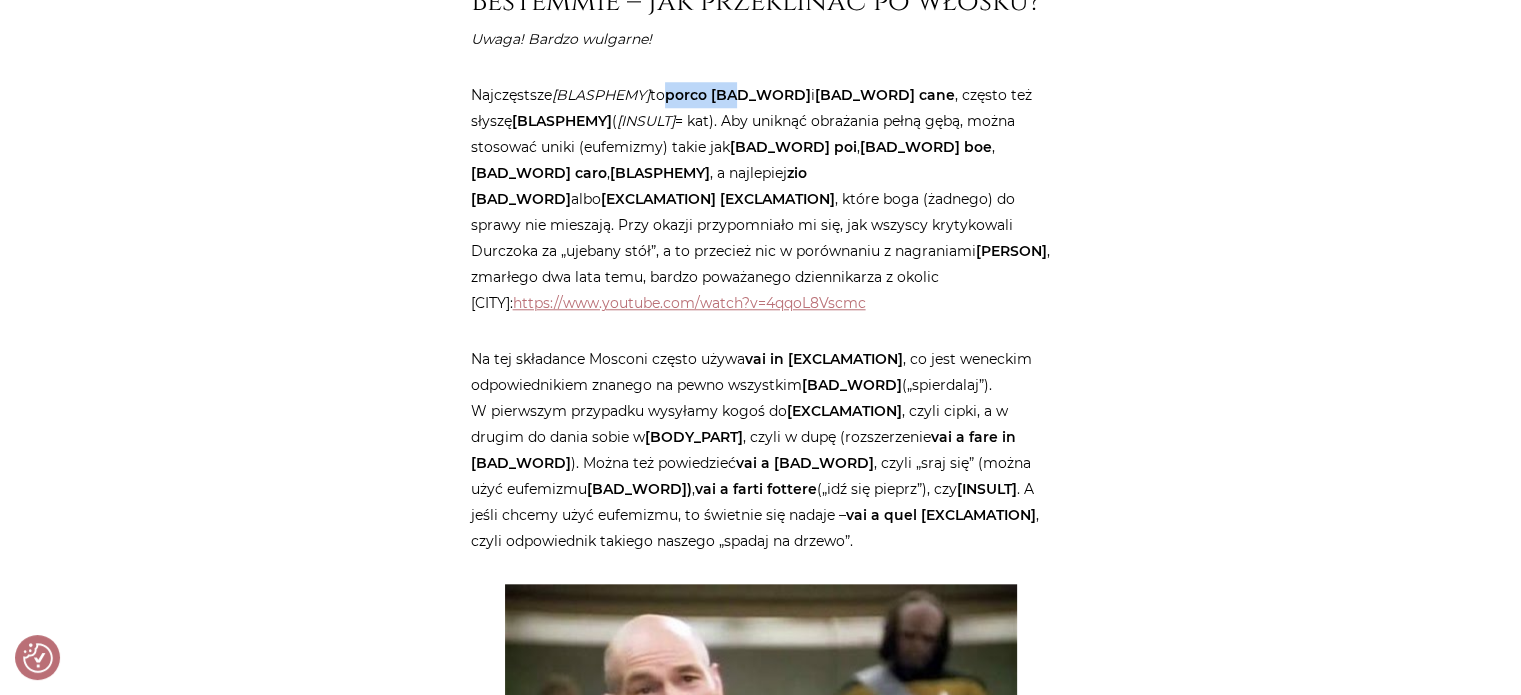 scroll, scrollTop: 1900, scrollLeft: 0, axis: vertical 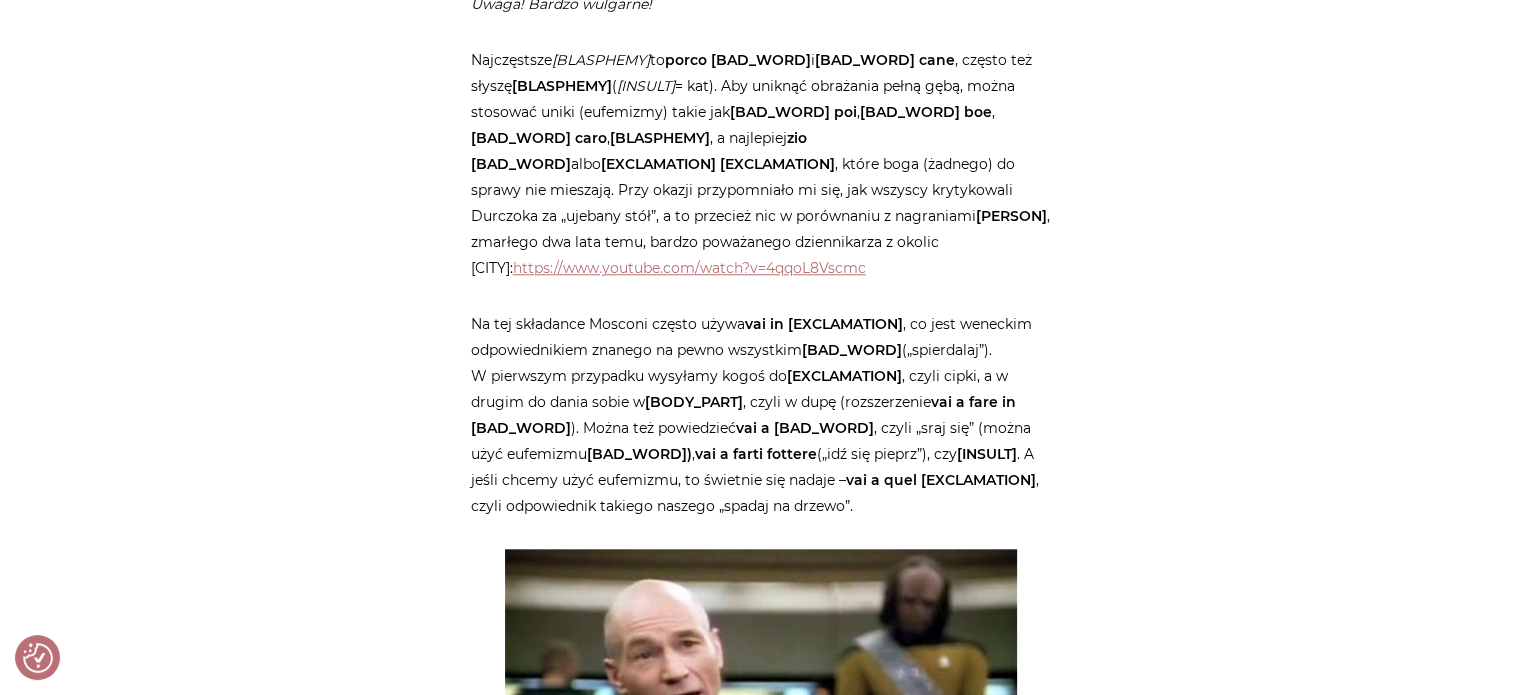 click on "Na tej składance Mosconi często używa vai in [EXCLAMATION] , co jest weneckim odpowiednikiem znanego na pewno wszystkim vaffanculo („spierdalaj”). W pierwszym przypadku wysyłamy kogoś do [EXCLAMATION] , czyli cipki, a w drugim do dania sobie w [BODY_PART] , czyli w dupę (rozszerzenie vai a fare in culo ). Można też powiedzieć vai a cagare , czyli „sraj się” (można użyć eufemizmu caccare) , vai a farti fottere („idź się pieprz”), czy fottiti . A jeśli chcemy użyć eufemizmu, to świetnie się nadaje – vai a quel [EXCLAMATION] , czyli odpowiednik takiego naszego „spadaj na drzewo”." at bounding box center [761, 415] 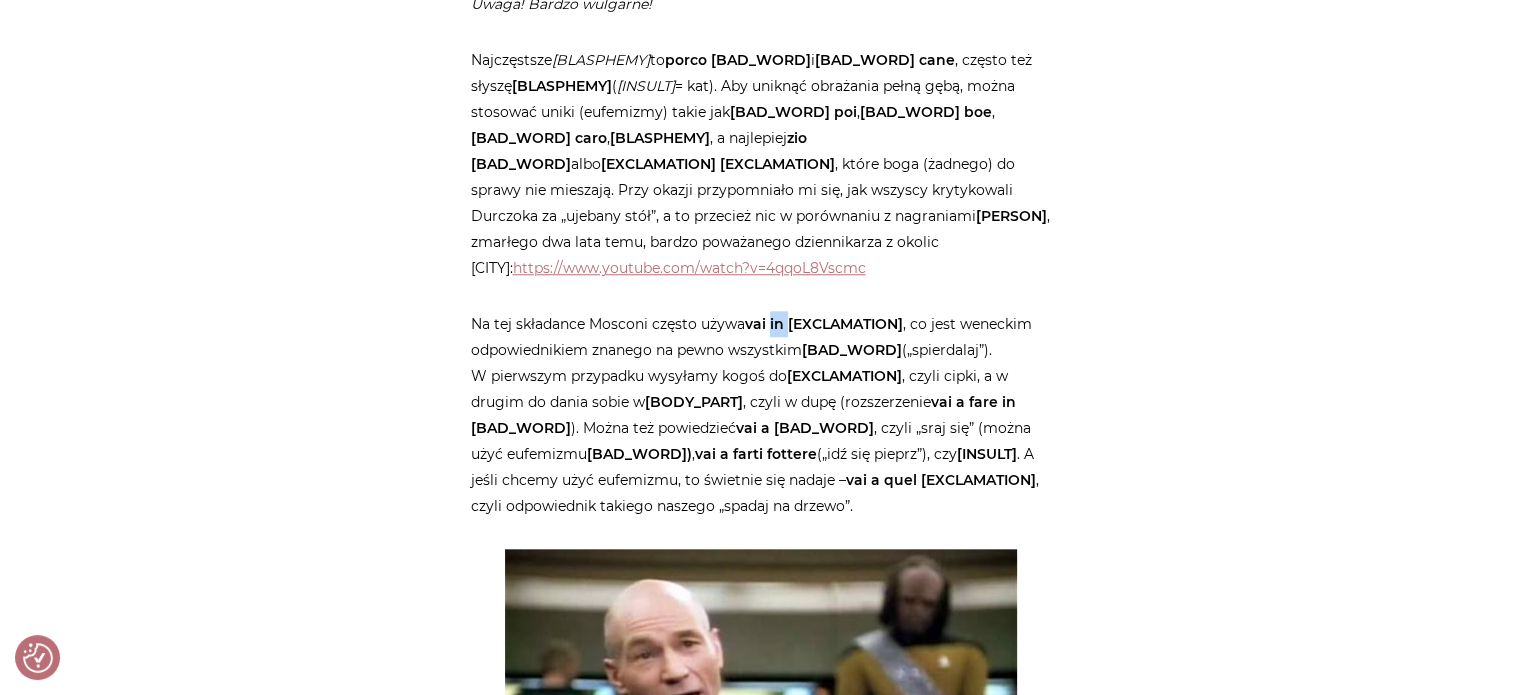 click on "Na tej składance Mosconi często używa vai in [EXCLAMATION] , co jest weneckim odpowiednikiem znanego na pewno wszystkim vaffanculo („spierdalaj”). W pierwszym przypadku wysyłamy kogoś do [EXCLAMATION] , czyli cipki, a w drugim do dania sobie w [BODY_PART] , czyli w dupę (rozszerzenie vai a fare in culo ). Można też powiedzieć vai a cagare , czyli „sraj się” (można użyć eufemizmu caccare) , vai a farti fottere („idź się pieprz”), czy fottiti . A jeśli chcemy użyć eufemizmu, to świetnie się nadaje – vai a quel [EXCLAMATION] , czyli odpowiednik takiego naszego „spadaj na drzewo”." at bounding box center (761, 415) 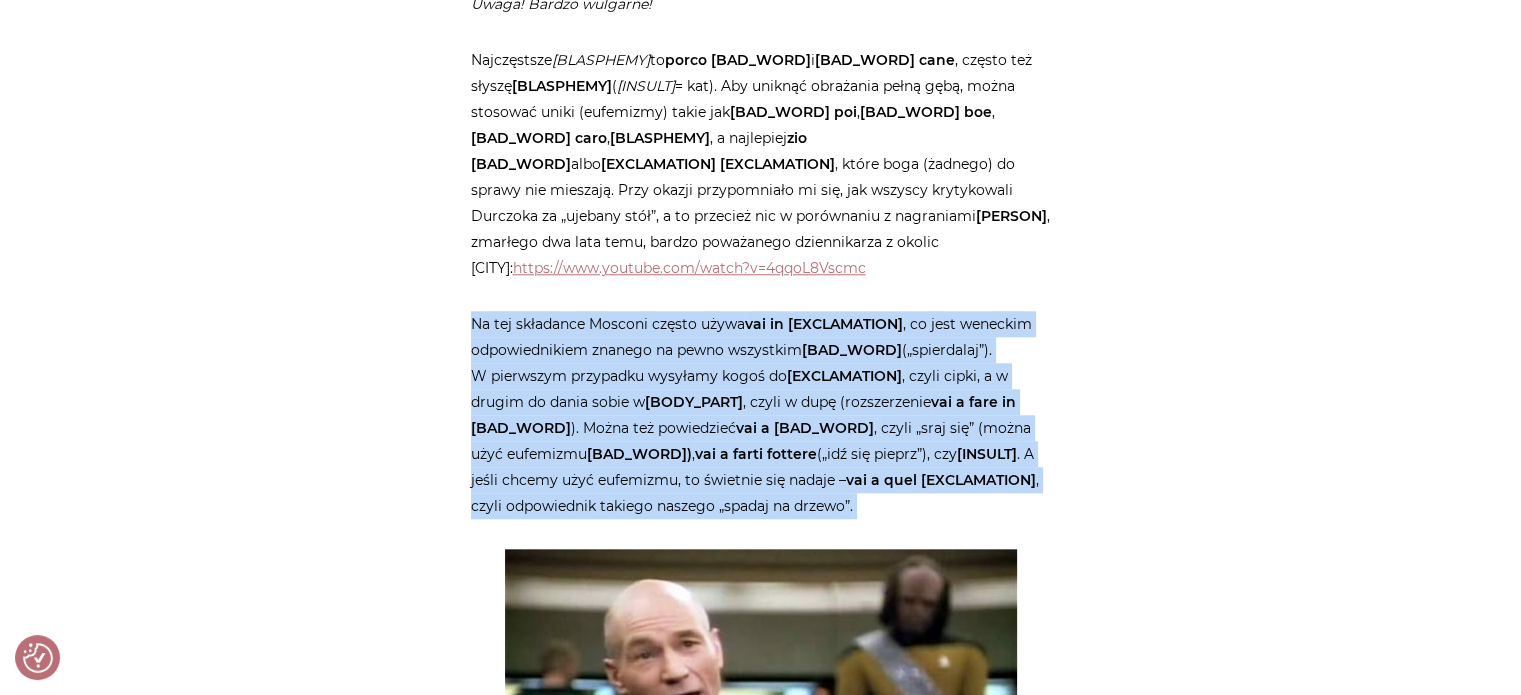click on "Na tej składance Mosconi często używa vai in [EXCLAMATION] , co jest weneckim odpowiednikiem znanego na pewno wszystkim vaffanculo („spierdalaj”). W pierwszym przypadku wysyłamy kogoś do [EXCLAMATION] , czyli cipki, a w drugim do dania sobie w [BODY_PART] , czyli w dupę (rozszerzenie vai a fare in culo ). Można też powiedzieć vai a cagare , czyli „sraj się” (można użyć eufemizmu caccare) , vai a farti fottere („idź się pieprz”), czy fottiti . A jeśli chcemy użyć eufemizmu, to świetnie się nadaje – vai a quel [EXCLAMATION] , czyli odpowiednik takiego naszego „spadaj na drzewo”." at bounding box center (761, 415) 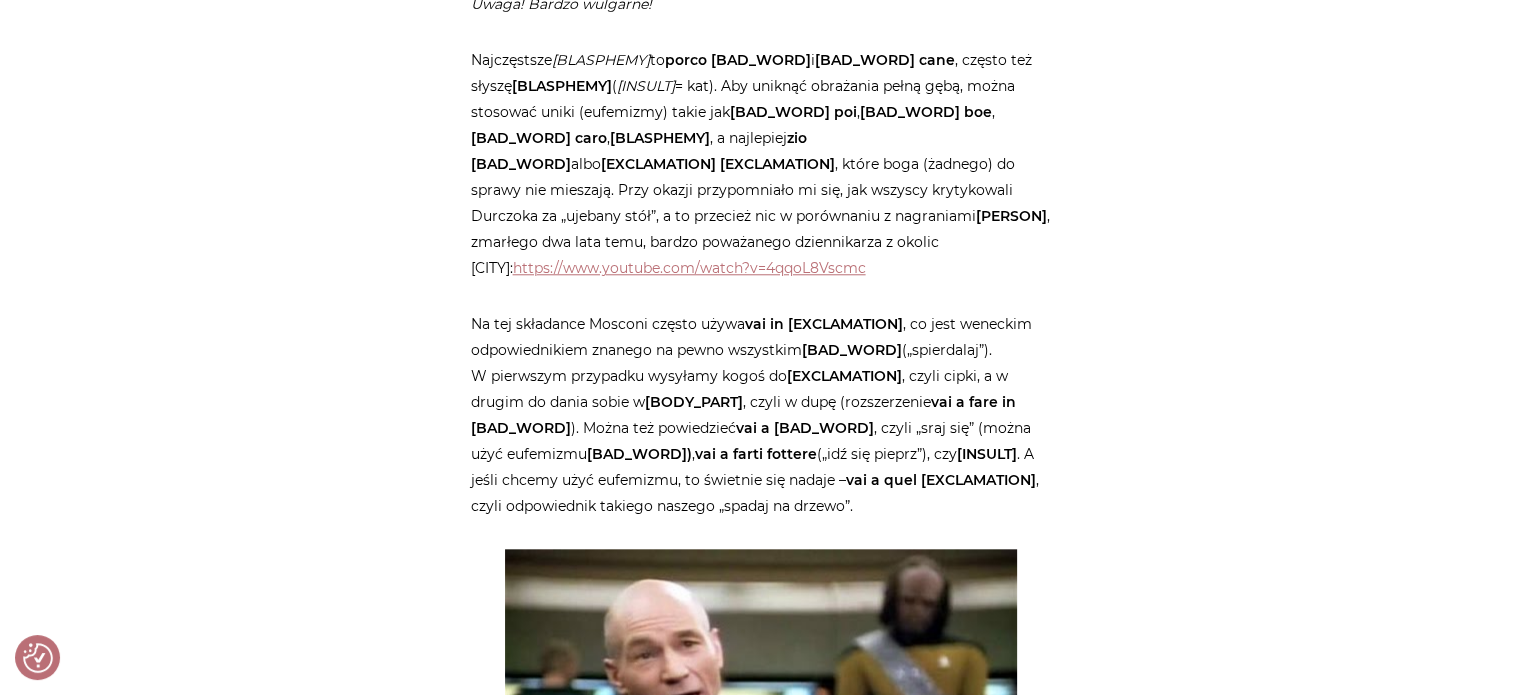 click on "Na tej składance Mosconi często używa vai in [EXCLAMATION] , co jest weneckim odpowiednikiem znanego na pewno wszystkim vaffanculo („spierdalaj”). W pierwszym przypadku wysyłamy kogoś do [EXCLAMATION] , czyli cipki, a w drugim do dania sobie w [BODY_PART] , czyli w dupę (rozszerzenie vai a fare in culo ). Można też powiedzieć vai a cagare , czyli „sraj się” (można użyć eufemizmu caccare) , vai a farti fottere („idź się pieprz”), czy fottiti . A jeśli chcemy użyć eufemizmu, to świetnie się nadaje – vai a quel [EXCLAMATION] , czyli odpowiednik takiego naszego „spadaj na drzewo”." at bounding box center [761, 415] 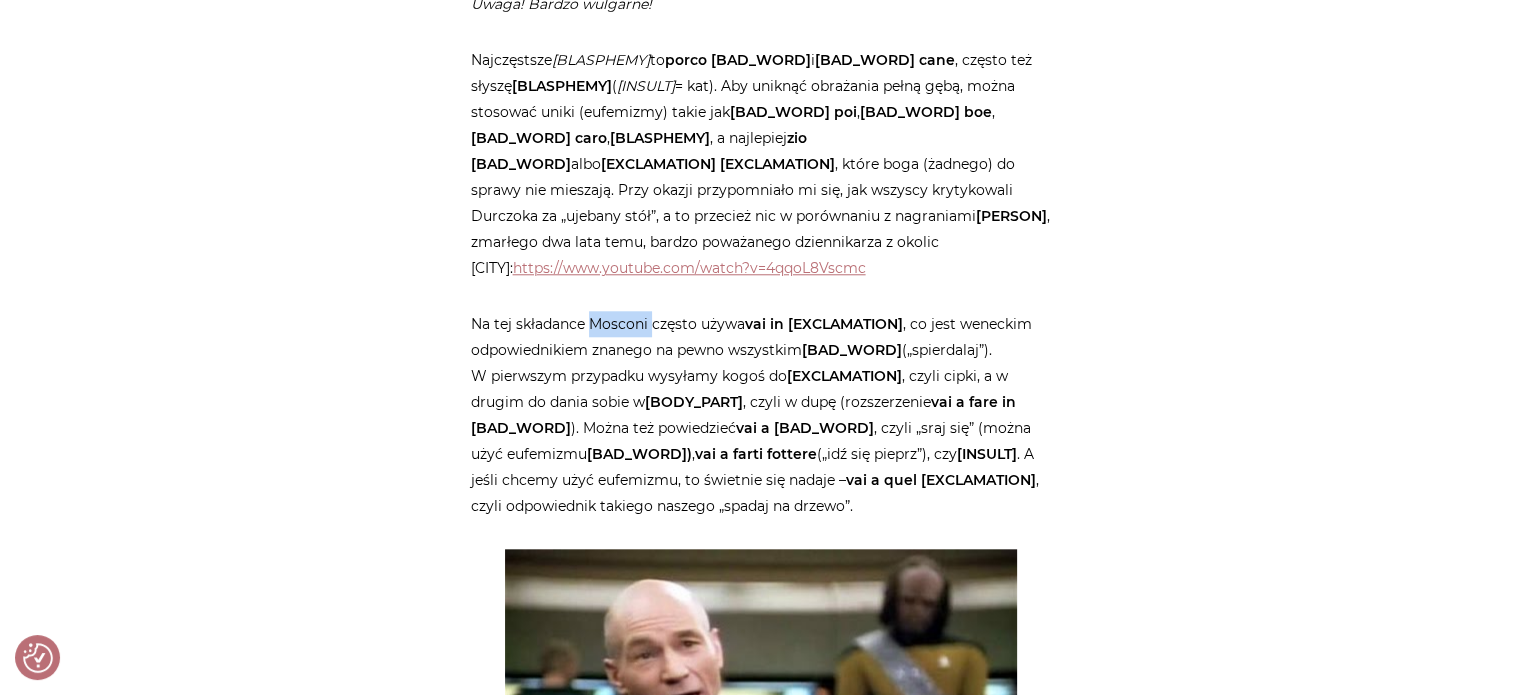 click on "Na tej składance Mosconi często używa vai in [EXCLAMATION] , co jest weneckim odpowiednikiem znanego na pewno wszystkim vaffanculo („spierdalaj”). W pierwszym przypadku wysyłamy kogoś do [EXCLAMATION] , czyli cipki, a w drugim do dania sobie w [BODY_PART] , czyli w dupę (rozszerzenie vai a fare in culo ). Można też powiedzieć vai a cagare , czyli „sraj się” (można użyć eufemizmu caccare) , vai a farti fottere („idź się pieprz”), czy fottiti . A jeśli chcemy użyć eufemizmu, to świetnie się nadaje – vai a quel [EXCLAMATION] , czyli odpowiednik takiego naszego „spadaj na drzewo”." at bounding box center [761, 415] 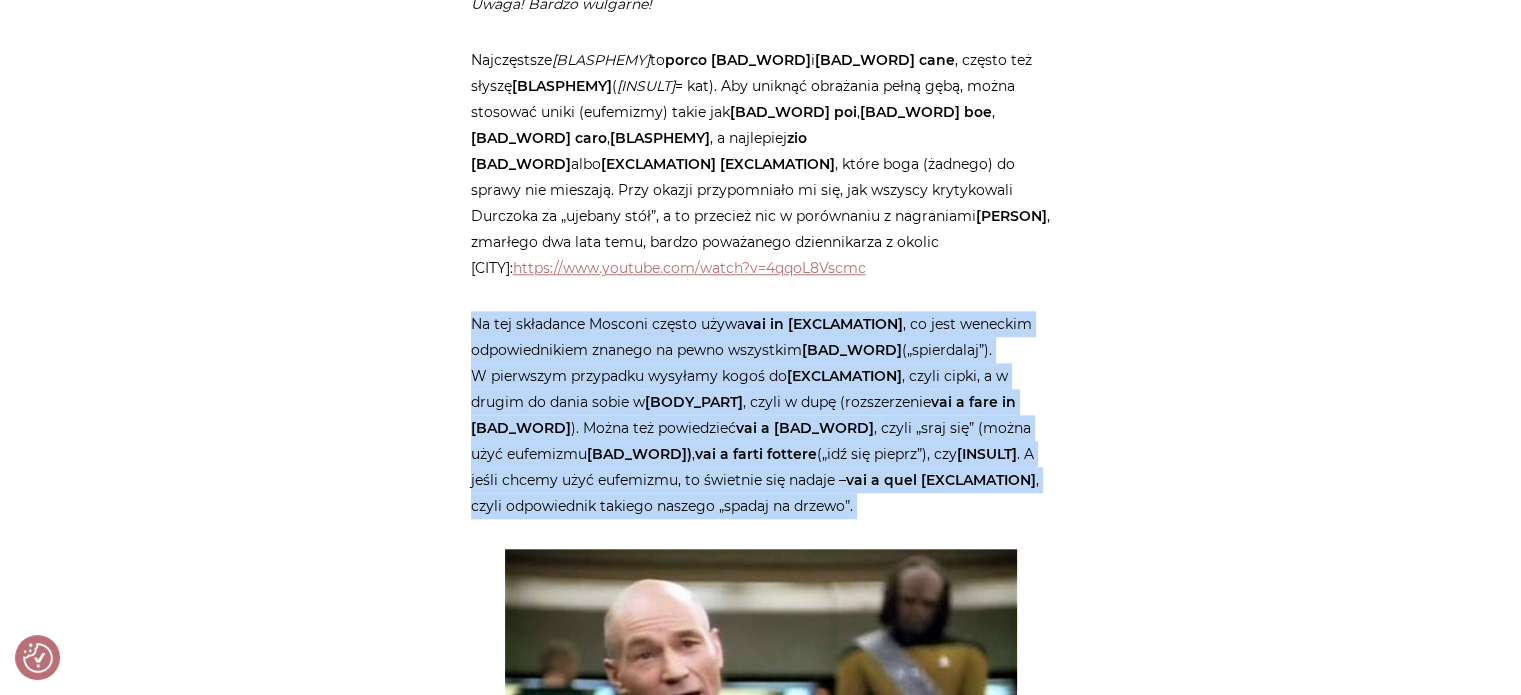 click on "Na tej składance Mosconi często używa vai in [EXCLAMATION] , co jest weneckim odpowiednikiem znanego na pewno wszystkim vaffanculo („spierdalaj”). W pierwszym przypadku wysyłamy kogoś do [EXCLAMATION] , czyli cipki, a w drugim do dania sobie w [BODY_PART] , czyli w dupę (rozszerzenie vai a fare in culo ). Można też powiedzieć vai a cagare , czyli „sraj się” (można użyć eufemizmu caccare) , vai a farti fottere („idź się pieprz”), czy fottiti . A jeśli chcemy użyć eufemizmu, to świetnie się nadaje – vai a quel [EXCLAMATION] , czyli odpowiednik takiego naszego „spadaj na drzewo”." at bounding box center [761, 415] 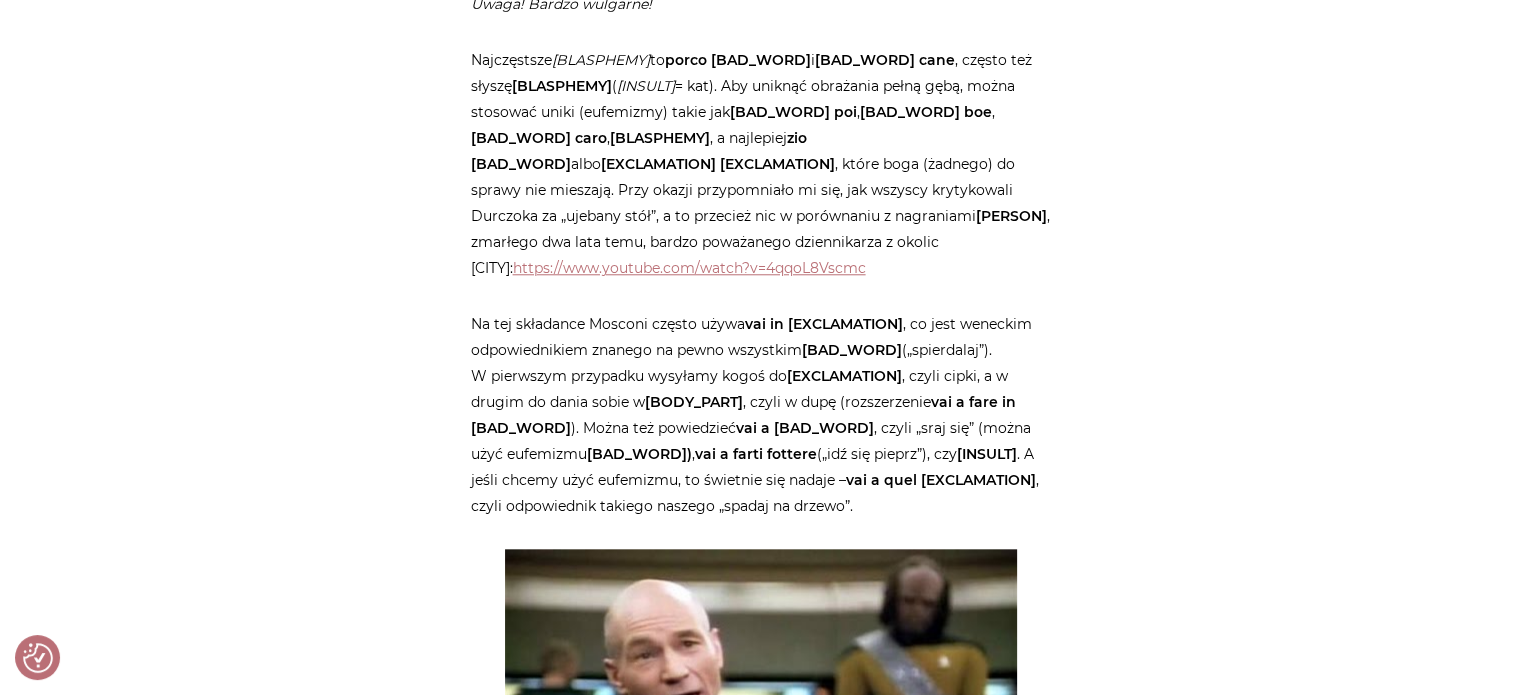 click on "Na tej składance Mosconi często używa vai in [EXCLAMATION] , co jest weneckim odpowiednikiem znanego na pewno wszystkim vaffanculo („spierdalaj”). W pierwszym przypadku wysyłamy kogoś do [EXCLAMATION] , czyli cipki, a w drugim do dania sobie w [BODY_PART] , czyli w dupę (rozszerzenie vai a fare in culo ). Można też powiedzieć vai a cagare , czyli „sraj się” (można użyć eufemizmu caccare) , vai a farti fottere („idź się pieprz”), czy fottiti . A jeśli chcemy użyć eufemizmu, to świetnie się nadaje – vai a quel [EXCLAMATION] , czyli odpowiednik takiego naszego „spadaj na drzewo”." at bounding box center [761, 415] 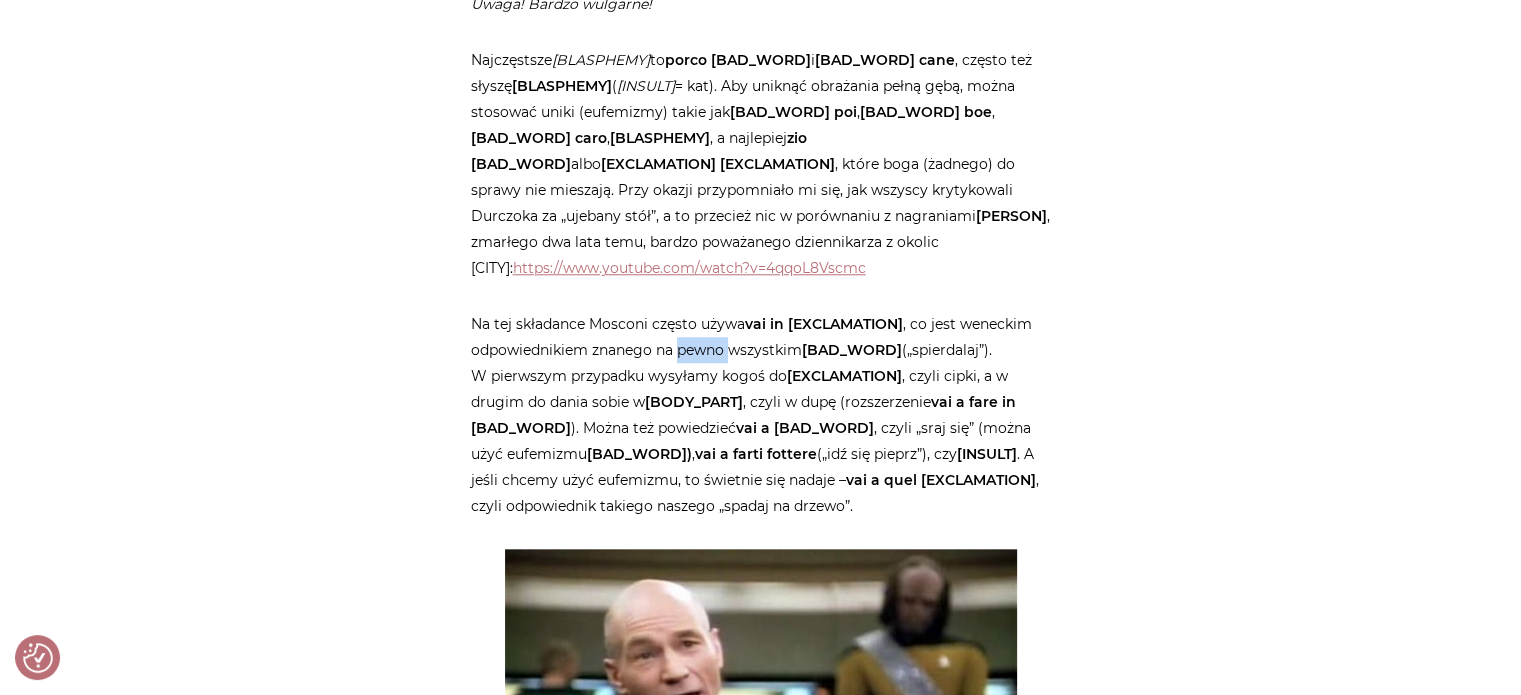 click on "Na tej składance Mosconi często używa vai in [EXCLAMATION] , co jest weneckim odpowiednikiem znanego na pewno wszystkim vaffanculo („spierdalaj”). W pierwszym przypadku wysyłamy kogoś do [EXCLAMATION] , czyli cipki, a w drugim do dania sobie w [BODY_PART] , czyli w dupę (rozszerzenie vai a fare in culo ). Można też powiedzieć vai a cagare , czyli „sraj się” (można użyć eufemizmu caccare) , vai a farti fottere („idź się pieprz”), czy fottiti . A jeśli chcemy użyć eufemizmu, to świetnie się nadaje – vai a quel [EXCLAMATION] , czyli odpowiednik takiego naszego „spadaj na drzewo”." at bounding box center [761, 415] 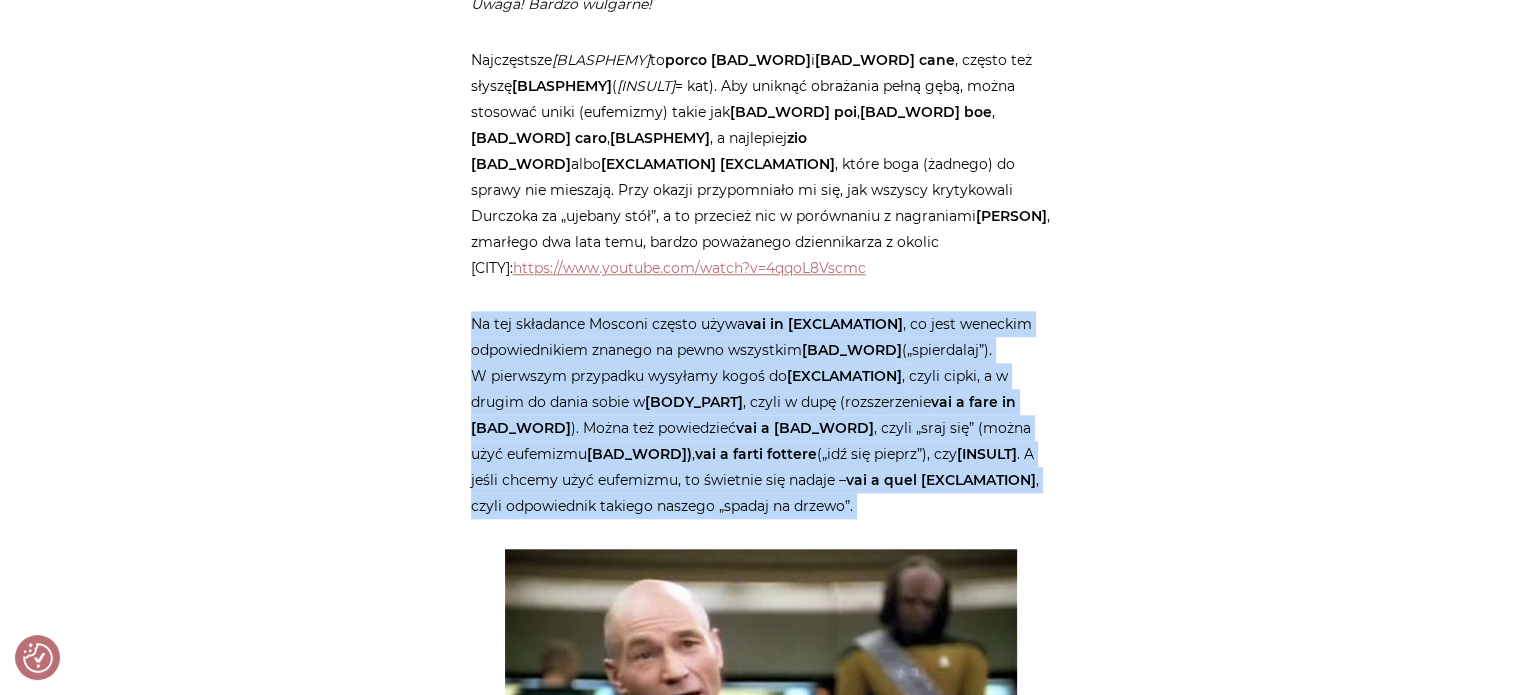 click on "Na tej składance Mosconi często używa vai in [EXCLAMATION] , co jest weneckim odpowiednikiem znanego na pewno wszystkim vaffanculo („spierdalaj”). W pierwszym przypadku wysyłamy kogoś do [EXCLAMATION] , czyli cipki, a w drugim do dania sobie w [BODY_PART] , czyli w dupę (rozszerzenie vai a fare in culo ). Można też powiedzieć vai a cagare , czyli „sraj się” (można użyć eufemizmu caccare) , vai a farti fottere („idź się pieprz”), czy fottiti . A jeśli chcemy użyć eufemizmu, to świetnie się nadaje – vai a quel [EXCLAMATION] , czyli odpowiednik takiego naszego „spadaj na drzewo”." at bounding box center [761, 415] 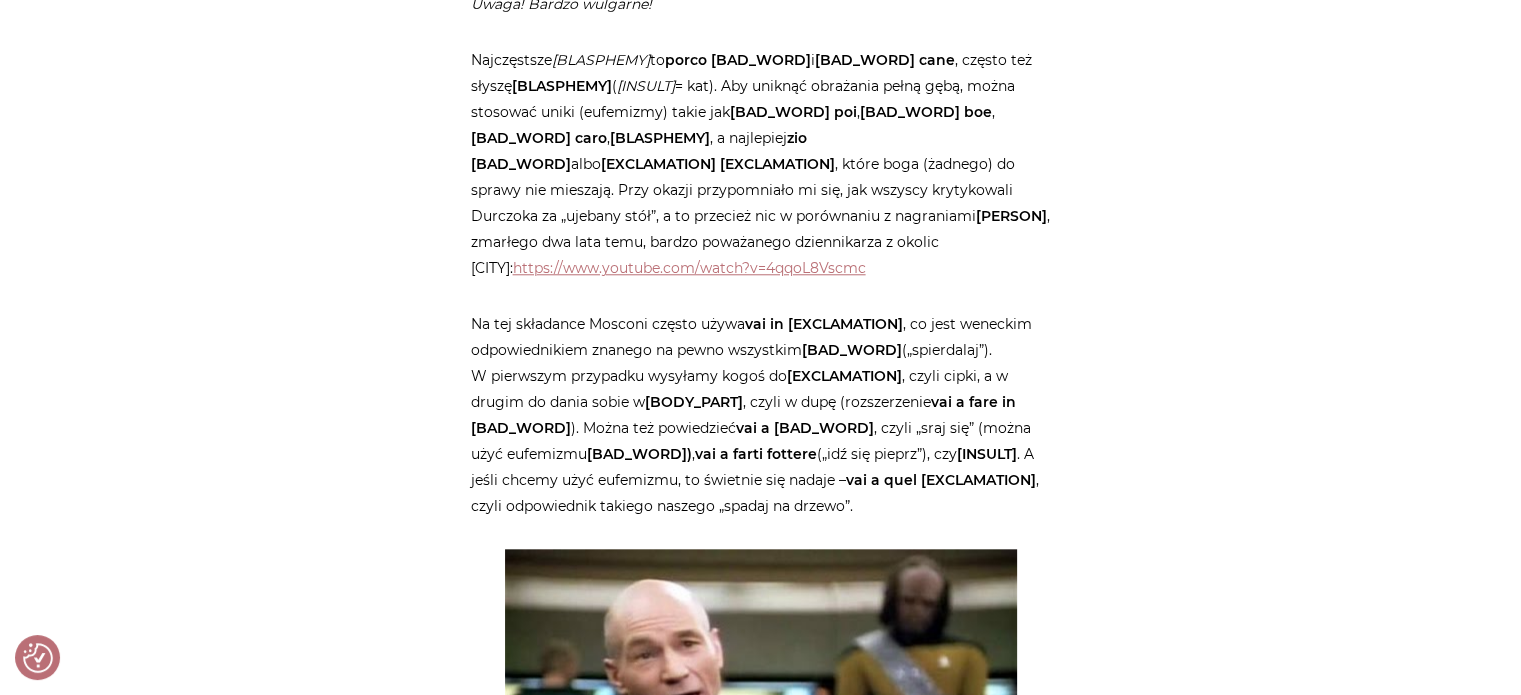 click on "Na tej składance Mosconi często używa vai in [EXCLAMATION] , co jest weneckim odpowiednikiem znanego na pewno wszystkim vaffanculo („spierdalaj”). W pierwszym przypadku wysyłamy kogoś do [EXCLAMATION] , czyli cipki, a w drugim do dania sobie w [BODY_PART] , czyli w dupę (rozszerzenie vai a fare in culo ). Można też powiedzieć vai a cagare , czyli „sraj się” (można użyć eufemizmu caccare) , vai a farti fottere („idź się pieprz”), czy fottiti . A jeśli chcemy użyć eufemizmu, to świetnie się nadaje – vai a quel [EXCLAMATION] , czyli odpowiednik takiego naszego „spadaj na drzewo”." at bounding box center [761, 415] 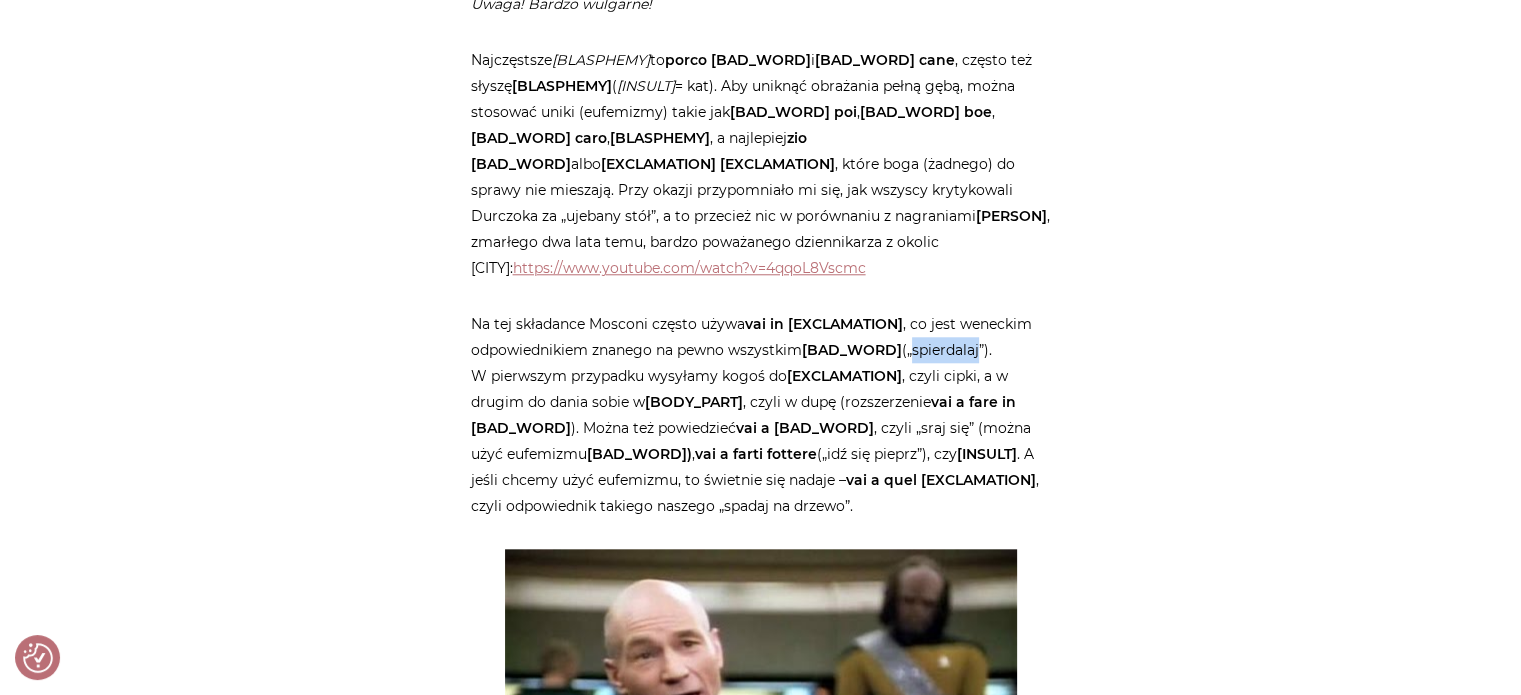 click on "Na tej składance Mosconi często używa vai in [EXCLAMATION] , co jest weneckim odpowiednikiem znanego na pewno wszystkim vaffanculo („spierdalaj”). W pierwszym przypadku wysyłamy kogoś do [EXCLAMATION] , czyli cipki, a w drugim do dania sobie w [BODY_PART] , czyli w dupę (rozszerzenie vai a fare in culo ). Można też powiedzieć vai a cagare , czyli „sraj się” (można użyć eufemizmu caccare) , vai a farti fottere („idź się pieprz”), czy fottiti . A jeśli chcemy użyć eufemizmu, to świetnie się nadaje – vai a quel [EXCLAMATION] , czyli odpowiednik takiego naszego „spadaj na drzewo”." at bounding box center (761, 415) 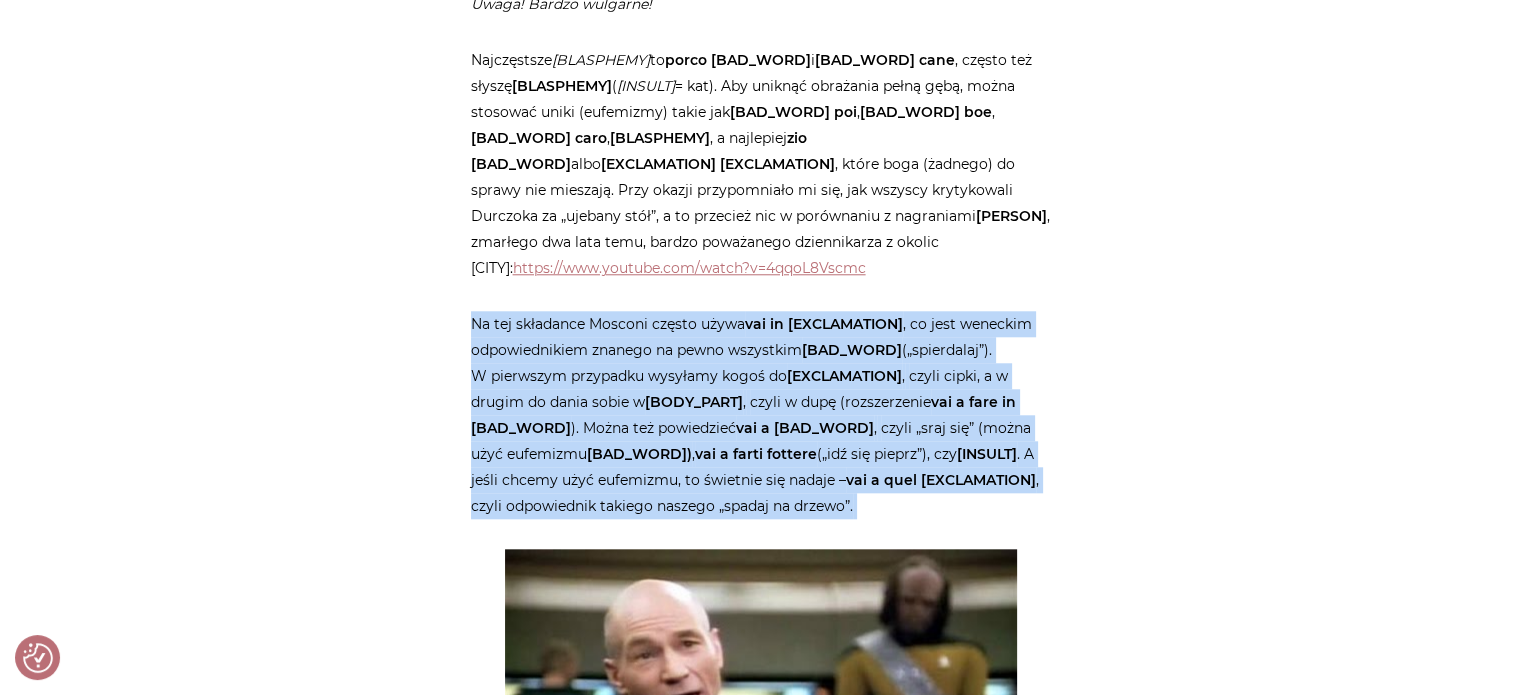 drag, startPoint x: 904, startPoint y: 319, endPoint x: 890, endPoint y: 319, distance: 14 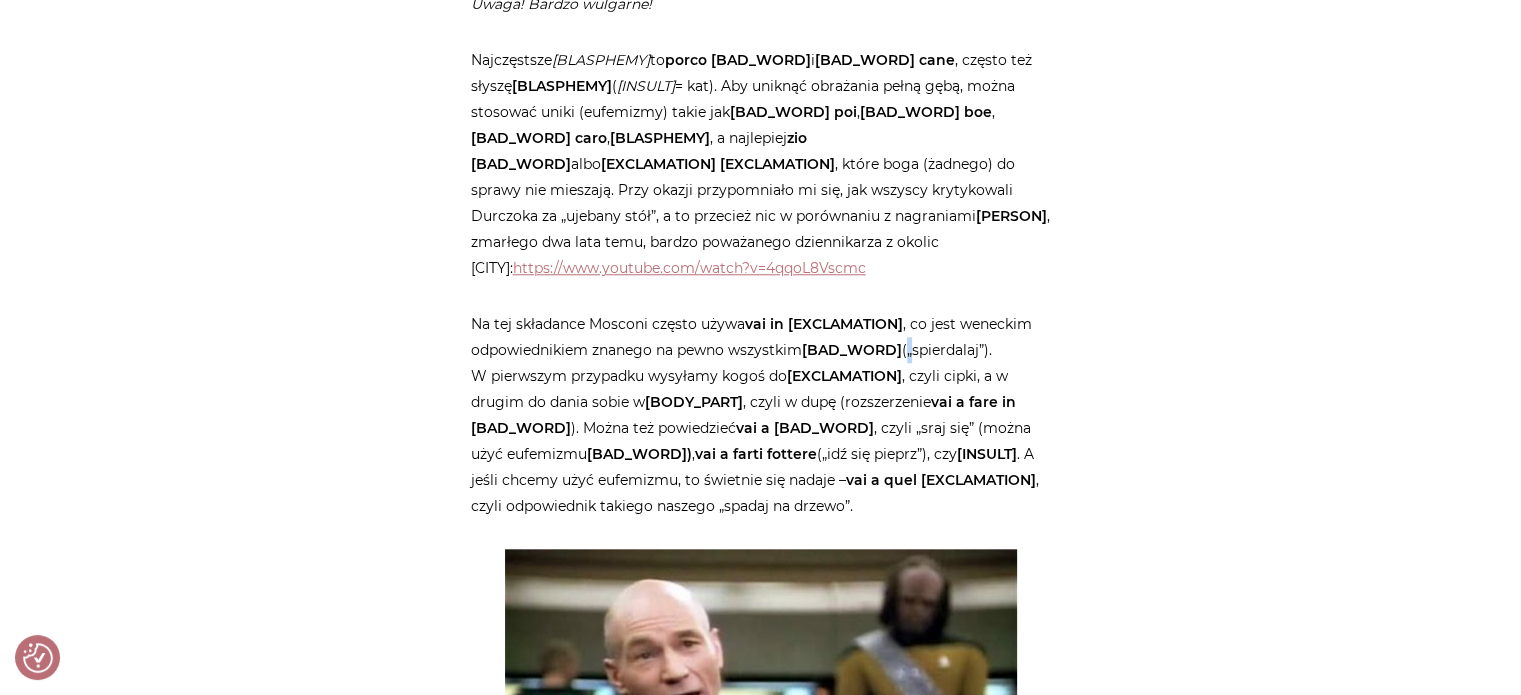 click on "Na tej składance Mosconi często używa vai in [EXCLAMATION] , co jest weneckim odpowiednikiem znanego na pewno wszystkim vaffanculo („spierdalaj”). W pierwszym przypadku wysyłamy kogoś do [EXCLAMATION] , czyli cipki, a w drugim do dania sobie w [BODY_PART] , czyli w dupę (rozszerzenie vai a fare in culo ). Można też powiedzieć vai a cagare , czyli „sraj się” (można użyć eufemizmu caccare) , vai a farti fottere („idź się pieprz”), czy fottiti . A jeśli chcemy użyć eufemizmu, to świetnie się nadaje – vai a quel [EXCLAMATION] , czyli odpowiednik takiego naszego „spadaj na drzewo”." at bounding box center (761, 415) 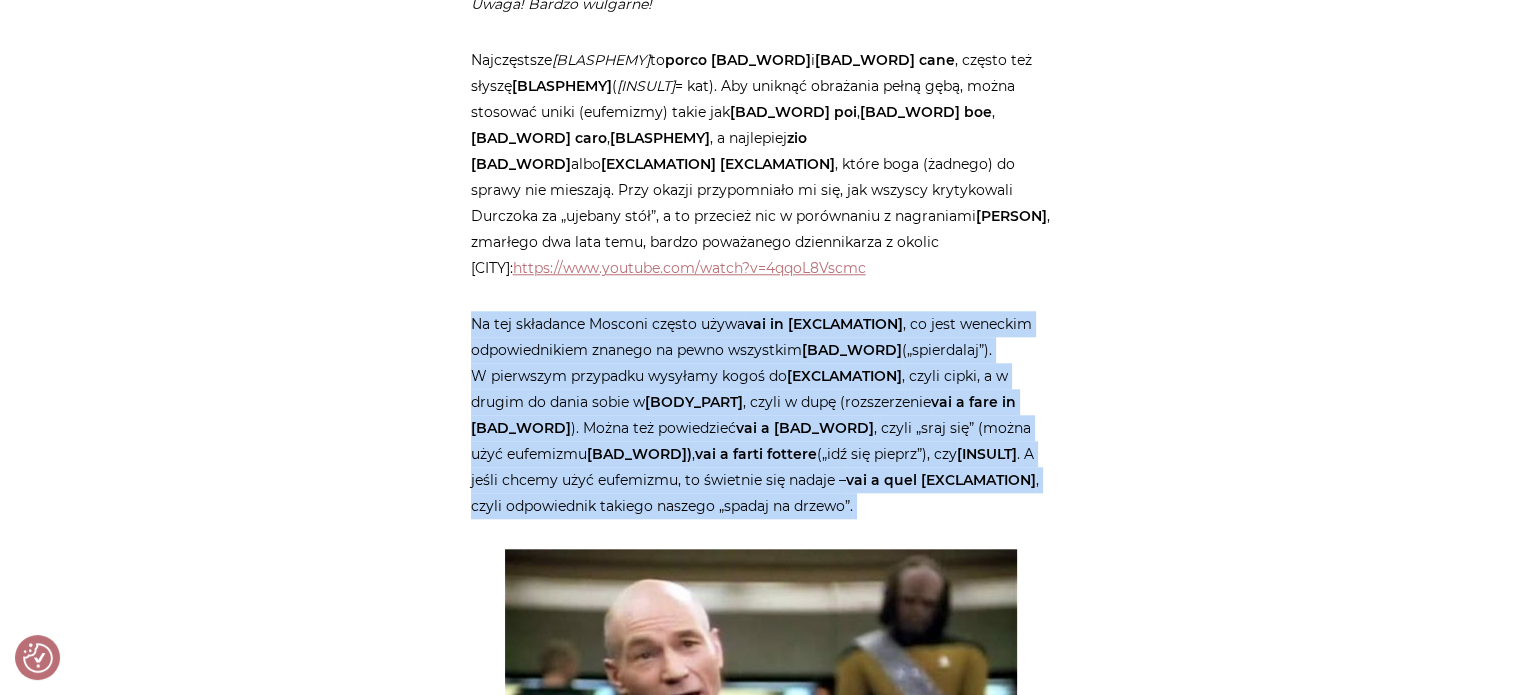 click on "Na tej składance Mosconi często używa vai in [EXCLAMATION] , co jest weneckim odpowiednikiem znanego na pewno wszystkim vaffanculo („spierdalaj”). W pierwszym przypadku wysyłamy kogoś do [EXCLAMATION] , czyli cipki, a w drugim do dania sobie w [BODY_PART] , czyli w dupę (rozszerzenie vai a fare in culo ). Można też powiedzieć vai a cagare , czyli „sraj się” (można użyć eufemizmu caccare) , vai a farti fottere („idź się pieprz”), czy fottiti . A jeśli chcemy użyć eufemizmu, to świetnie się nadaje – vai a quel [EXCLAMATION] , czyli odpowiednik takiego naszego „spadaj na drzewo”." at bounding box center [761, 415] 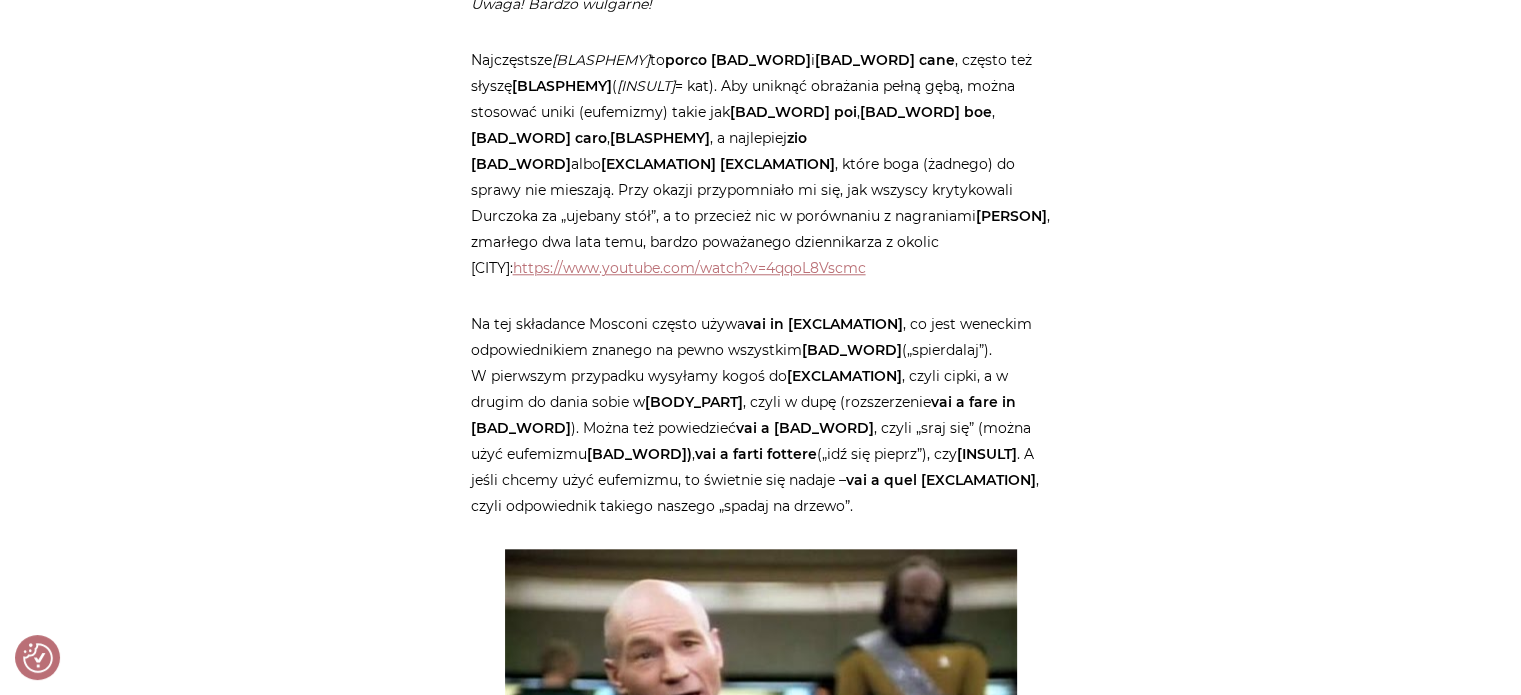 click on "Na tej składance Mosconi często używa vai in [EXCLAMATION] , co jest weneckim odpowiednikiem znanego na pewno wszystkim vaffanculo („spierdalaj”). W pierwszym przypadku wysyłamy kogoś do [EXCLAMATION] , czyli cipki, a w drugim do dania sobie w [BODY_PART] , czyli w dupę (rozszerzenie vai a fare in culo ). Można też powiedzieć vai a cagare , czyli „sraj się” (można użyć eufemizmu caccare) , vai a farti fottere („idź się pieprz”), czy fottiti . A jeśli chcemy użyć eufemizmu, to świetnie się nadaje – vai a quel [EXCLAMATION] , czyli odpowiednik takiego naszego „spadaj na drzewo”." at bounding box center [761, 415] 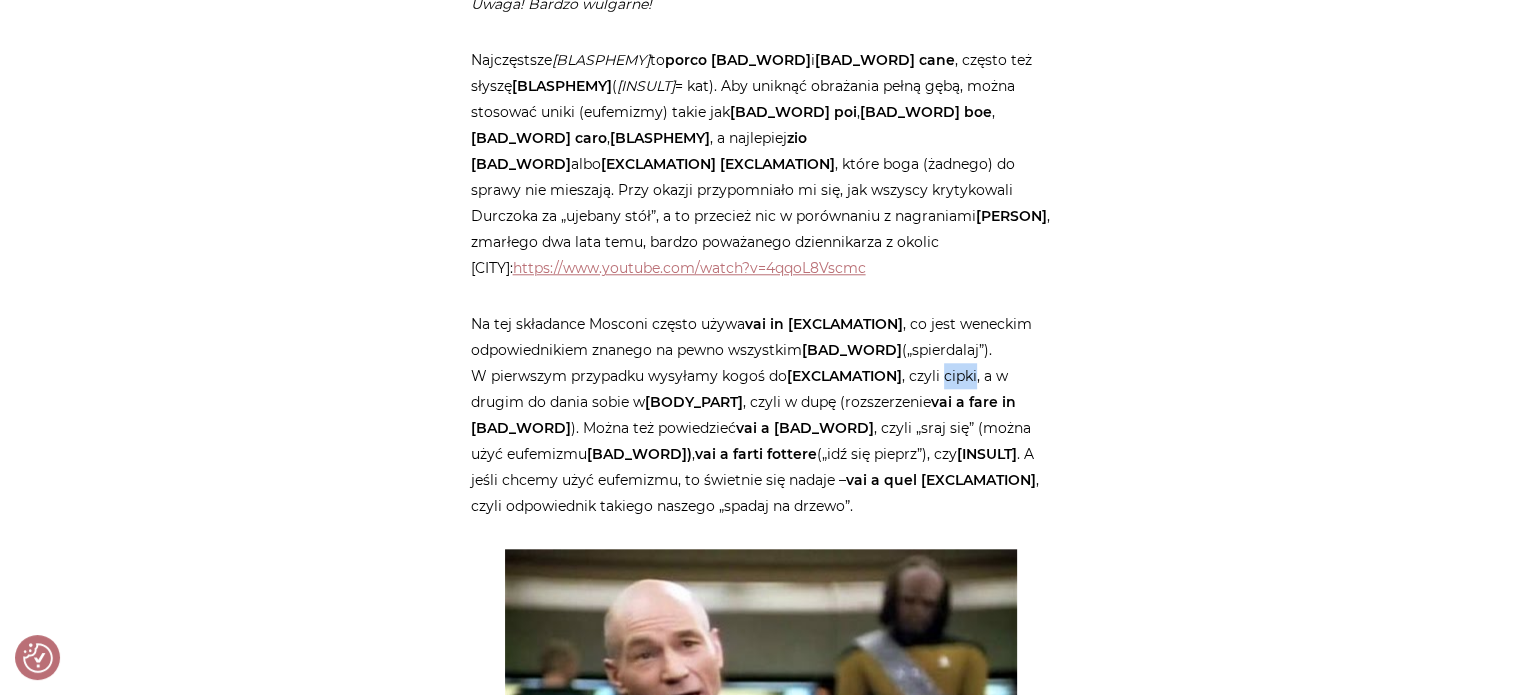 click on "Na tej składance Mosconi często używa vai in [EXCLAMATION] , co jest weneckim odpowiednikiem znanego na pewno wszystkim vaffanculo („spierdalaj”). W pierwszym przypadku wysyłamy kogoś do [EXCLAMATION] , czyli cipki, a w drugim do dania sobie w [BODY_PART] , czyli w dupę (rozszerzenie vai a fare in culo ). Można też powiedzieć vai a cagare , czyli „sraj się” (można użyć eufemizmu caccare) , vai a farti fottere („idź się pieprz”), czy fottiti . A jeśli chcemy użyć eufemizmu, to świetnie się nadaje – vai a quel [EXCLAMATION] , czyli odpowiednik takiego naszego „spadaj na drzewo”." at bounding box center [761, 415] 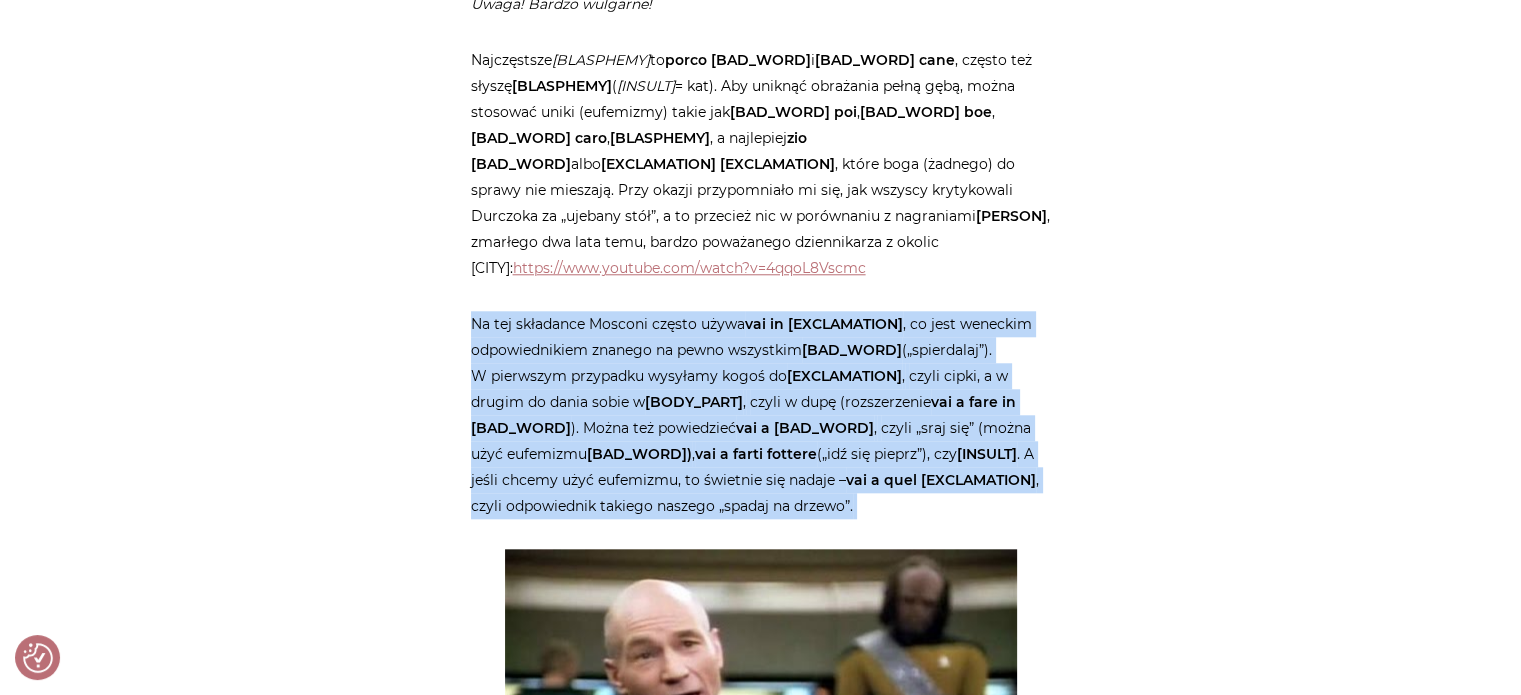 click on "Na tej składance Mosconi często używa vai in [EXCLAMATION] , co jest weneckim odpowiednikiem znanego na pewno wszystkim vaffanculo („spierdalaj”). W pierwszym przypadku wysyłamy kogoś do [EXCLAMATION] , czyli cipki, a w drugim do dania sobie w [BODY_PART] , czyli w dupę (rozszerzenie vai a fare in culo ). Można też powiedzieć vai a cagare , czyli „sraj się” (można użyć eufemizmu caccare) , vai a farti fottere („idź się pieprz”), czy fottiti . A jeśli chcemy użyć eufemizmu, to świetnie się nadaje – vai a quel [EXCLAMATION] , czyli odpowiednik takiego naszego „spadaj na drzewo”." at bounding box center (761, 415) 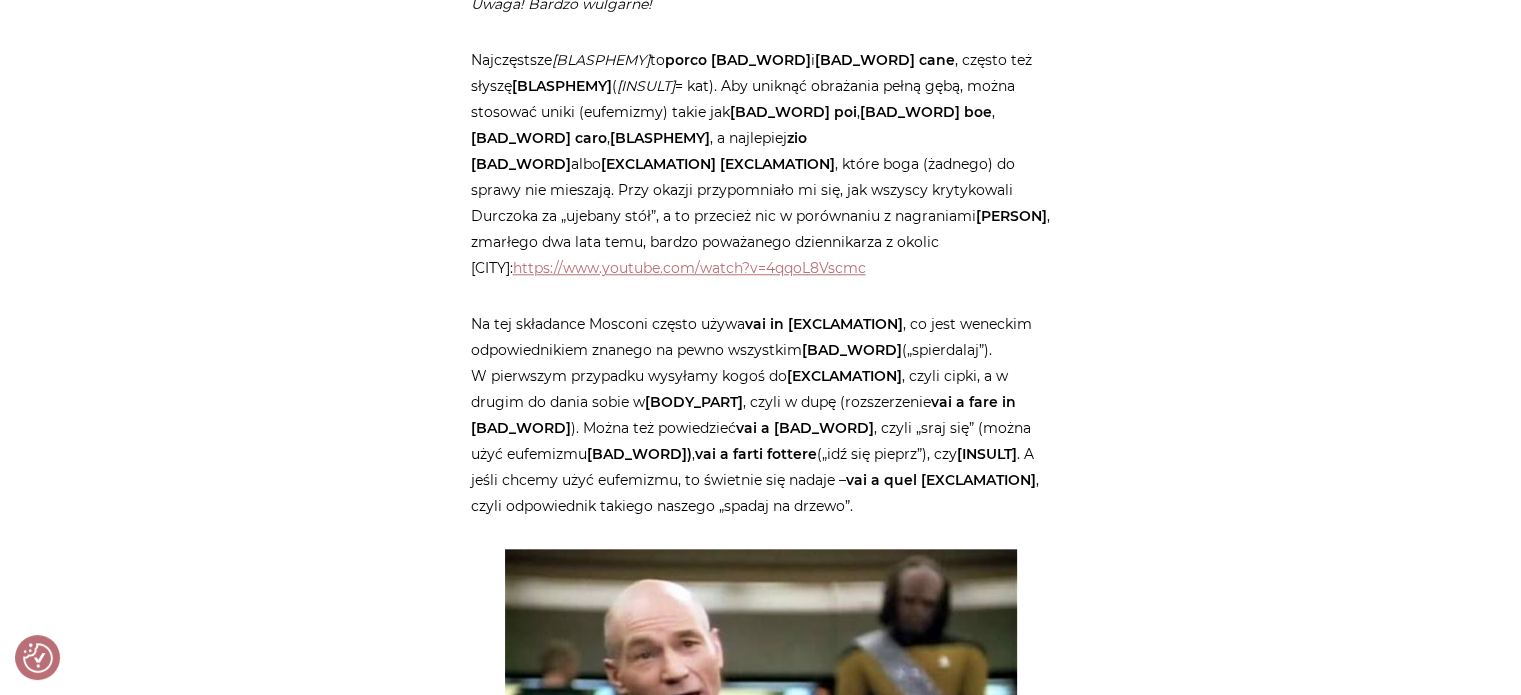 click on "[BODY_PART]" at bounding box center [694, 402] 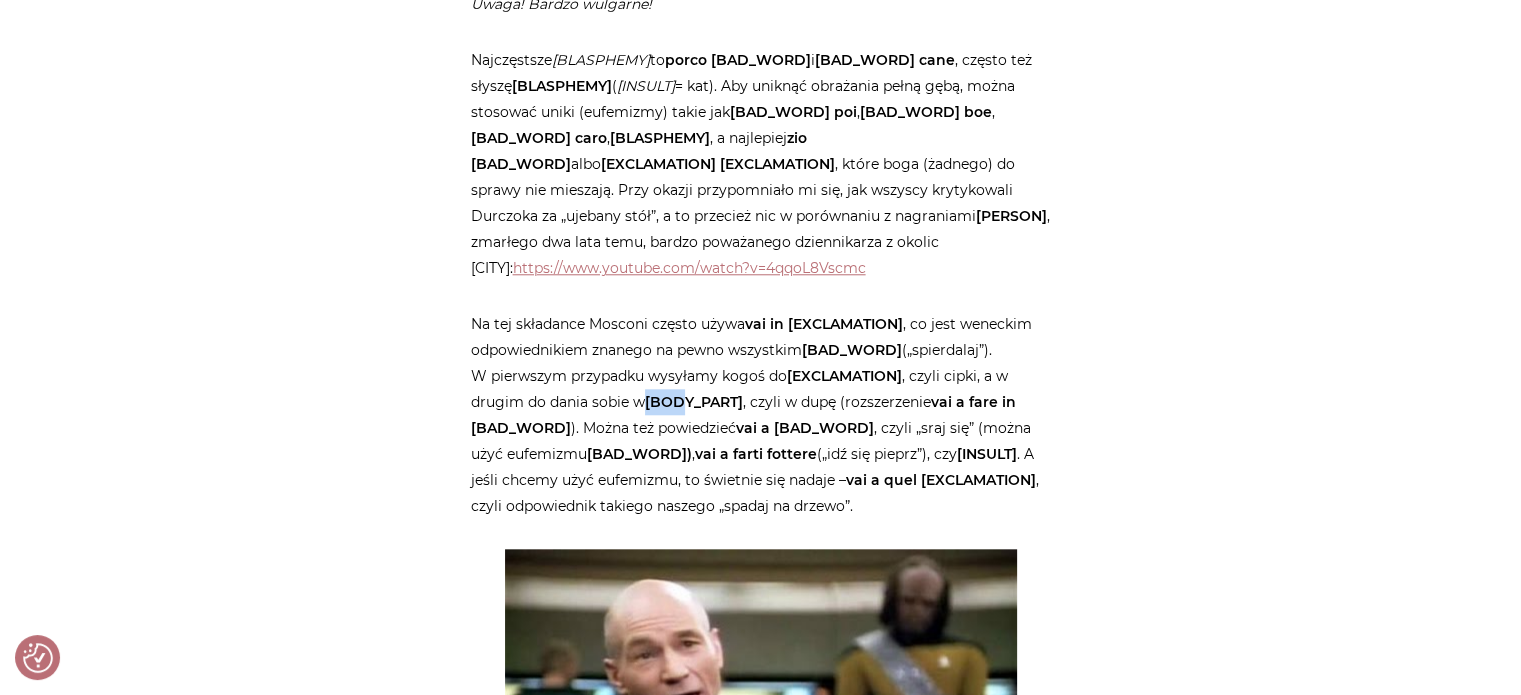click on "[BODY_PART]" at bounding box center [694, 402] 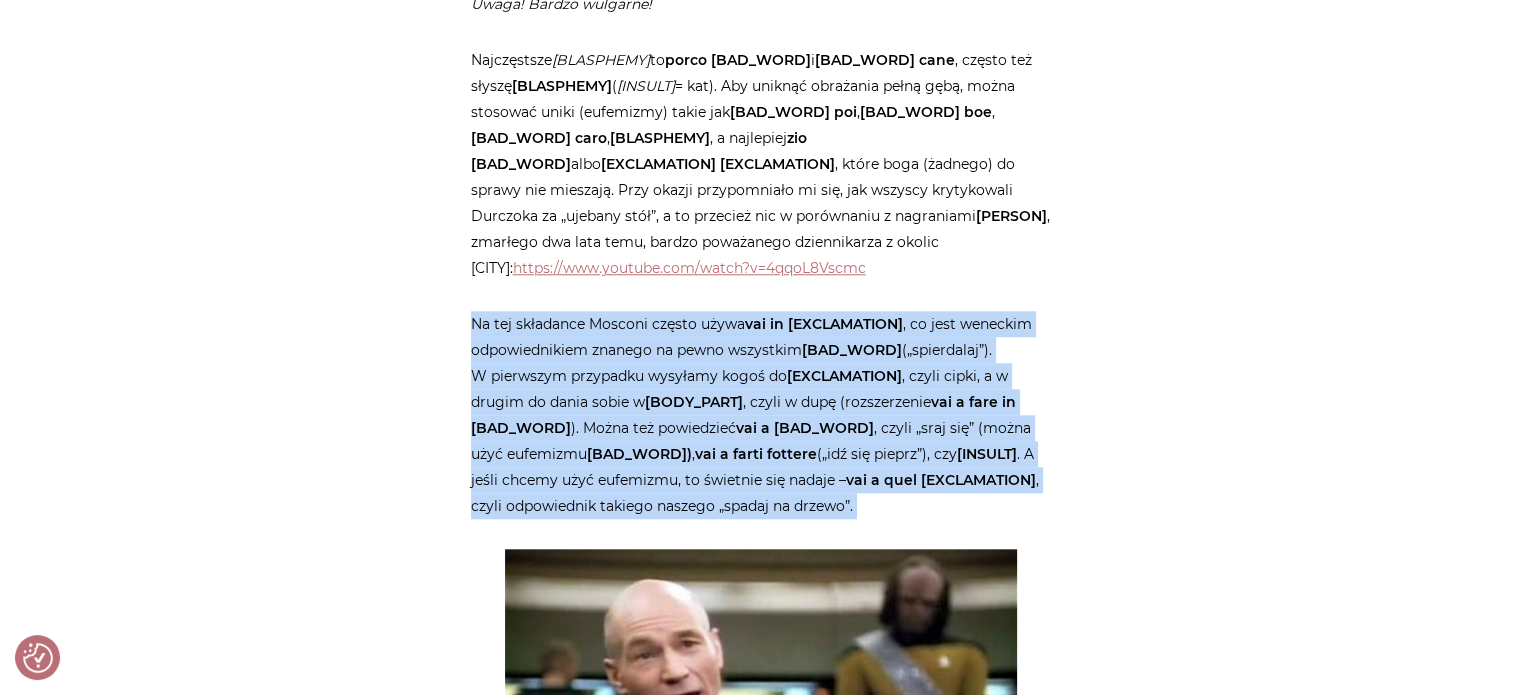 click on "[BODY_PART]" at bounding box center [694, 402] 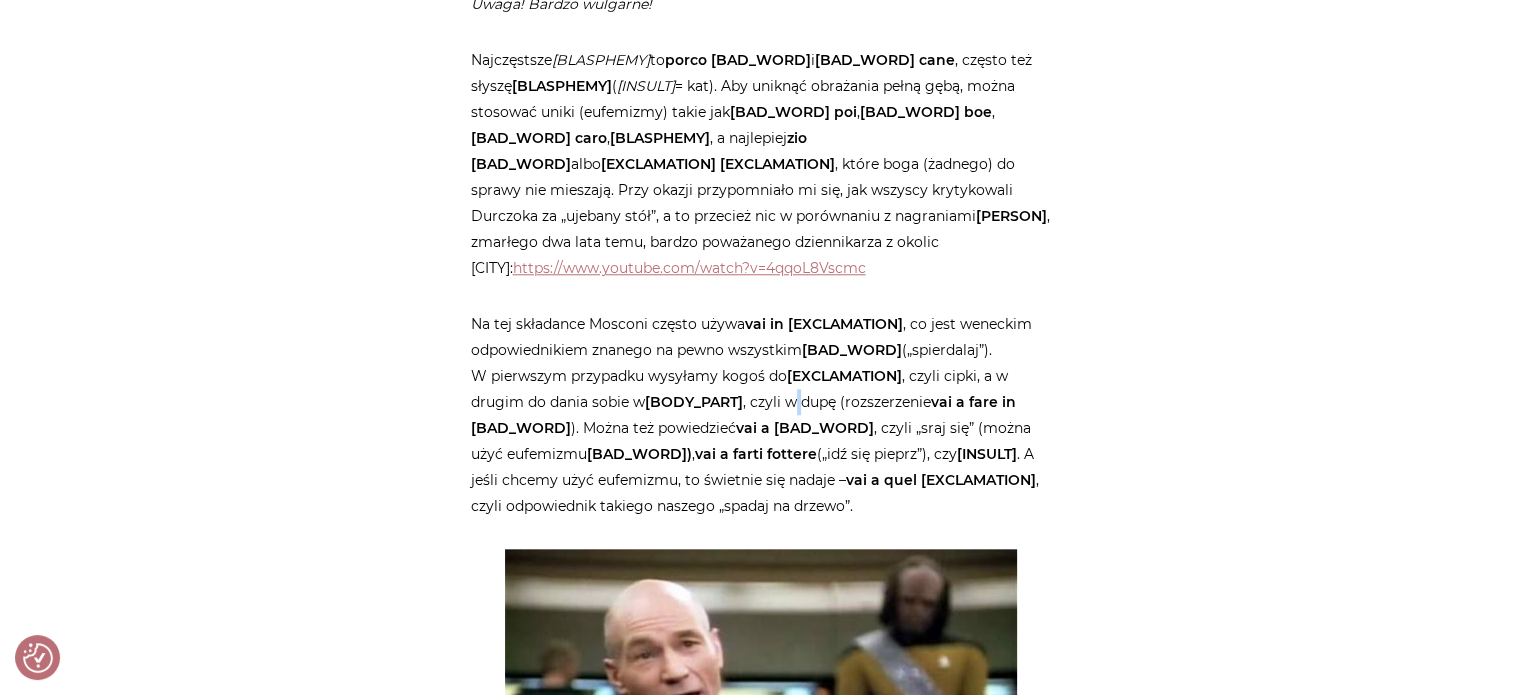 click on "Na tej składance Mosconi często używa vai in [EXCLAMATION] , co jest weneckim odpowiednikiem znanego na pewno wszystkim vaffanculo („spierdalaj”). W pierwszym przypadku wysyłamy kogoś do [EXCLAMATION] , czyli cipki, a w drugim do dania sobie w [BODY_PART] , czyli w dupę (rozszerzenie vai a fare in culo ). Można też powiedzieć vai a cagare , czyli „sraj się” (można użyć eufemizmu caccare) , vai a farti fottere („idź się pieprz”), czy fottiti . A jeśli chcemy użyć eufemizmu, to świetnie się nadaje – vai a quel [EXCLAMATION] , czyli odpowiednik takiego naszego „spadaj na drzewo”." at bounding box center [761, 415] 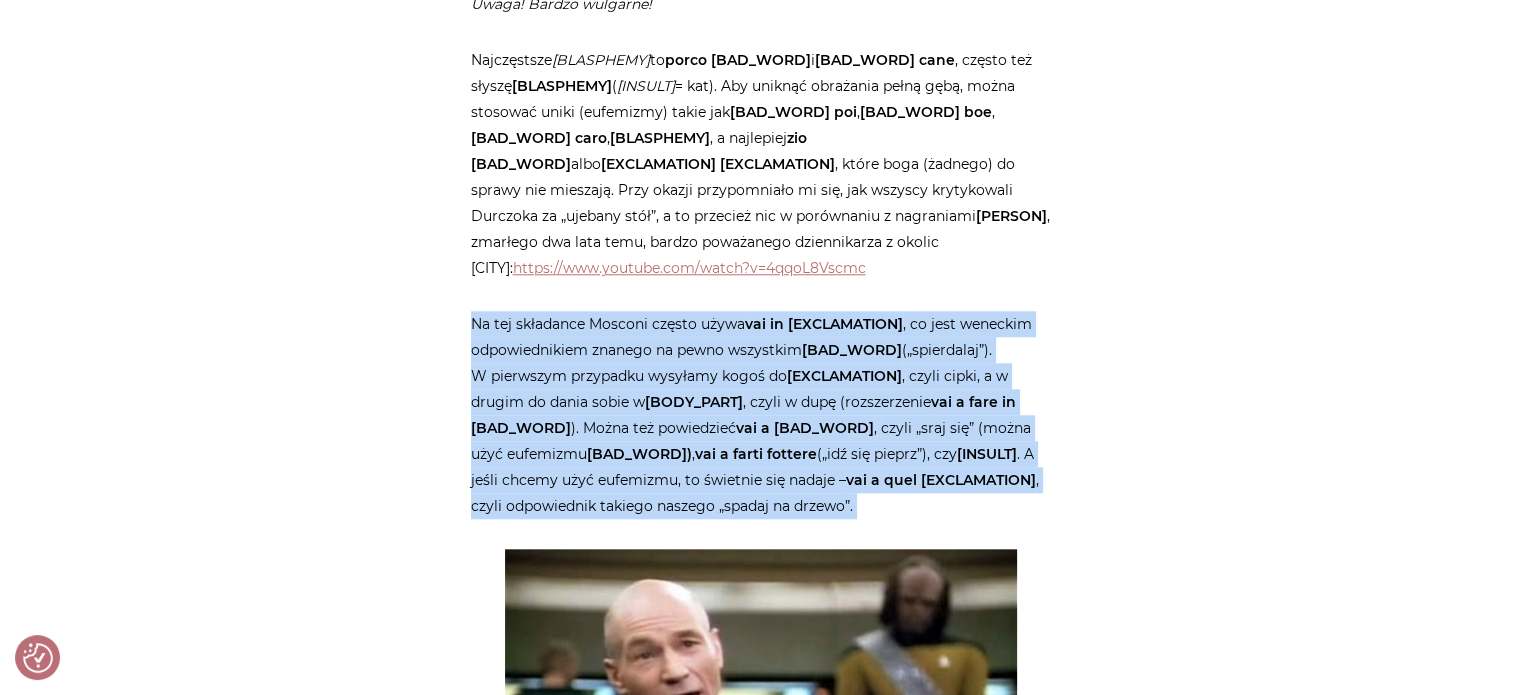 click on "Na tej składance Mosconi często używa vai in [EXCLAMATION] , co jest weneckim odpowiednikiem znanego na pewno wszystkim vaffanculo („spierdalaj”). W pierwszym przypadku wysyłamy kogoś do [EXCLAMATION] , czyli cipki, a w drugim do dania sobie w [BODY_PART] , czyli w dupę (rozszerzenie vai a fare in culo ). Można też powiedzieć vai a cagare , czyli „sraj się” (można użyć eufemizmu caccare) , vai a farti fottere („idź się pieprz”), czy fottiti . A jeśli chcemy użyć eufemizmu, to świetnie się nadaje – vai a quel [EXCLAMATION] , czyli odpowiednik takiego naszego „spadaj na drzewo”." at bounding box center (761, 415) 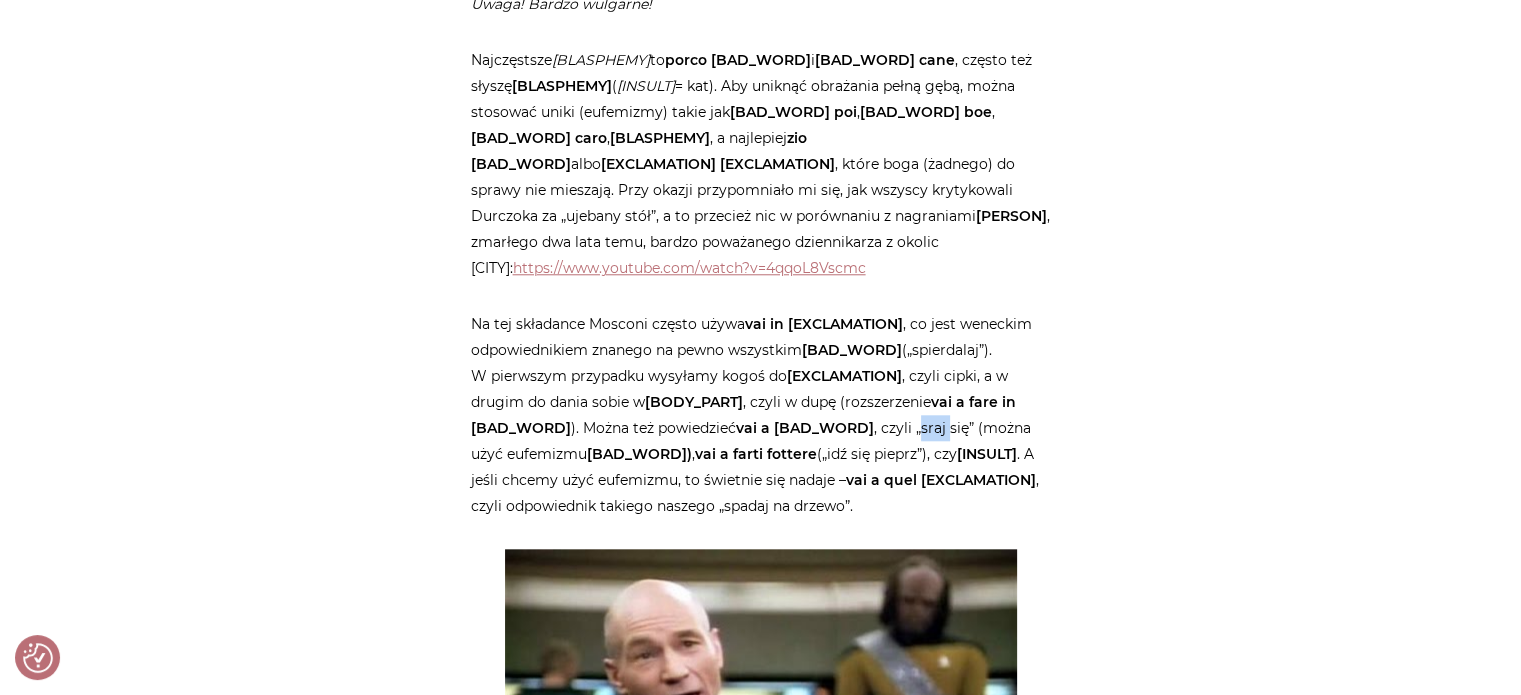 click on "Na tej składance Mosconi często używa vai in [EXCLAMATION] , co jest weneckim odpowiednikiem znanego na pewno wszystkim vaffanculo („spierdalaj”). W pierwszym przypadku wysyłamy kogoś do [EXCLAMATION] , czyli cipki, a w drugim do dania sobie w [BODY_PART] , czyli w dupę (rozszerzenie vai a fare in culo ). Można też powiedzieć vai a cagare , czyli „sraj się” (można użyć eufemizmu caccare) , vai a farti fottere („idź się pieprz”), czy fottiti . A jeśli chcemy użyć eufemizmu, to świetnie się nadaje – vai a quel [EXCLAMATION] , czyli odpowiednik takiego naszego „spadaj na drzewo”." at bounding box center [761, 415] 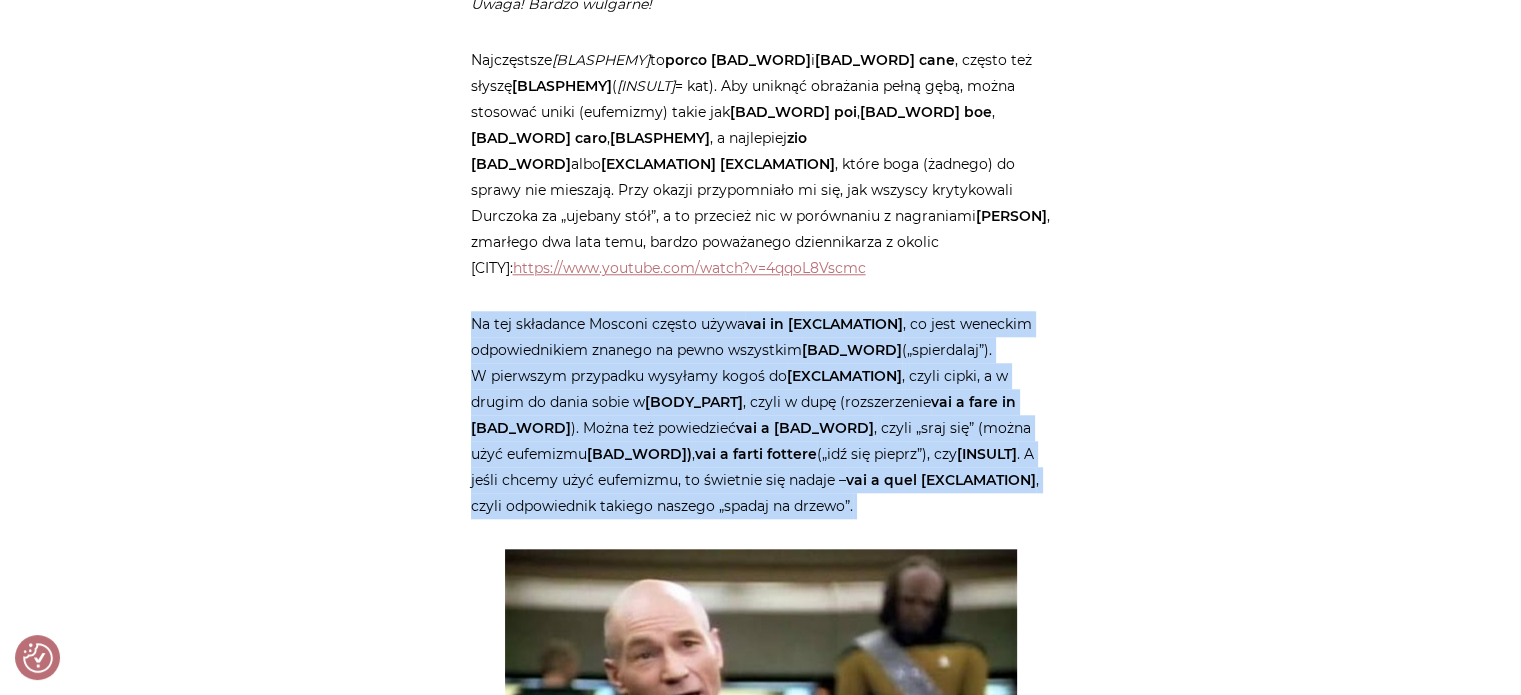 click on "Na tej składance Mosconi często używa vai in [EXCLAMATION] , co jest weneckim odpowiednikiem znanego na pewno wszystkim vaffanculo („spierdalaj”). W pierwszym przypadku wysyłamy kogoś do [EXCLAMATION] , czyli cipki, a w drugim do dania sobie w [BODY_PART] , czyli w dupę (rozszerzenie vai a fare in culo ). Można też powiedzieć vai a cagare , czyli „sraj się” (można użyć eufemizmu caccare) , vai a farti fottere („idź się pieprz”), czy fottiti . A jeśli chcemy użyć eufemizmu, to świetnie się nadaje – vai a quel [EXCLAMATION] , czyli odpowiednik takiego naszego „spadaj na drzewo”." at bounding box center (761, 415) 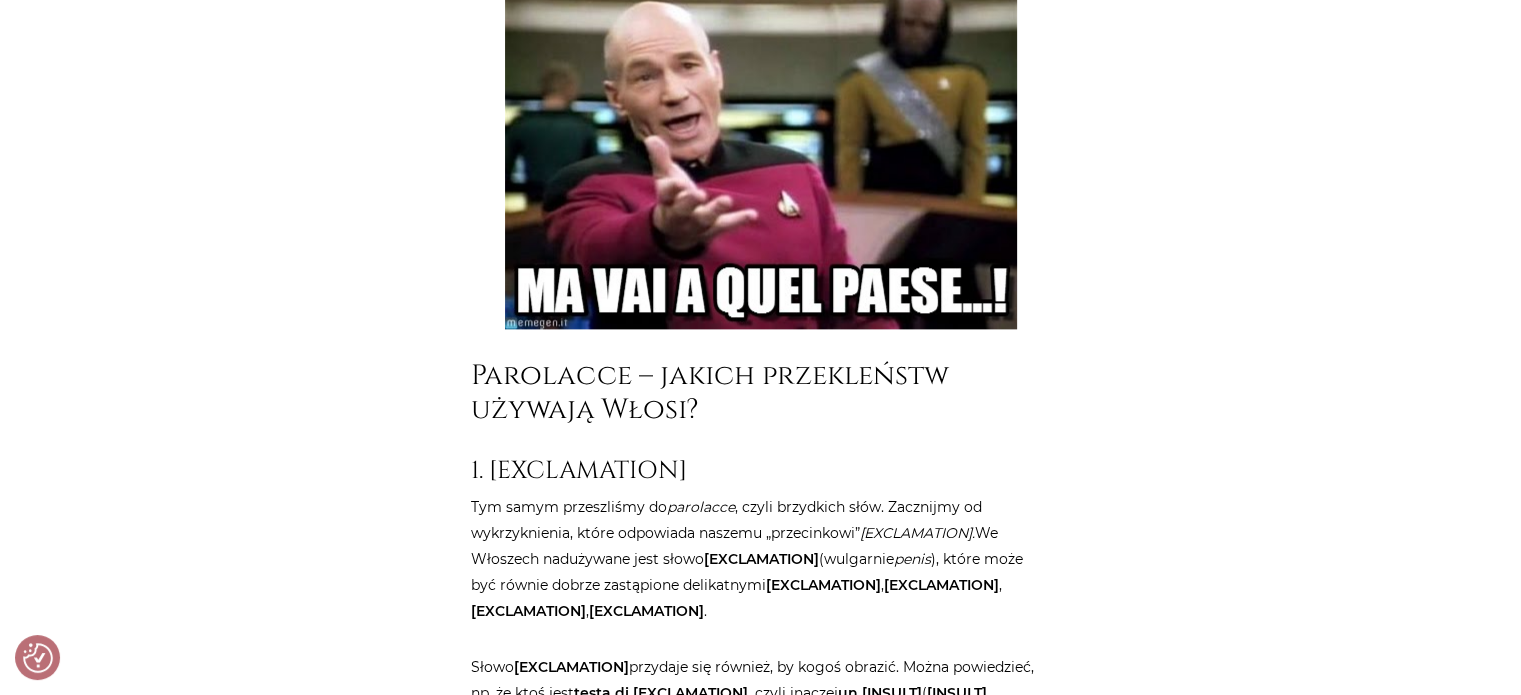 scroll, scrollTop: 2600, scrollLeft: 0, axis: vertical 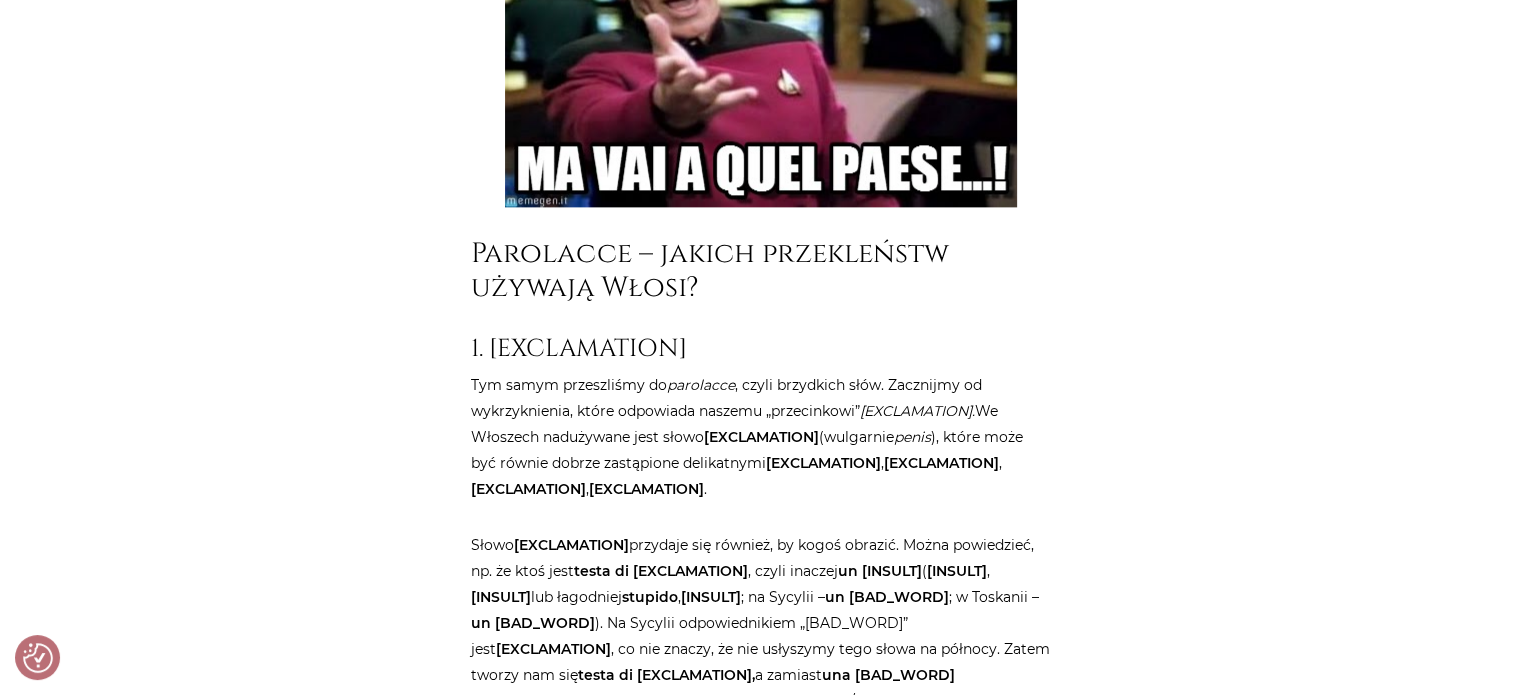 click on "Parolacce – jakich przekleństw używają Włosi?" at bounding box center (761, 270) 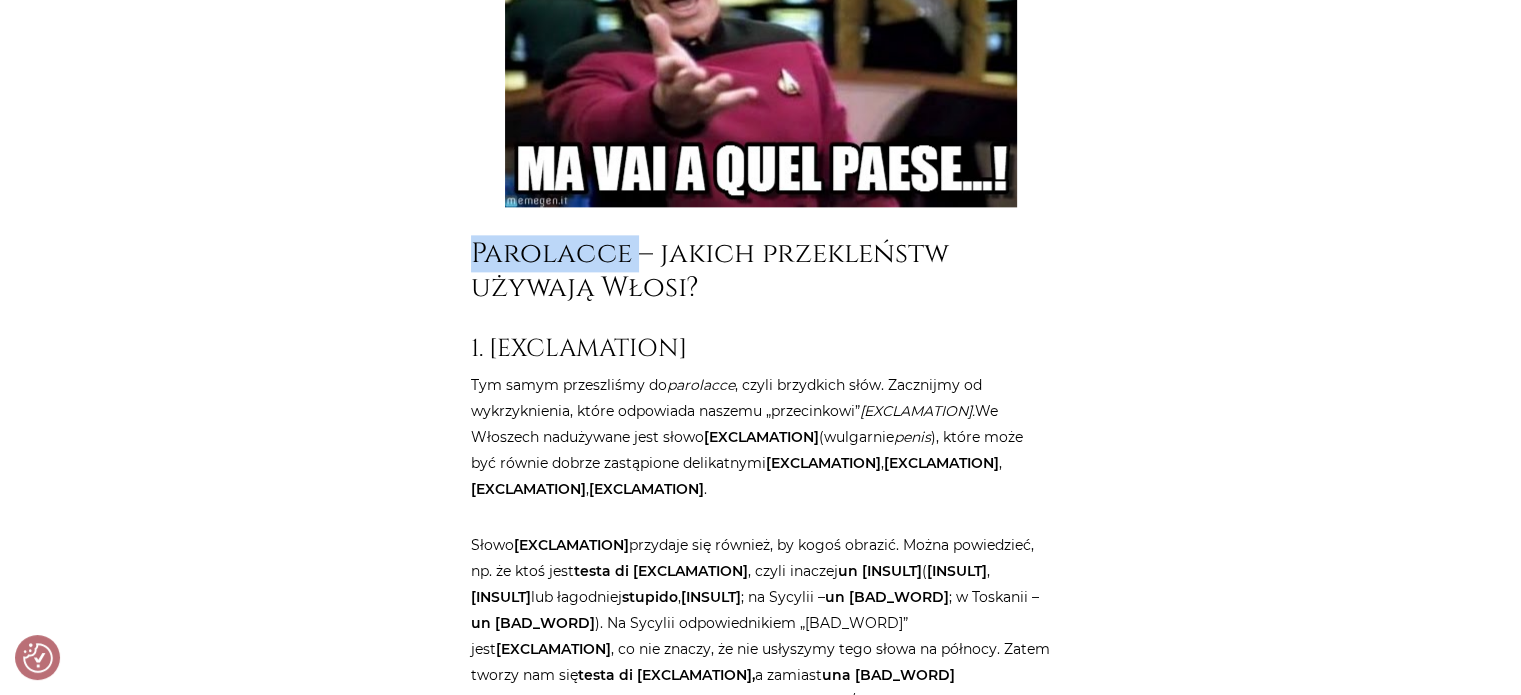 click on "Parolacce – jakich przekleństw używają Włosi?" at bounding box center (761, 270) 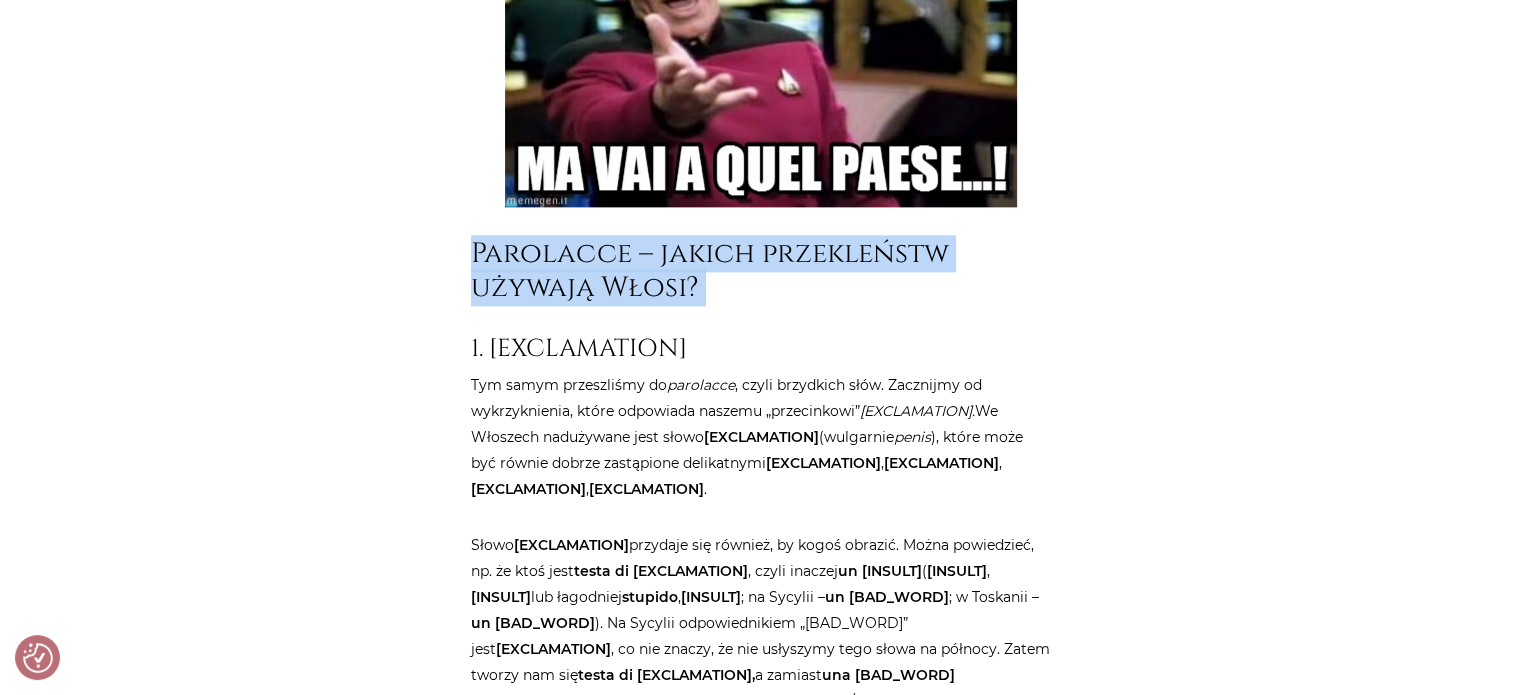 click on "Parolacce – jakich przekleństw używają Włosi?" at bounding box center [761, 270] 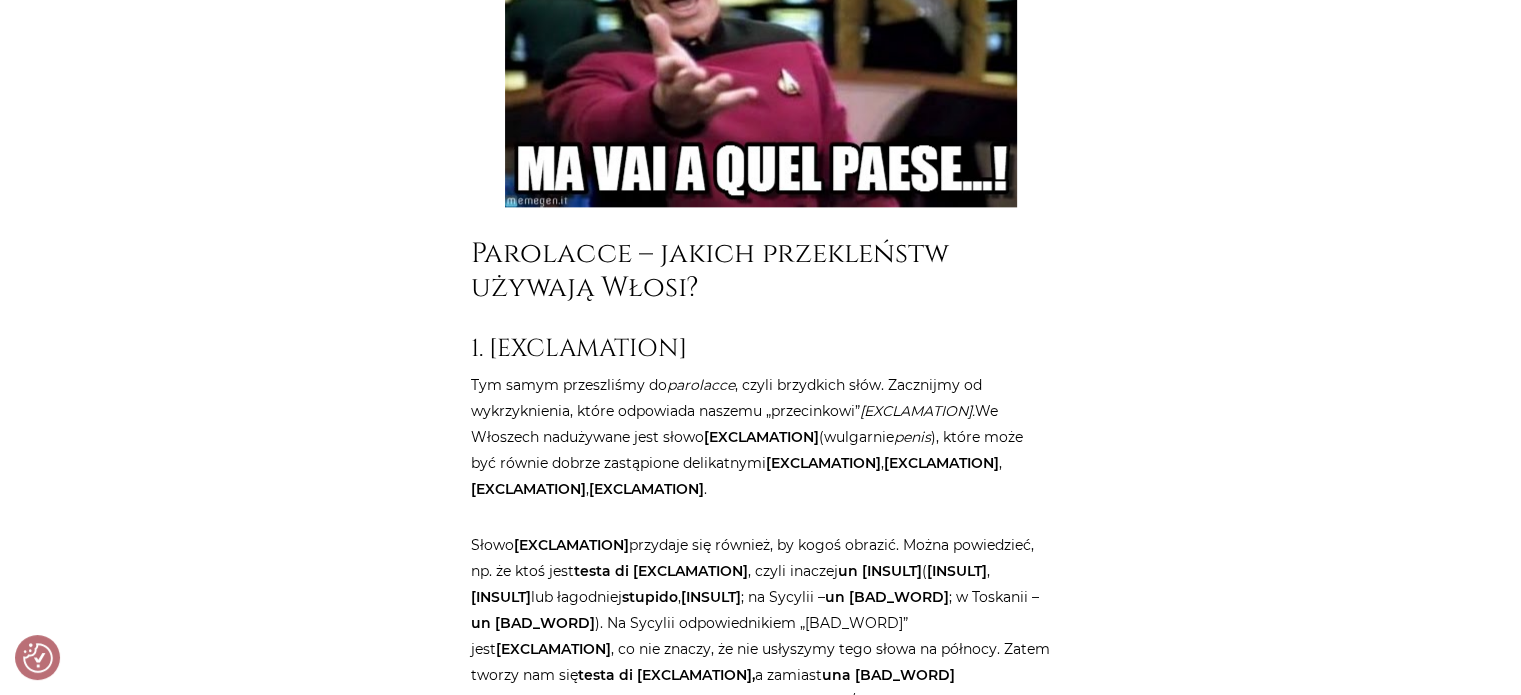 click on "Strona główna / Blog / Jak to powiedzieć? / Przekleństwa po włosku. Bez cenzury Przekleństwa po włosku. Bez cenzury
Jak to powiedzieć?
Kup teraz E-BOOK
Odbierz fragment e-booka
Będę szczera: lubię przekleństwa.
nie przekleństwa ale złe intencje . A tu – będzie tylko o słowach (żywych słowach).
Wulgaryzmy, bluźnierstwa – to jest między nimi jakaś różnica?
We włoskim natomiast jest różnica między: le parolacce , czyli brzydkimi słowami, które dzielą się na imprecazioni , insulti i maledizioni i le bestemmie , czyli przekleństwami na Boga, Matkę Boską itd.
[BLASPHEMY] , a" at bounding box center (761, 1626) 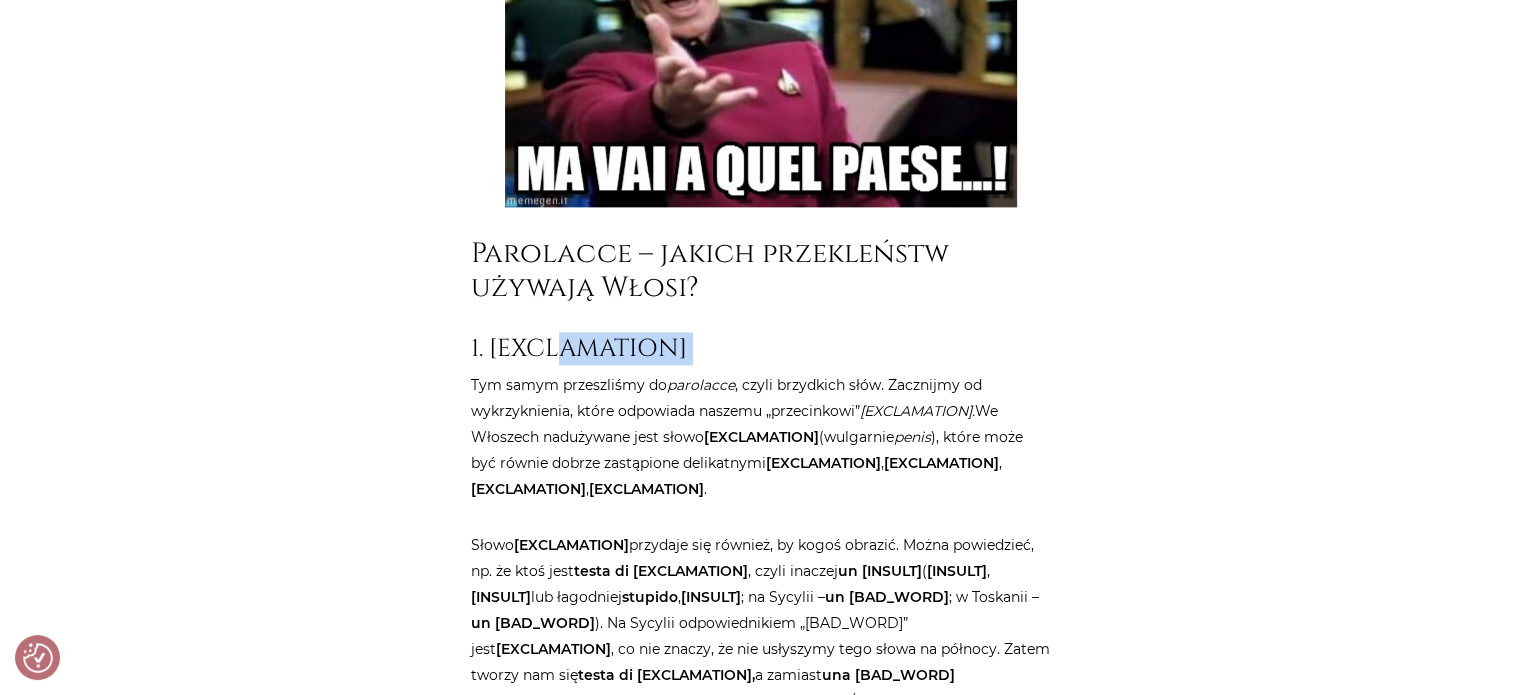 click on "Strona główna / Blog / Jak to powiedzieć? / Przekleństwa po włosku. Bez cenzury Przekleństwa po włosku. Bez cenzury
Jak to powiedzieć?
Kup teraz E-BOOK
Odbierz fragment e-booka
Będę szczera: lubię przekleństwa.
nie przekleństwa ale złe intencje . A tu – będzie tylko o słowach (żywych słowach).
Wulgaryzmy, bluźnierstwa – to jest między nimi jakaś różnica?
We włoskim natomiast jest różnica między: le parolacce , czyli brzydkimi słowami, które dzielą się na imprecazioni , insulti i maledizioni i le bestemmie , czyli przekleństwami na Boga, Matkę Boską itd.
[BLASPHEMY] , a" at bounding box center [761, 1626] 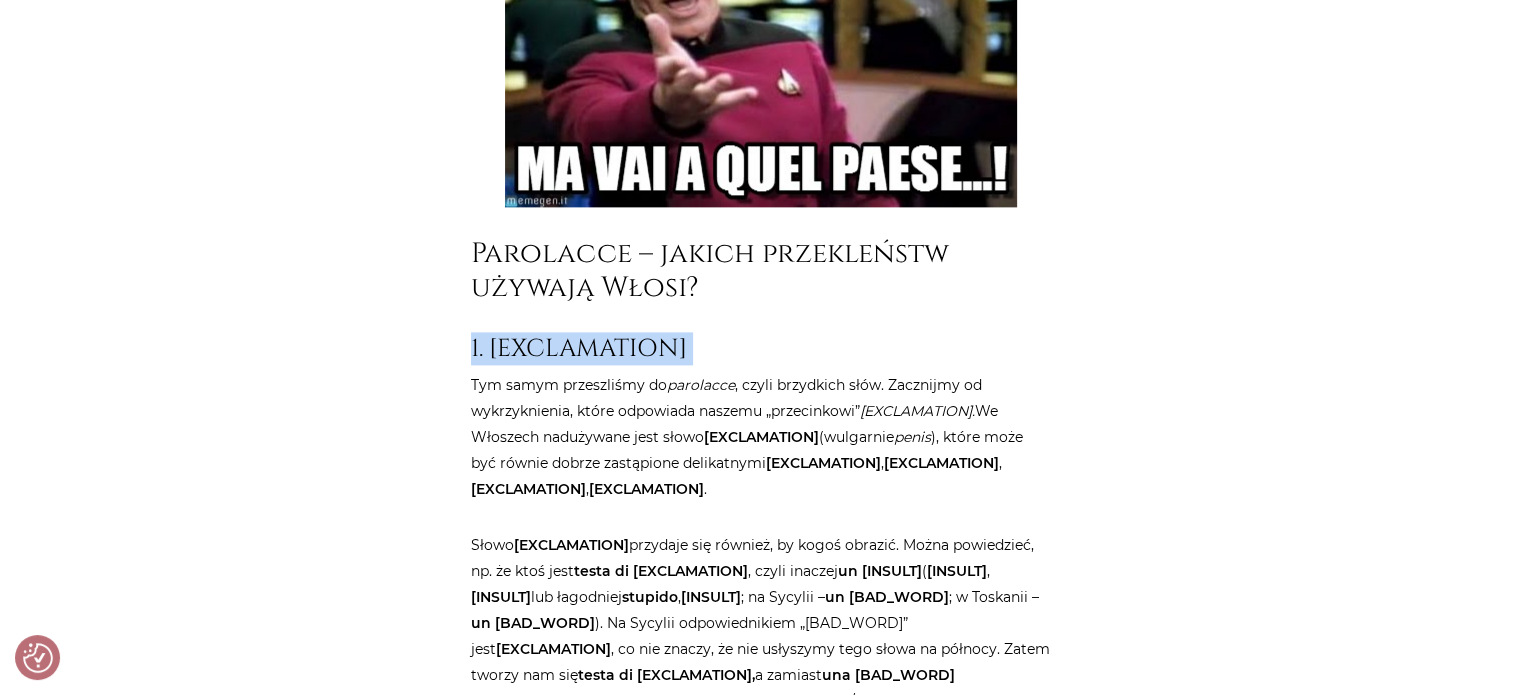 click on "Strona główna / Blog / Jak to powiedzieć? / Przekleństwa po włosku. Bez cenzury Przekleństwa po włosku. Bez cenzury
Jak to powiedzieć?
Kup teraz E-BOOK
Odbierz fragment e-booka
Będę szczera: lubię przekleństwa.
nie przekleństwa ale złe intencje . A tu – będzie tylko o słowach (żywych słowach).
Wulgaryzmy, bluźnierstwa – to jest między nimi jakaś różnica?
We włoskim natomiast jest różnica między: le parolacce , czyli brzydkimi słowami, które dzielą się na imprecazioni , insulti i maledizioni i le bestemmie , czyli przekleństwami na Boga, Matkę Boską itd.
[BLASPHEMY] , a" at bounding box center [761, 1626] 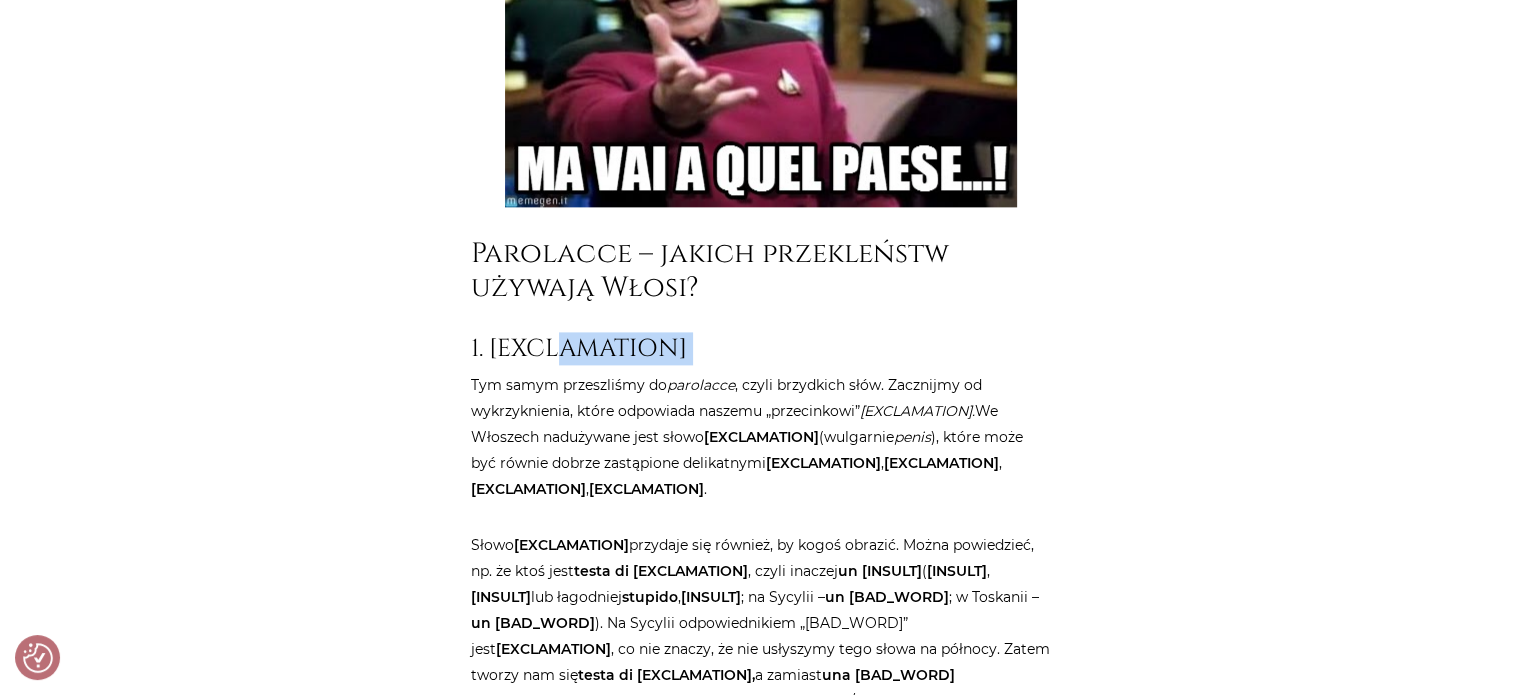 click on "1. [EXCLAMATION]" at bounding box center [761, 348] 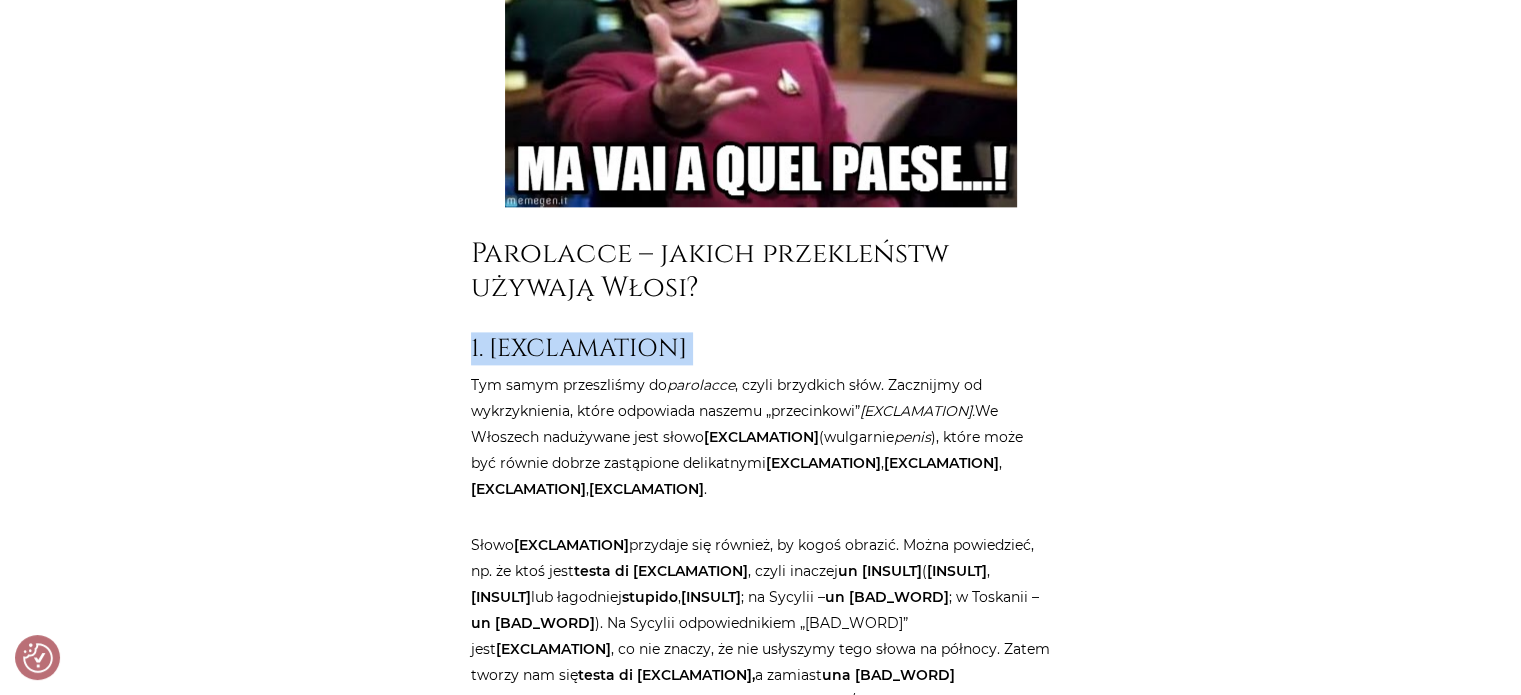 click on "1. [EXCLAMATION]" at bounding box center [761, 348] 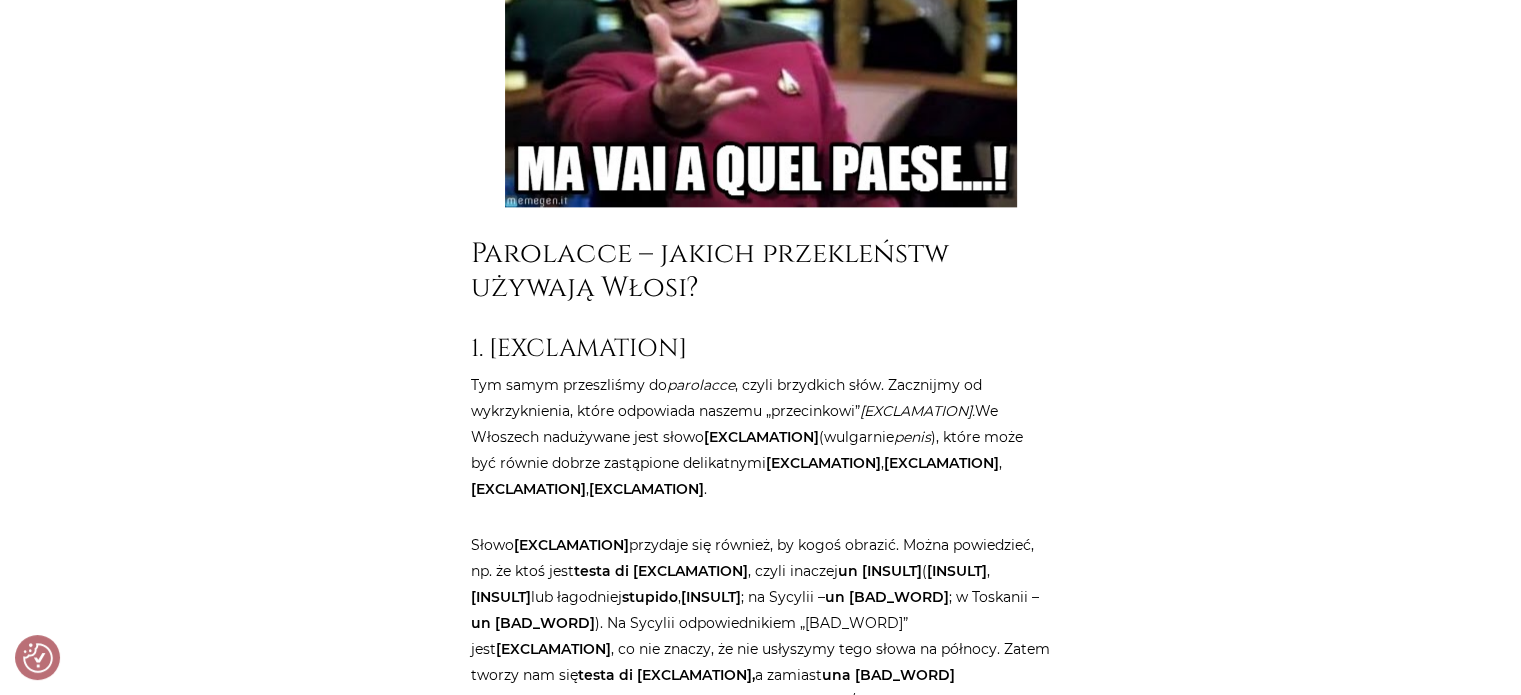 click on "parolacce" at bounding box center (701, 385) 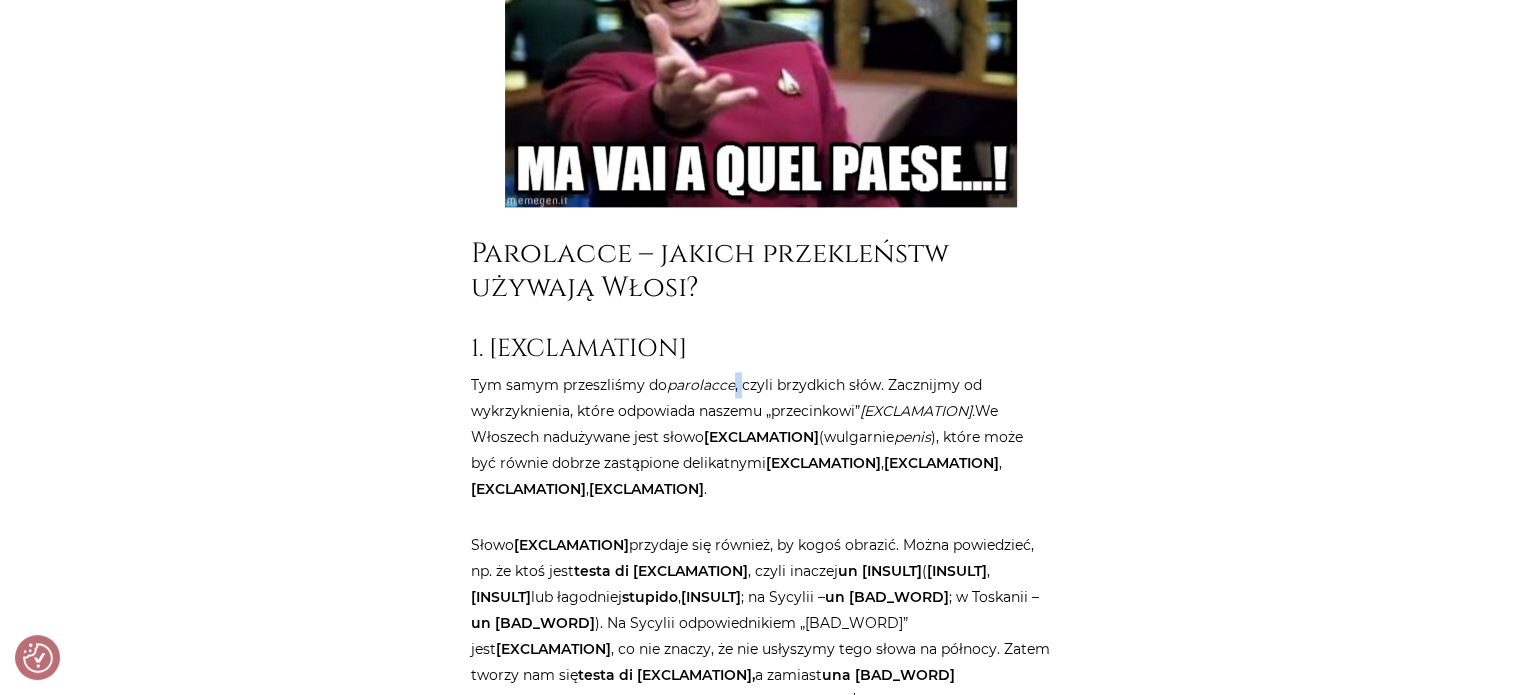 click on "parolacce" at bounding box center [701, 385] 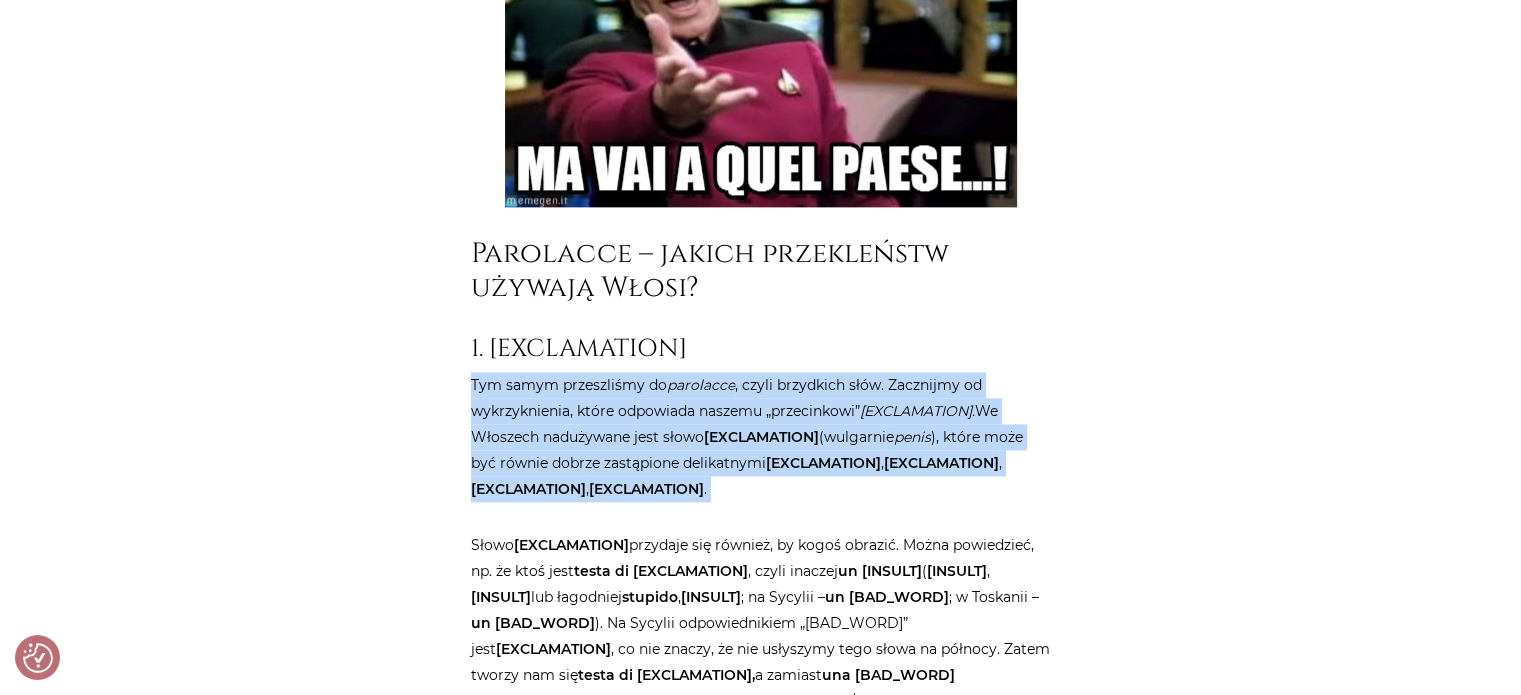 click on "parolacce" at bounding box center (701, 385) 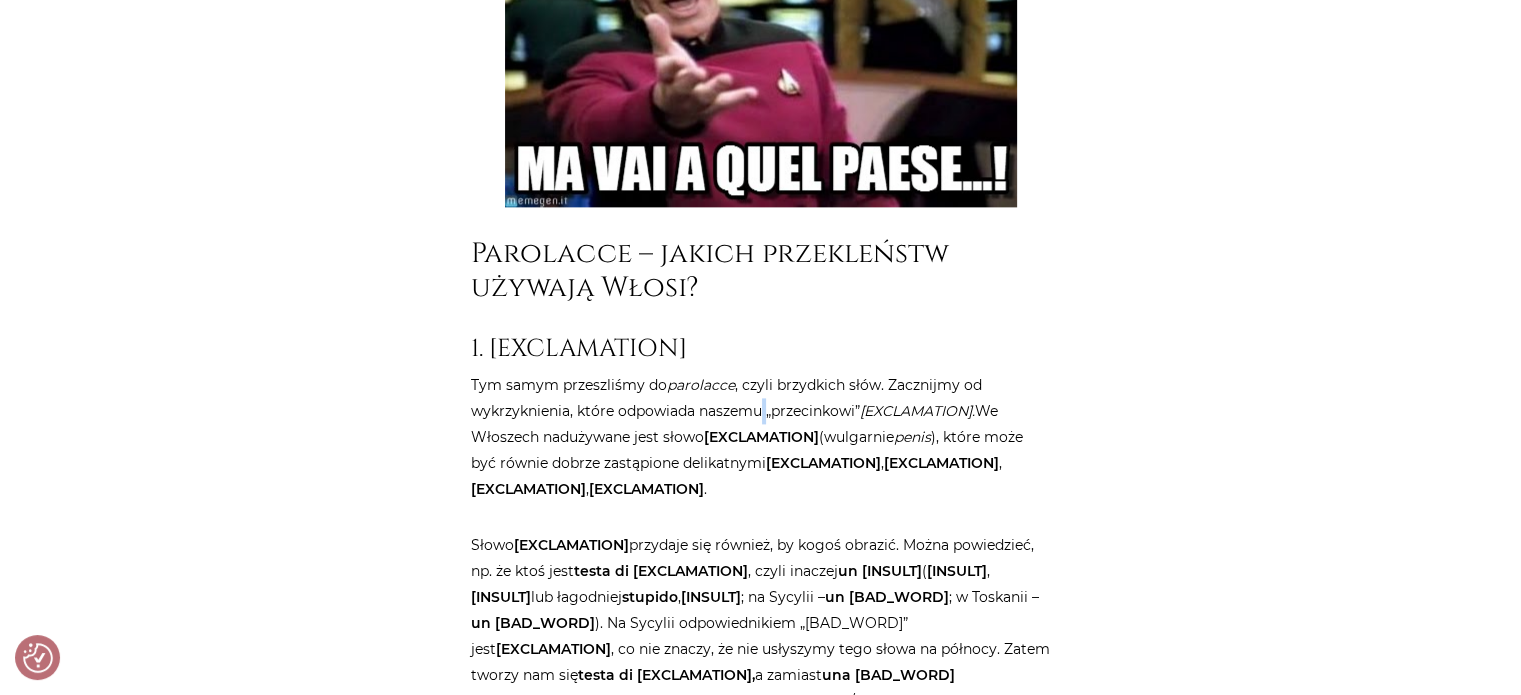 click on "Tym samym przeszliśmy do parolacce , czyli brzydkich słów. Zacznijmy od wykrzyknienia, które odpowiada naszemu „przecinkowi” [EXCLAMATION]. We Włoszech nadużywane jest słowo [EXCLAMATION] (wulgarnie penis ), które może być równie dobrze zastąpione delikatnymi cavolo , cacchio , cazzarola , accidenti ." at bounding box center [761, 437] 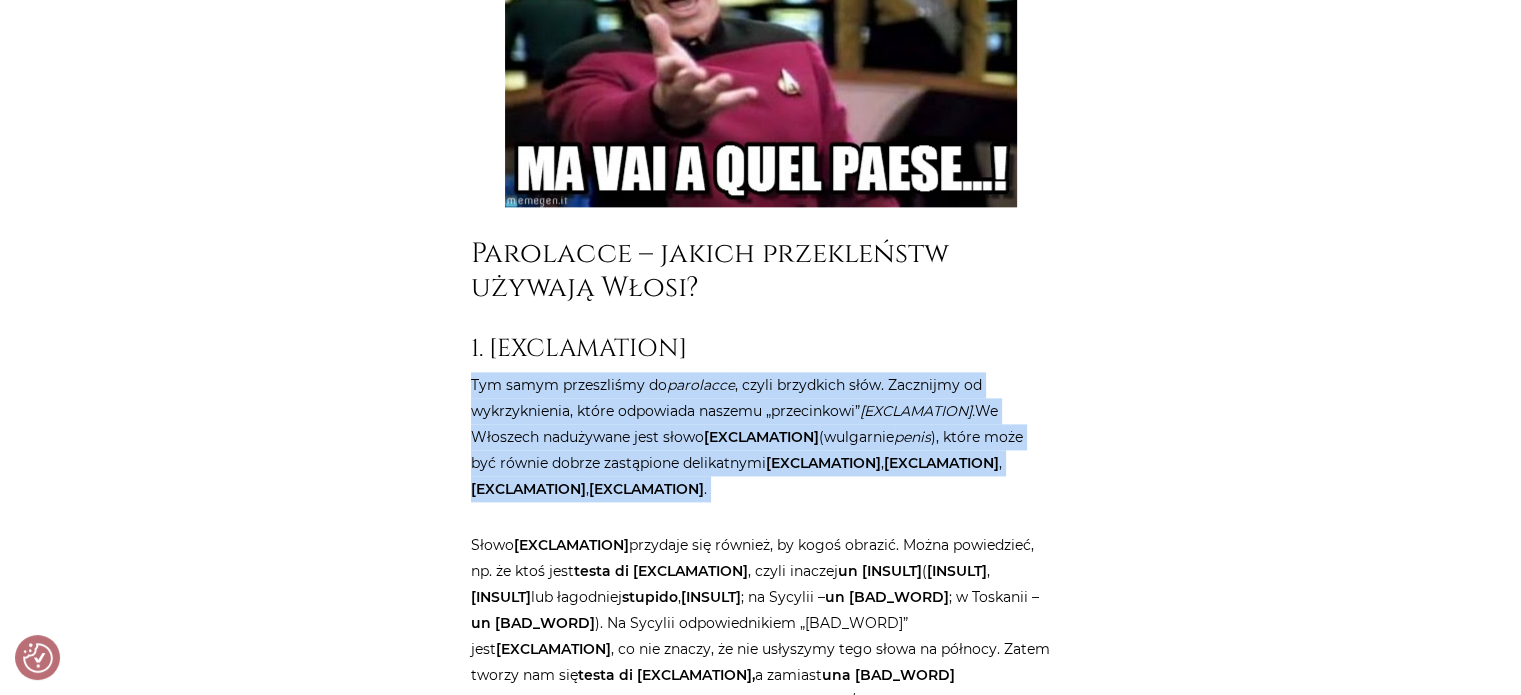 click on "Tym samym przeszliśmy do parolacce , czyli brzydkich słów. Zacznijmy od wykrzyknienia, które odpowiada naszemu „przecinkowi” [EXCLAMATION]. We Włoszech nadużywane jest słowo [EXCLAMATION] (wulgarnie penis ), które może być równie dobrze zastąpione delikatnymi cavolo , cacchio , cazzarola , accidenti ." at bounding box center (761, 437) 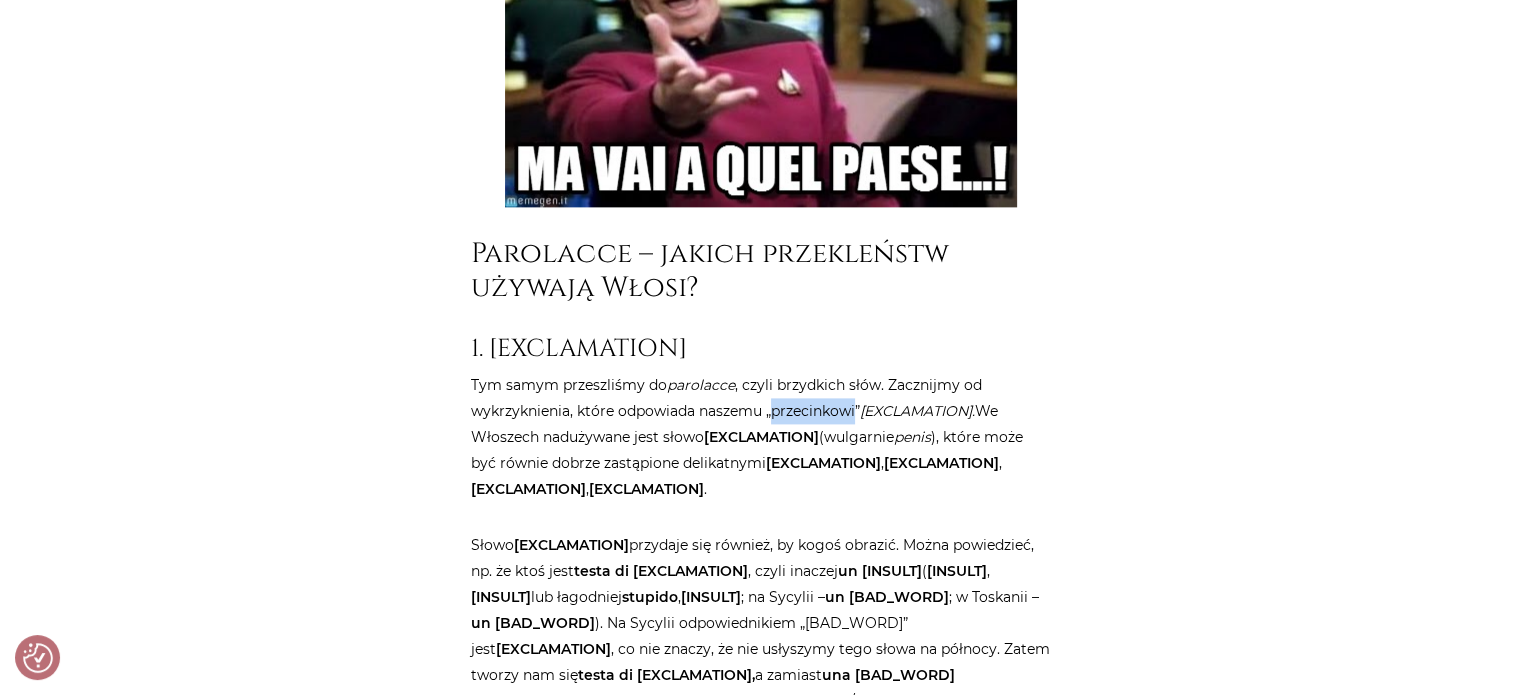click on "Tym samym przeszliśmy do parolacce , czyli brzydkich słów. Zacznijmy od wykrzyknienia, które odpowiada naszemu „przecinkowi” [EXCLAMATION]. We Włoszech nadużywane jest słowo [EXCLAMATION] (wulgarnie penis ), które może być równie dobrze zastąpione delikatnymi cavolo , cacchio , cazzarola , accidenti ." at bounding box center [761, 437] 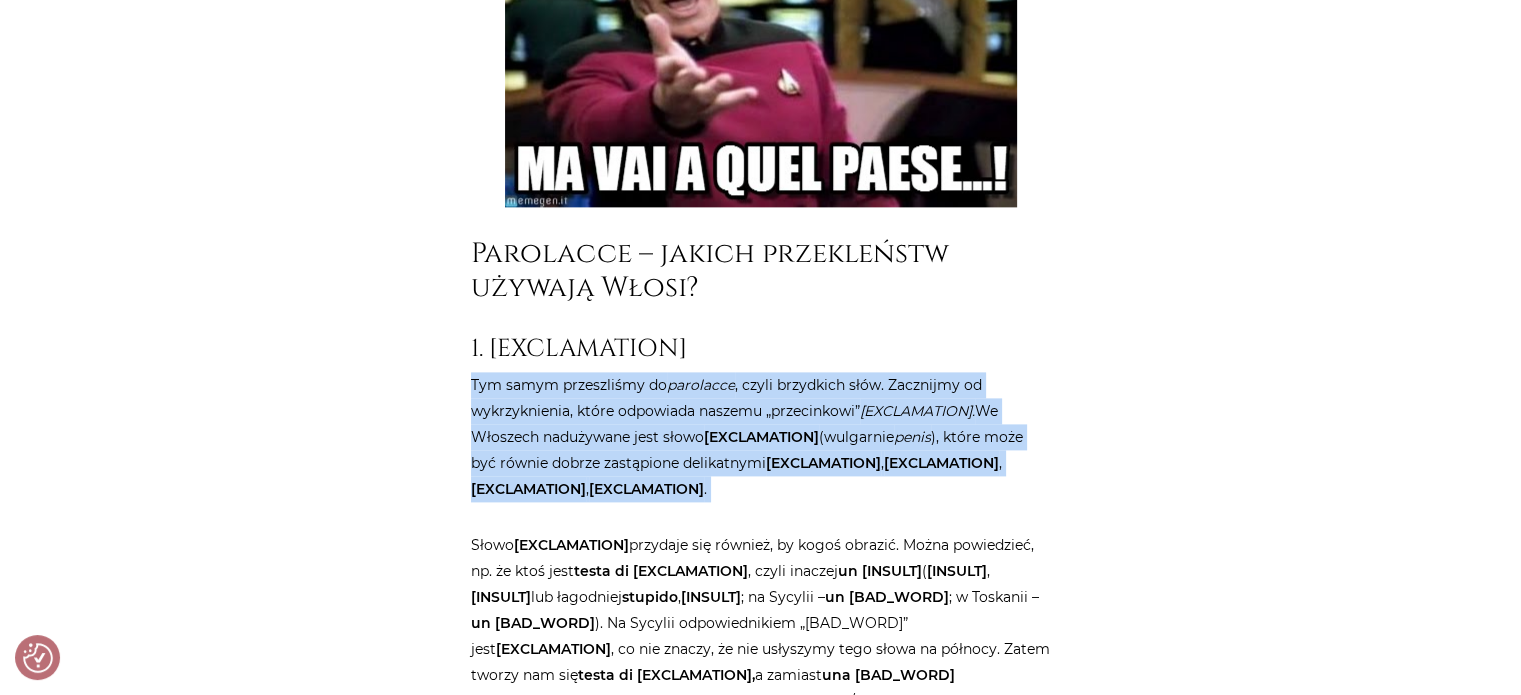 click on "Tym samym przeszliśmy do parolacce , czyli brzydkich słów. Zacznijmy od wykrzyknienia, które odpowiada naszemu „przecinkowi” [EXCLAMATION]. We Włoszech nadużywane jest słowo [EXCLAMATION] (wulgarnie penis ), które może być równie dobrze zastąpione delikatnymi cavolo , cacchio , cazzarola , accidenti ." at bounding box center [761, 437] 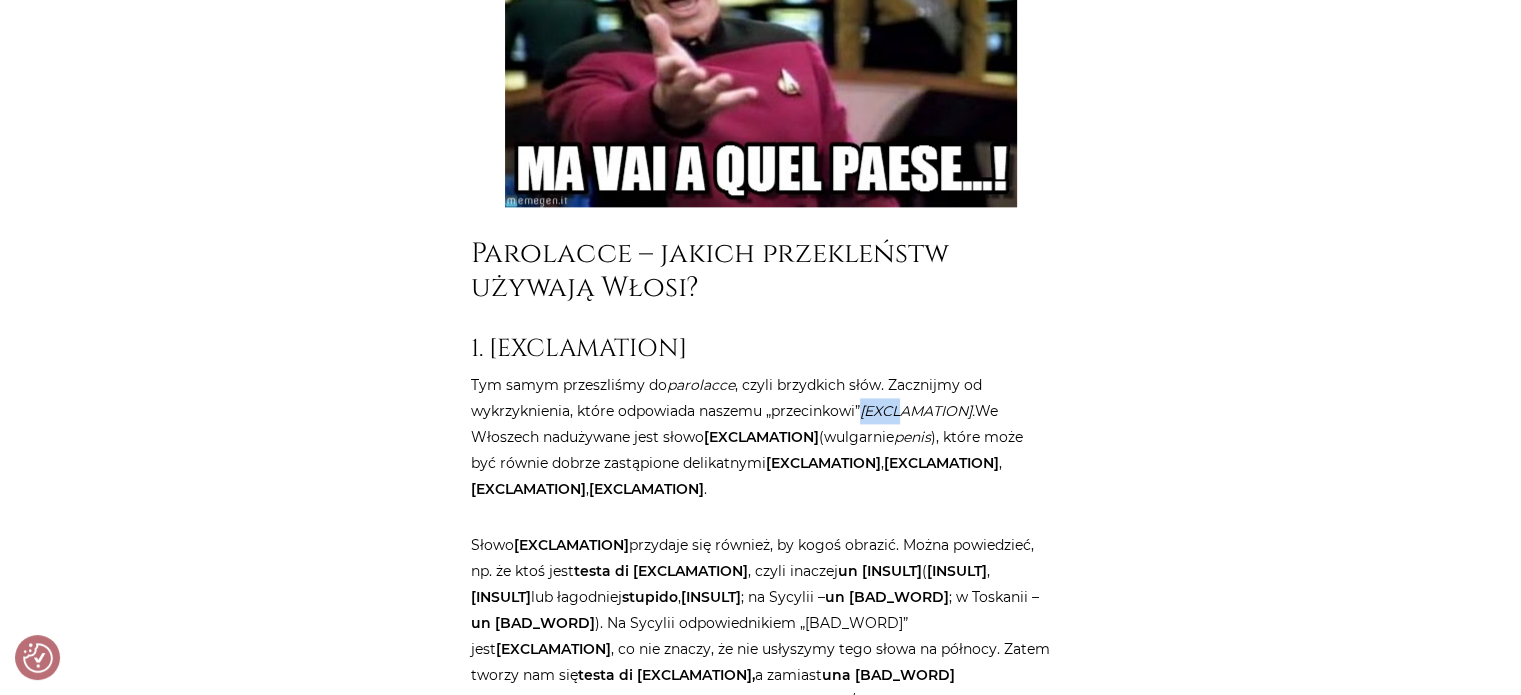 click on "Tym samym przeszliśmy do parolacce , czyli brzydkich słów. Zacznijmy od wykrzyknienia, które odpowiada naszemu „przecinkowi” [EXCLAMATION]. We Włoszech nadużywane jest słowo [EXCLAMATION] (wulgarnie penis ), które może być równie dobrze zastąpione delikatnymi cavolo , cacchio , cazzarola , accidenti ." at bounding box center [761, 437] 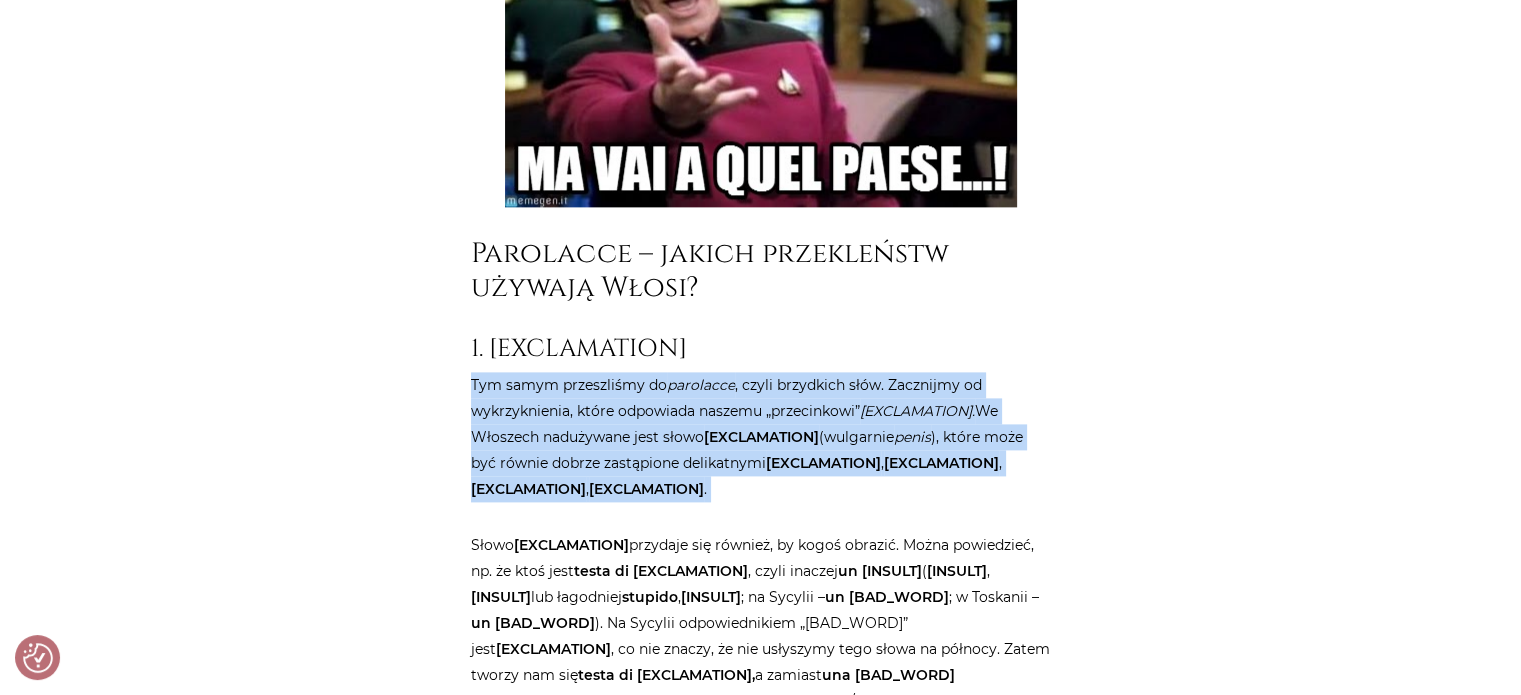 click on "Tym samym przeszliśmy do parolacce , czyli brzydkich słów. Zacznijmy od wykrzyknienia, które odpowiada naszemu „przecinkowi” [EXCLAMATION]. We Włoszech nadużywane jest słowo [EXCLAMATION] (wulgarnie penis ), które może być równie dobrze zastąpione delikatnymi cavolo , cacchio , cazzarola , accidenti ." at bounding box center [761, 437] 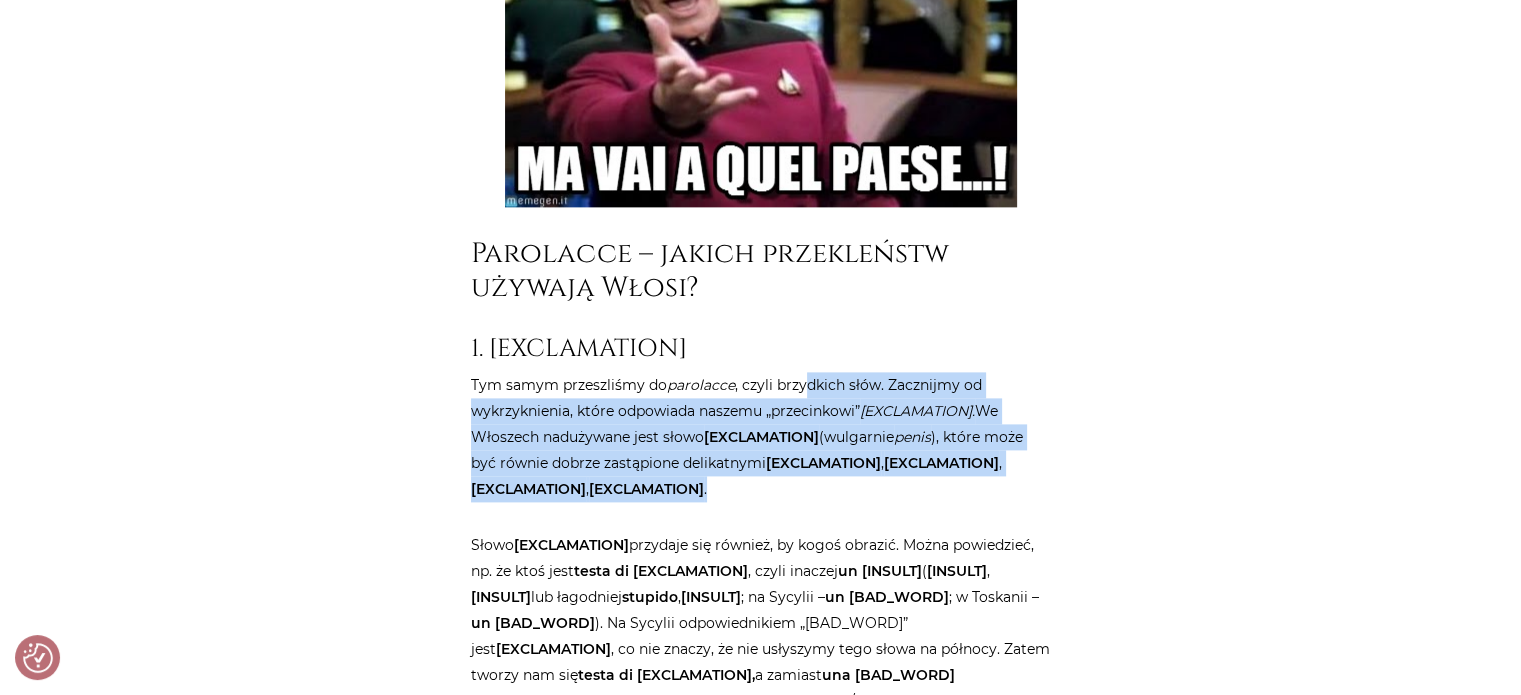drag, startPoint x: 940, startPoint y: 423, endPoint x: 802, endPoint y: 360, distance: 151.70036 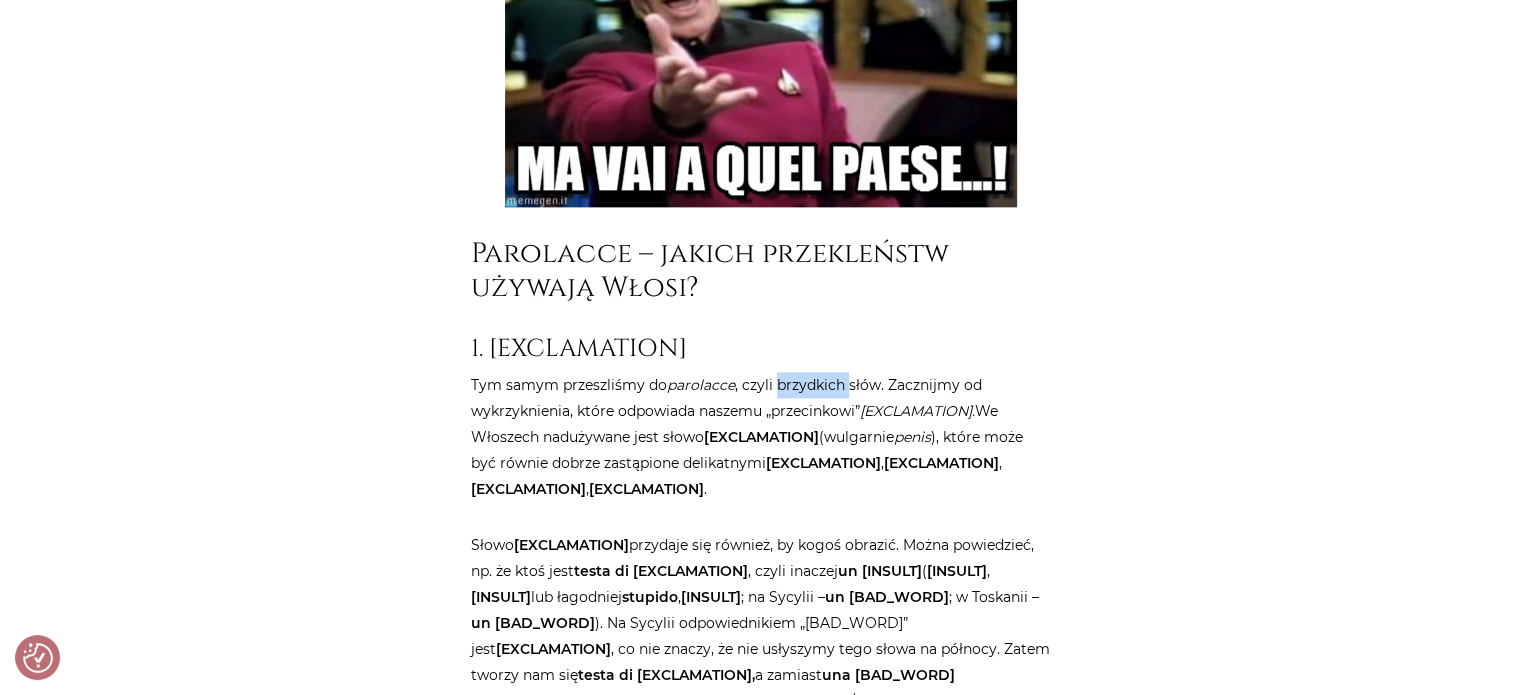 click on "Tym samym przeszliśmy do parolacce , czyli brzydkich słów. Zacznijmy od wykrzyknienia, które odpowiada naszemu „przecinkowi” [EXCLAMATION]. We Włoszech nadużywane jest słowo [EXCLAMATION] (wulgarnie penis ), które może być równie dobrze zastąpione delikatnymi cavolo , cacchio , cazzarola , accidenti ." at bounding box center (761, 437) 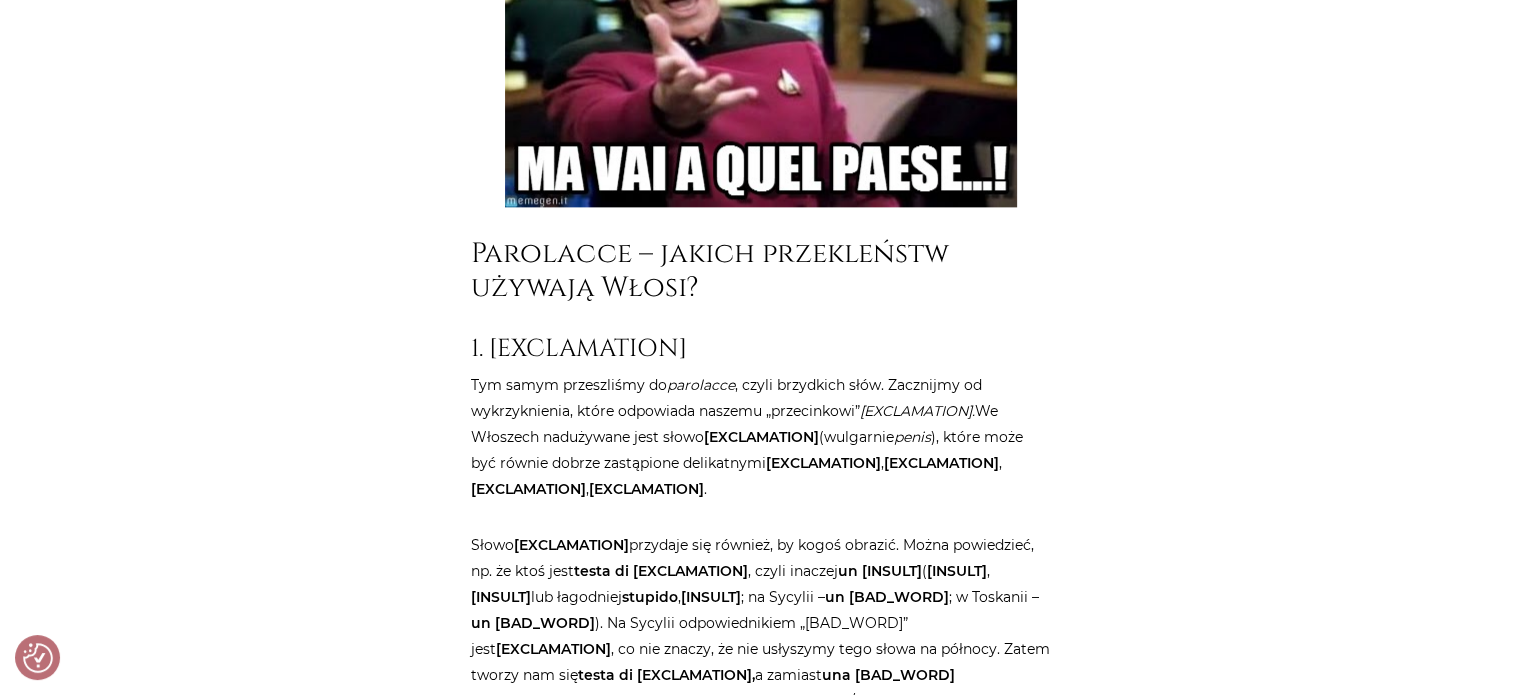 click on "Tym samym przeszliśmy do parolacce , czyli brzydkich słów. Zacznijmy od wykrzyknienia, które odpowiada naszemu „przecinkowi” [EXCLAMATION]. We Włoszech nadużywane jest słowo [EXCLAMATION] (wulgarnie penis ), które może być równie dobrze zastąpione delikatnymi cavolo , cacchio , cazzarola , accidenti ." at bounding box center (761, 437) 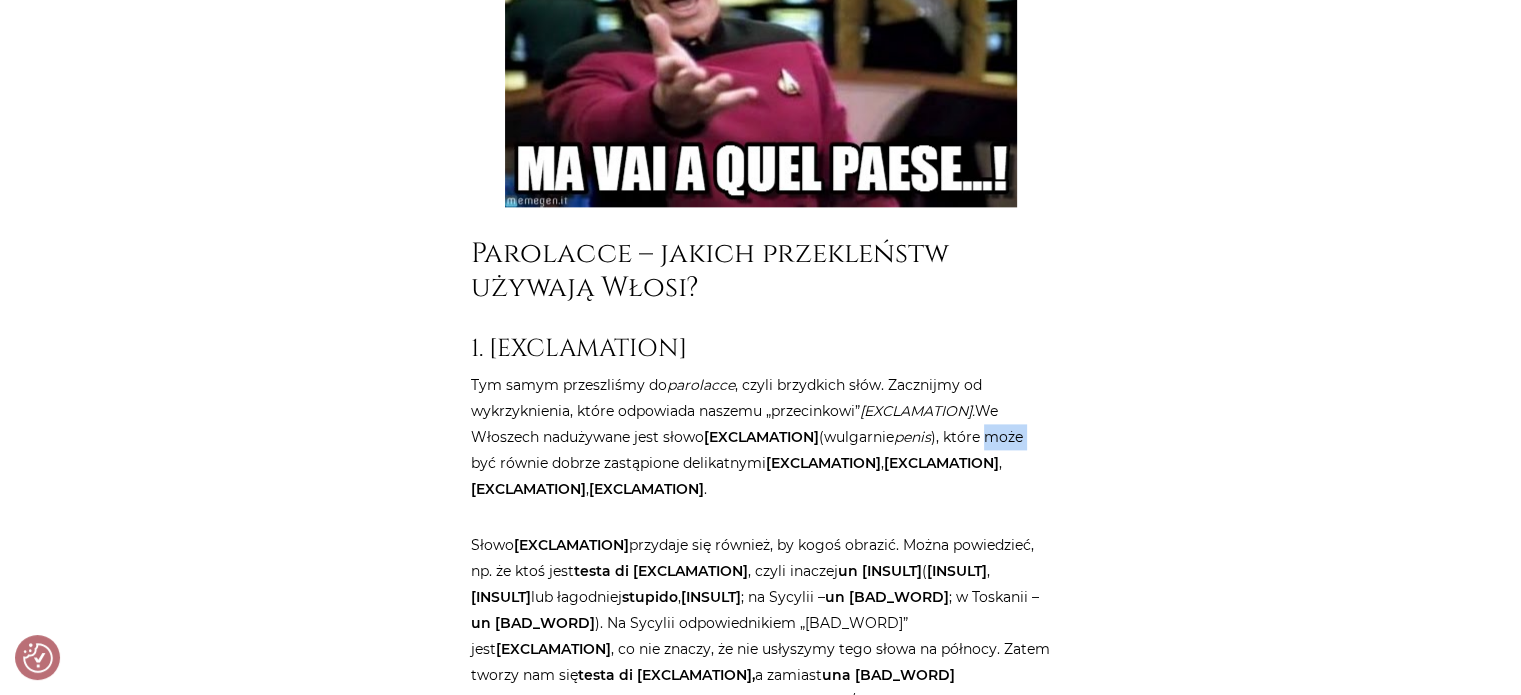 click on "Tym samym przeszliśmy do parolacce , czyli brzydkich słów. Zacznijmy od wykrzyknienia, które odpowiada naszemu „przecinkowi” [EXCLAMATION]. We Włoszech nadużywane jest słowo [EXCLAMATION] (wulgarnie penis ), które może być równie dobrze zastąpione delikatnymi cavolo , cacchio , cazzarola , accidenti ." at bounding box center [761, 437] 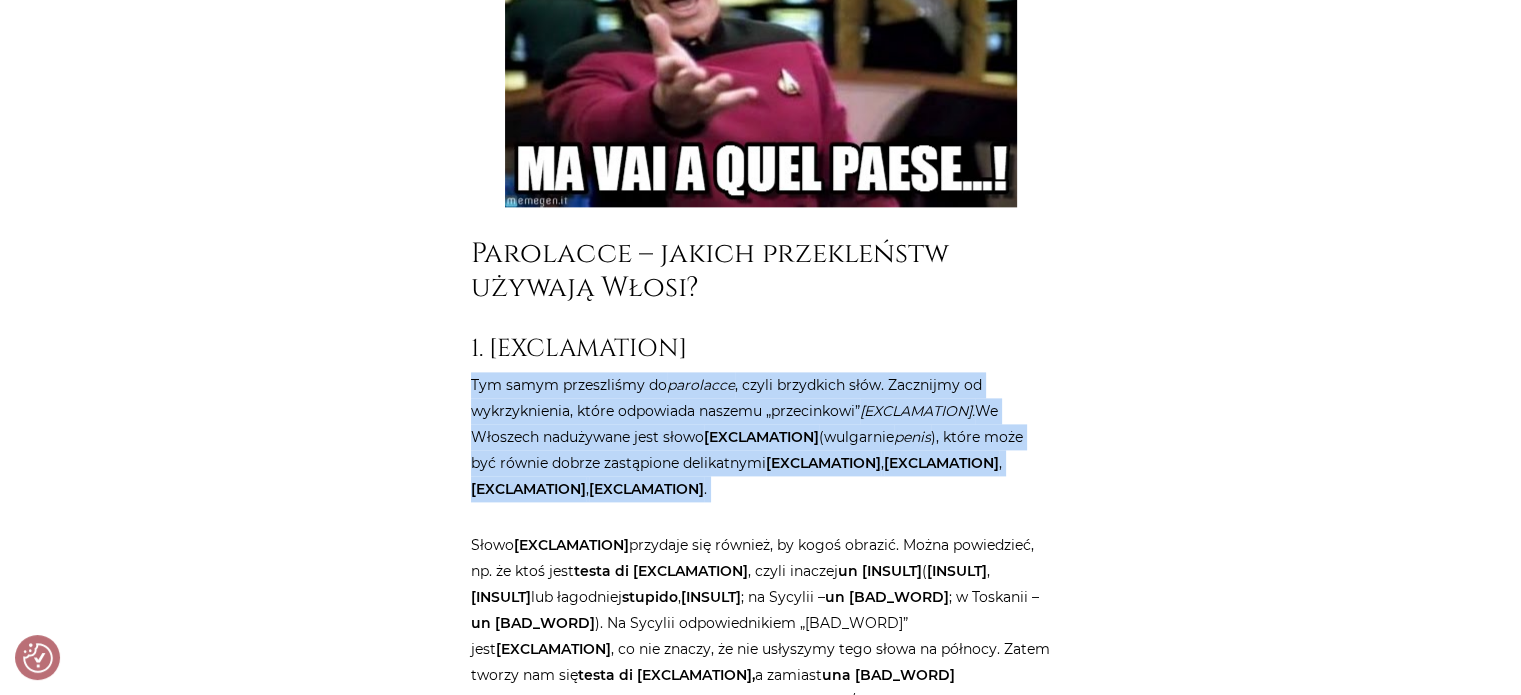 click on "Tym samym przeszliśmy do parolacce , czyli brzydkich słów. Zacznijmy od wykrzyknienia, które odpowiada naszemu „przecinkowi” [EXCLAMATION]. We Włoszech nadużywane jest słowo [EXCLAMATION] (wulgarnie penis ), które może być równie dobrze zastąpione delikatnymi cavolo , cacchio , cazzarola , accidenti ." at bounding box center [761, 437] 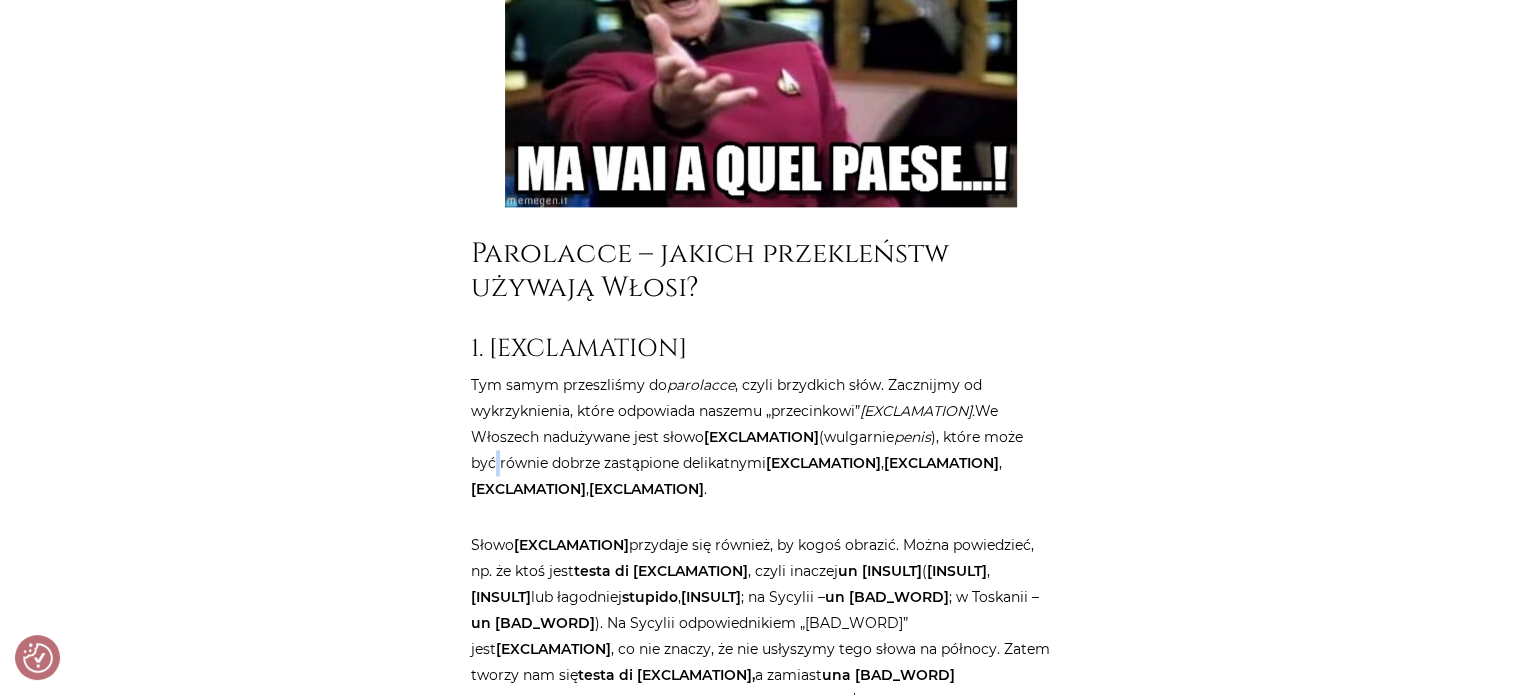 click on "Tym samym przeszliśmy do parolacce , czyli brzydkich słów. Zacznijmy od wykrzyknienia, które odpowiada naszemu „przecinkowi” [EXCLAMATION]. We Włoszech nadużywane jest słowo [EXCLAMATION] (wulgarnie penis ), które może być równie dobrze zastąpione delikatnymi cavolo , cacchio , cazzarola , accidenti ." at bounding box center [761, 437] 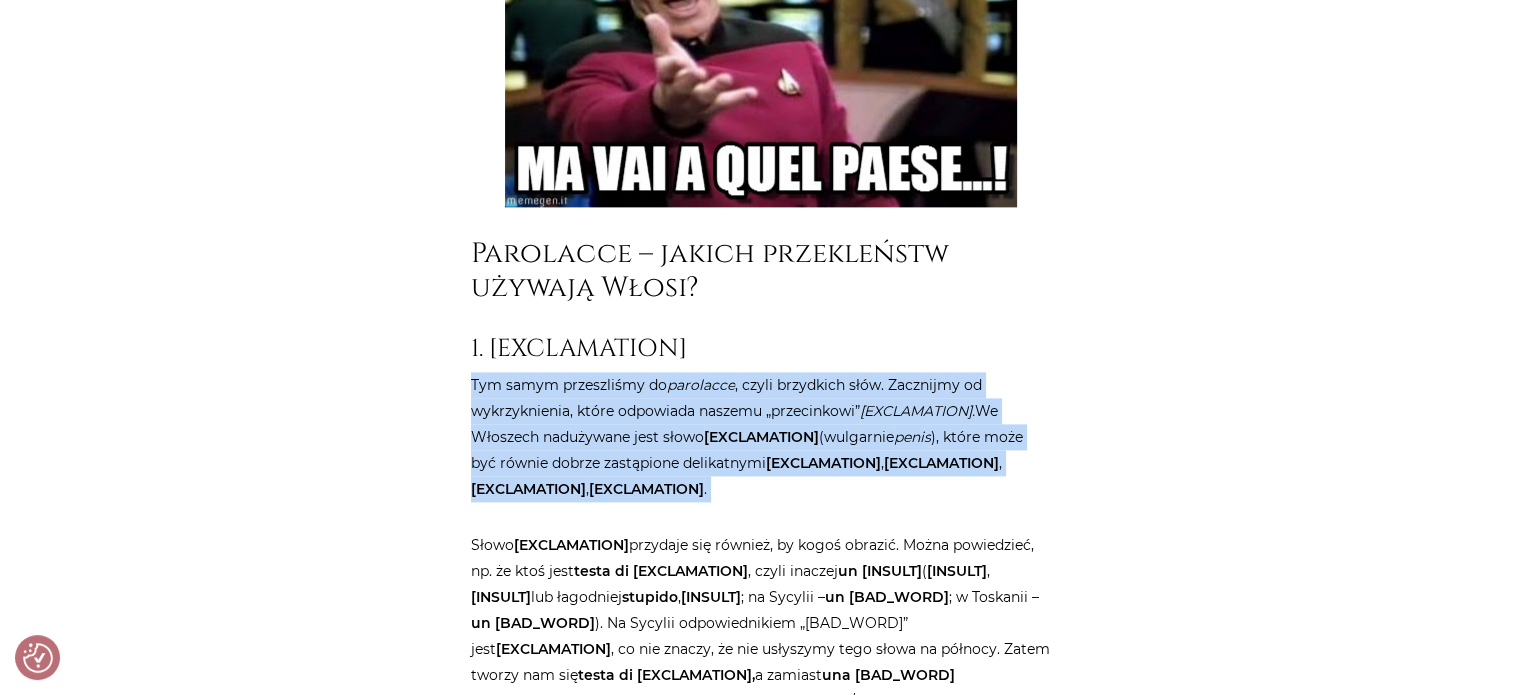 click on "Tym samym przeszliśmy do parolacce , czyli brzydkich słów. Zacznijmy od wykrzyknienia, które odpowiada naszemu „przecinkowi” [EXCLAMATION]. We Włoszech nadużywane jest słowo [EXCLAMATION] (wulgarnie penis ), które może być równie dobrze zastąpione delikatnymi cavolo , cacchio , cazzarola , accidenti ." at bounding box center [761, 437] 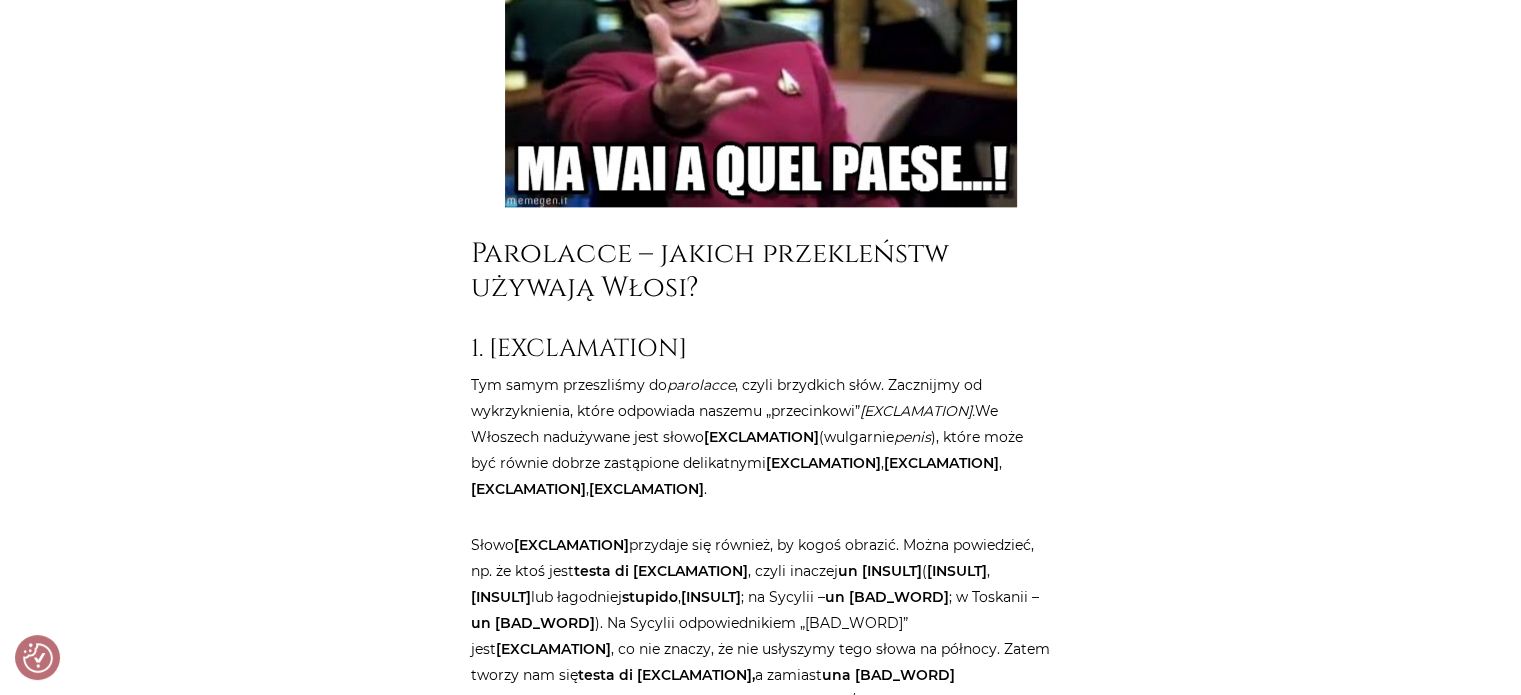 click on "Strona główna / Blog / Jak to powiedzieć? / Przekleństwa po włosku. Bez cenzury Przekleństwa po włosku. Bez cenzury
Jak to powiedzieć?
Kup teraz E-BOOK
Odbierz fragment e-booka
Będę szczera: lubię przekleństwa.
nie przekleństwa ale złe intencje . A tu – będzie tylko o słowach (żywych słowach).
Wulgaryzmy, bluźnierstwa – to jest między nimi jakaś różnica?
We włoskim natomiast jest różnica między: le parolacce , czyli brzydkimi słowami, które dzielą się na imprecazioni , insulti i maledizioni i le bestemmie , czyli przekleństwami na Boga, Matkę Boską itd.
[BLASPHEMY] , a" at bounding box center [761, 1626] 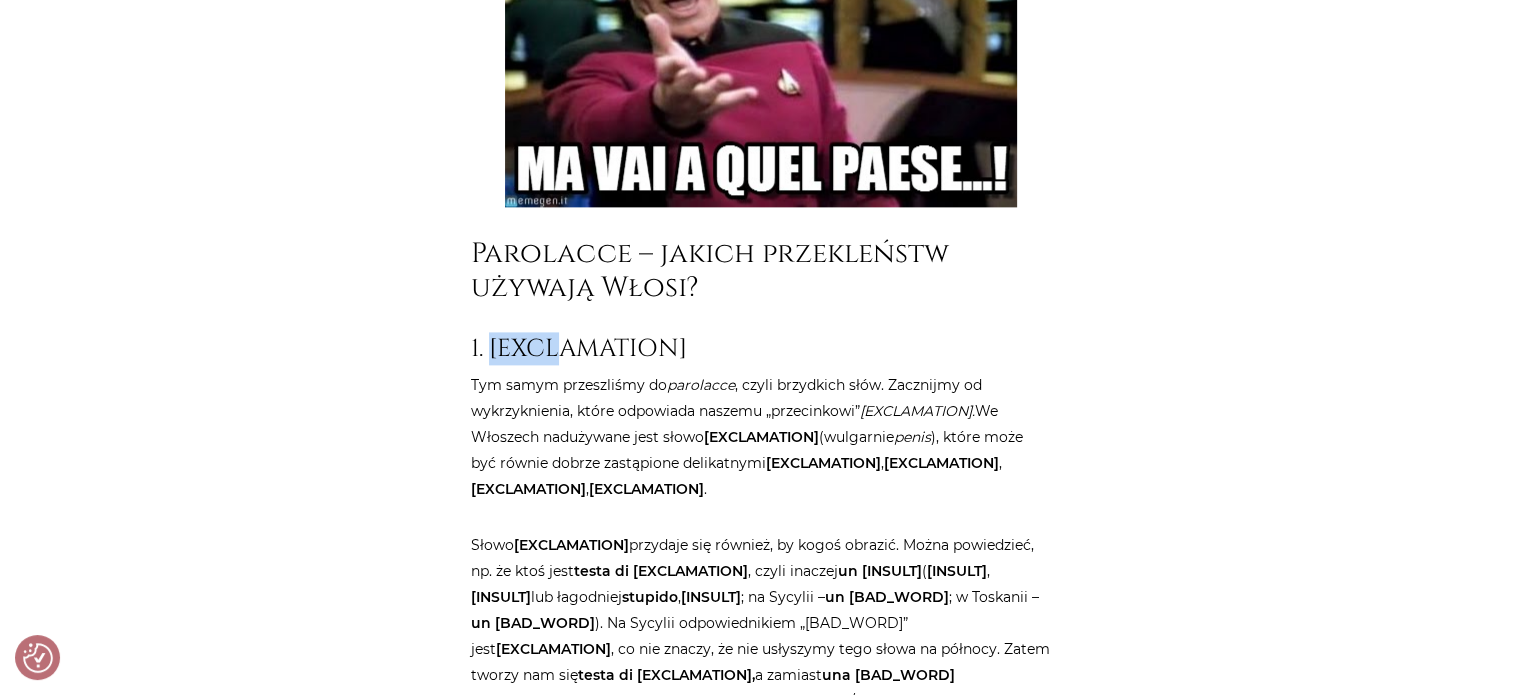 click on "1. [EXCLAMATION]" at bounding box center [761, 348] 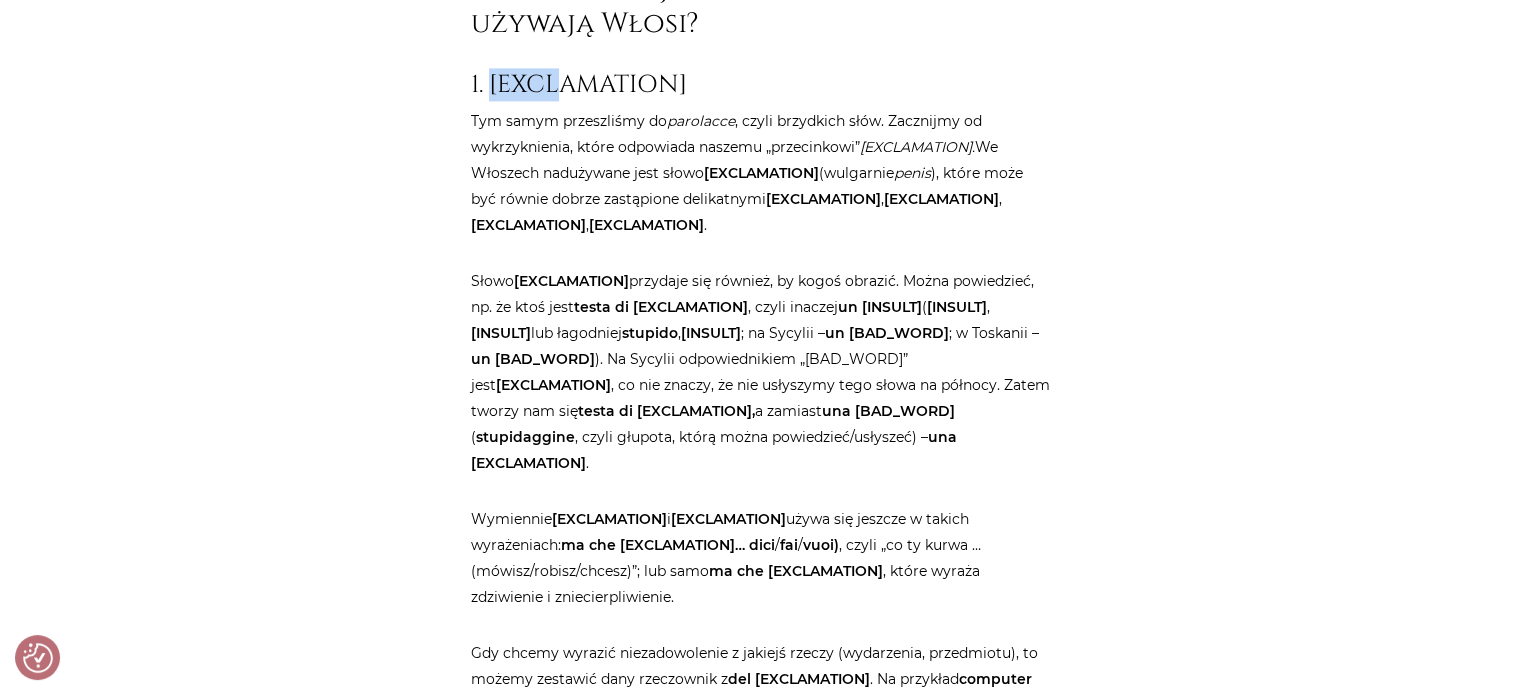 scroll, scrollTop: 2900, scrollLeft: 0, axis: vertical 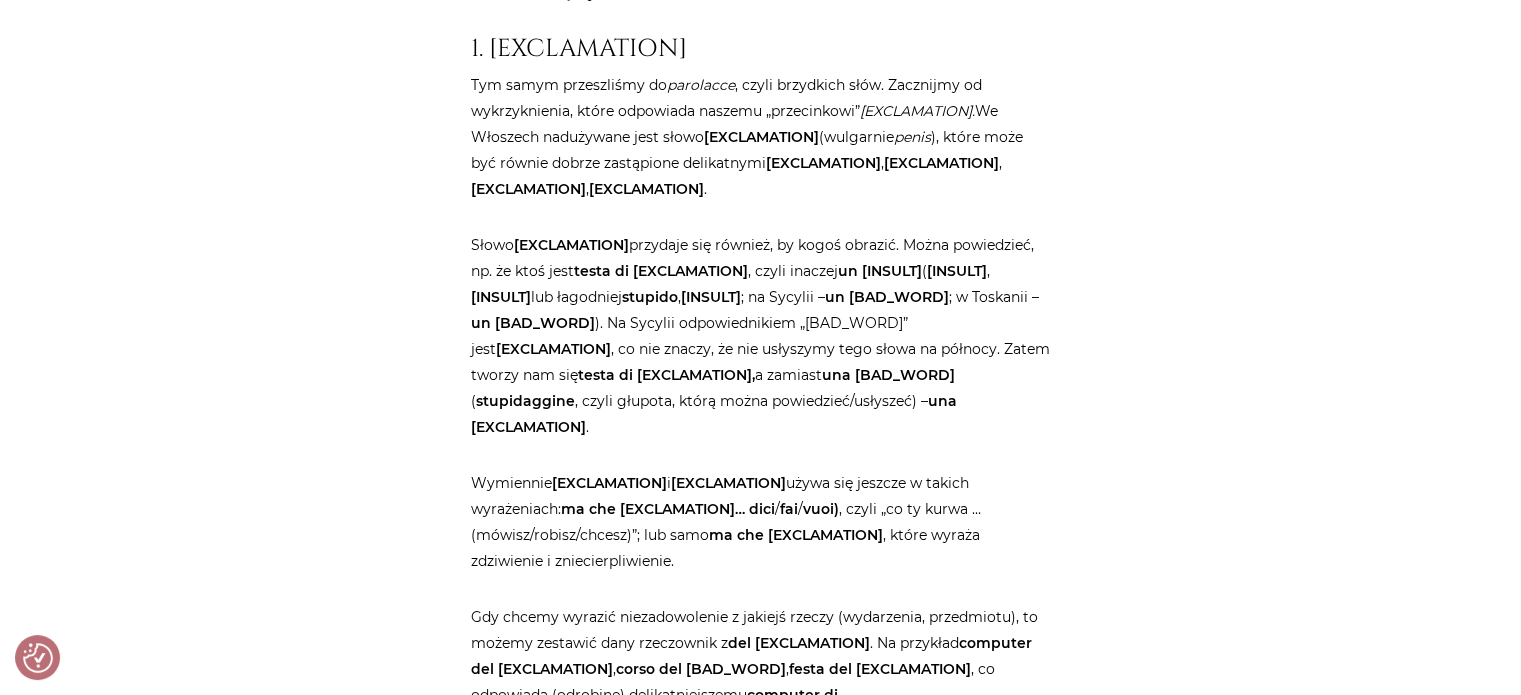 click on "Słowo  [BAD_WORD]  przydaje się również, by kogoś obrazić. Można powiedzieć, np. że ktoś jest  testa di [BAD_WORD],   czyli inaczej  un cretino  ( imbecille ,  deficiente  lub łagodniej  stupido ,  scemo ;   na Sycylii –  un [BAD_WORD] ; w Toskanii –  un [BAD_WORD] ). Na Sycylii odpowiednikiem „[BAD_WORD]” jest  [BAD_WORD], co nie znaczy, że nie usłyszymy tego słowa na północy. Zatem tworzy nam się  testa di [BAD_WORD], a zamiast  una [BAD_WORD]  ( stupidaggine , czyli głupota, którą można powiedzieć/usłyszeć) –  una [BAD_WORD] ." at bounding box center [761, 336] 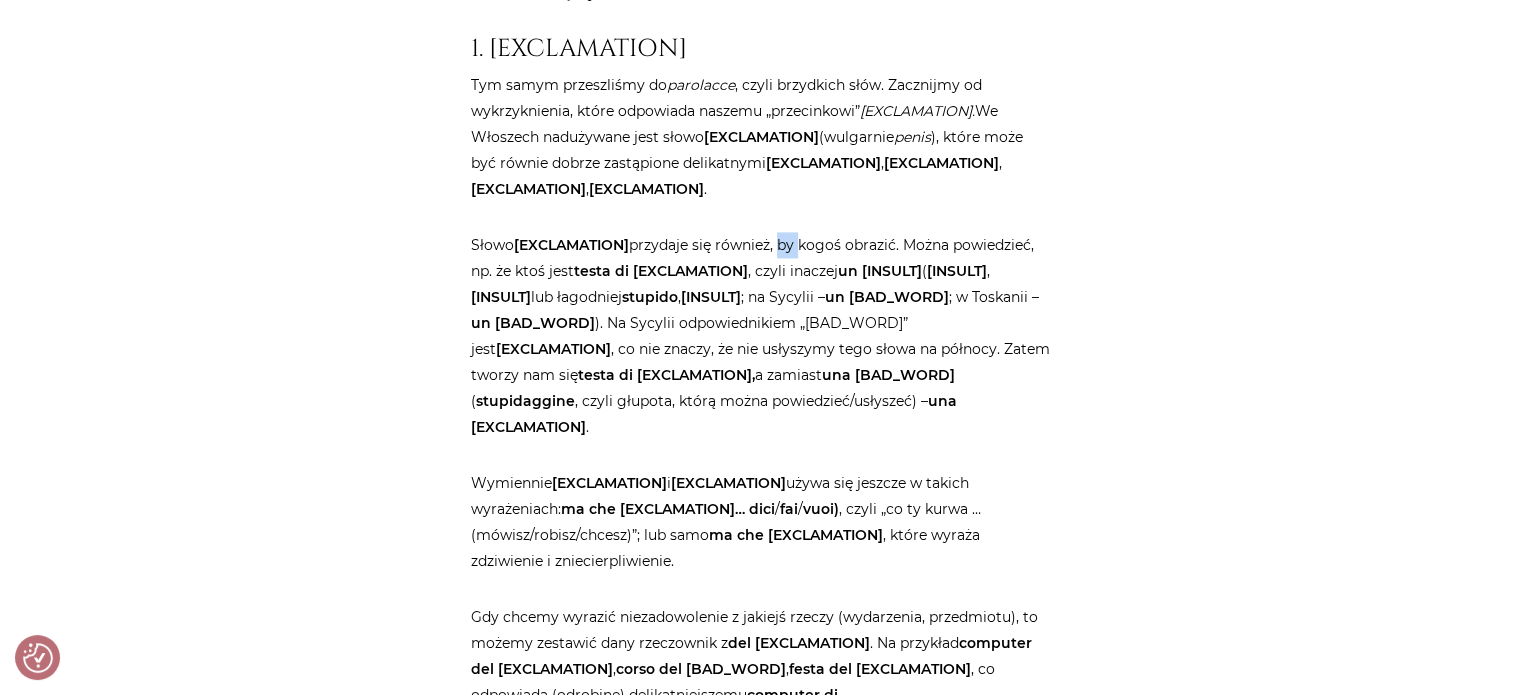 click on "Słowo  [BAD_WORD]  przydaje się również, by kogoś obrazić. Można powiedzieć, np. że ktoś jest  testa di [BAD_WORD],   czyli inaczej  un cretino  ( imbecille ,  deficiente  lub łagodniej  stupido ,  scemo ;   na Sycylii –  un [BAD_WORD] ; w Toskanii –  un [BAD_WORD] ). Na Sycylii odpowiednikiem „[BAD_WORD]” jest  [BAD_WORD], co nie znaczy, że nie usłyszymy tego słowa na północy. Zatem tworzy nam się  testa di [BAD_WORD], a zamiast  una [BAD_WORD]  ( stupidaggine , czyli głupota, którą można powiedzieć/usłyszeć) –  una [BAD_WORD] ." at bounding box center [761, 336] 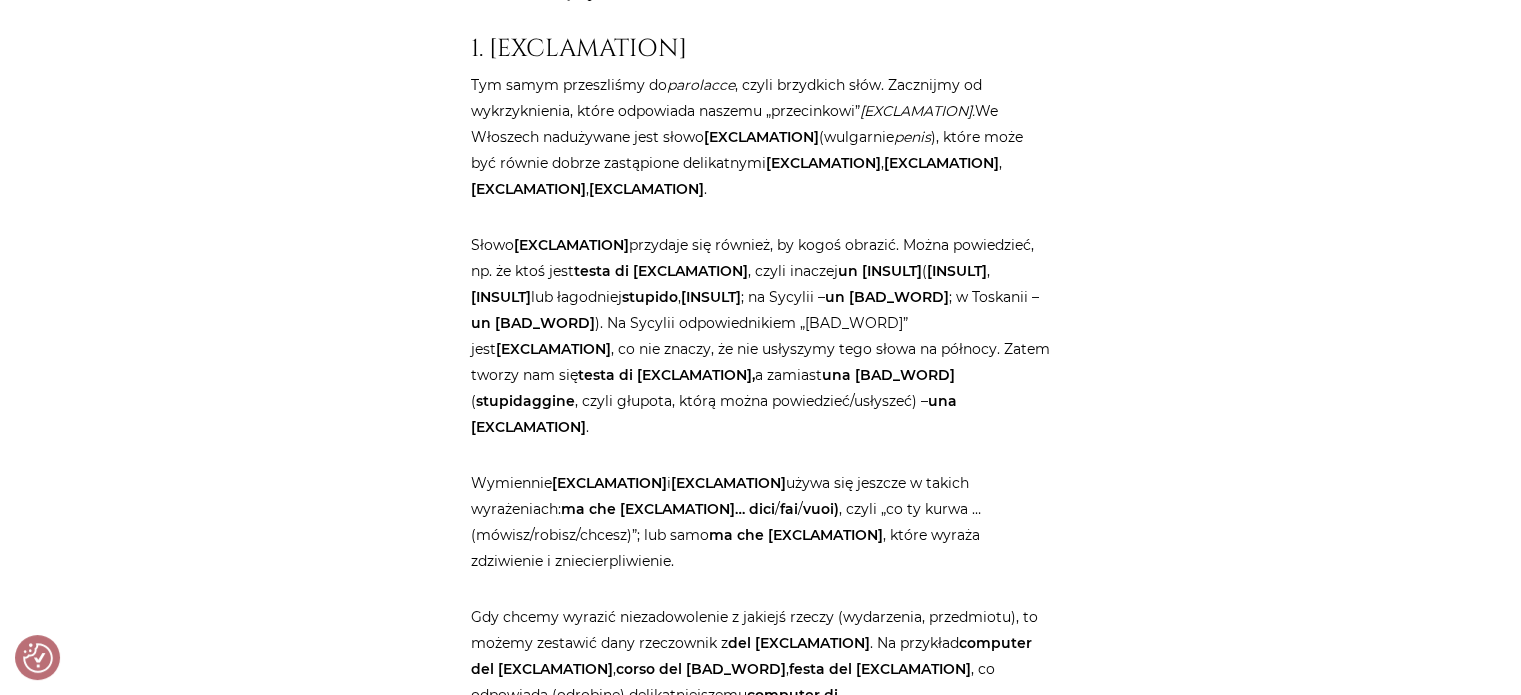 click on "[EXCLAMATION]" at bounding box center (941, 163) 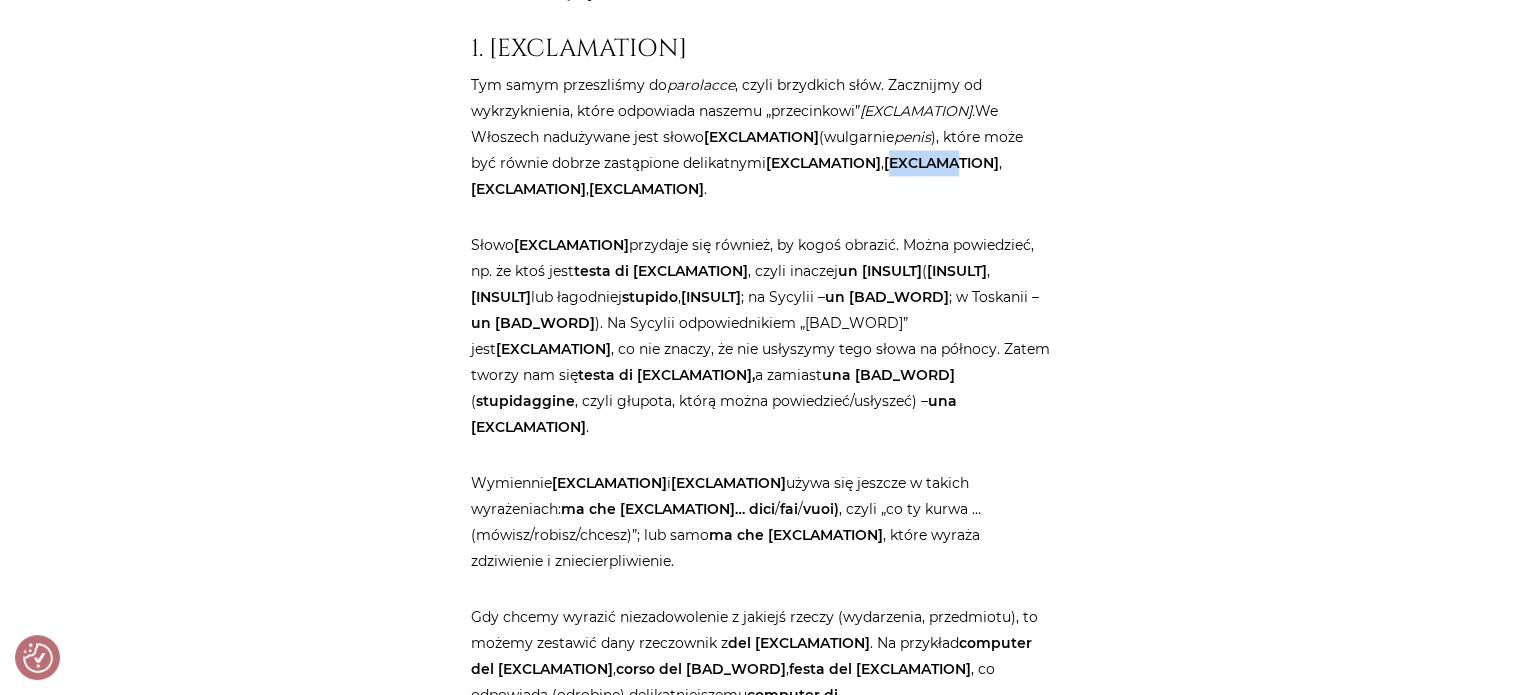 click on "[EXCLAMATION]" at bounding box center [941, 163] 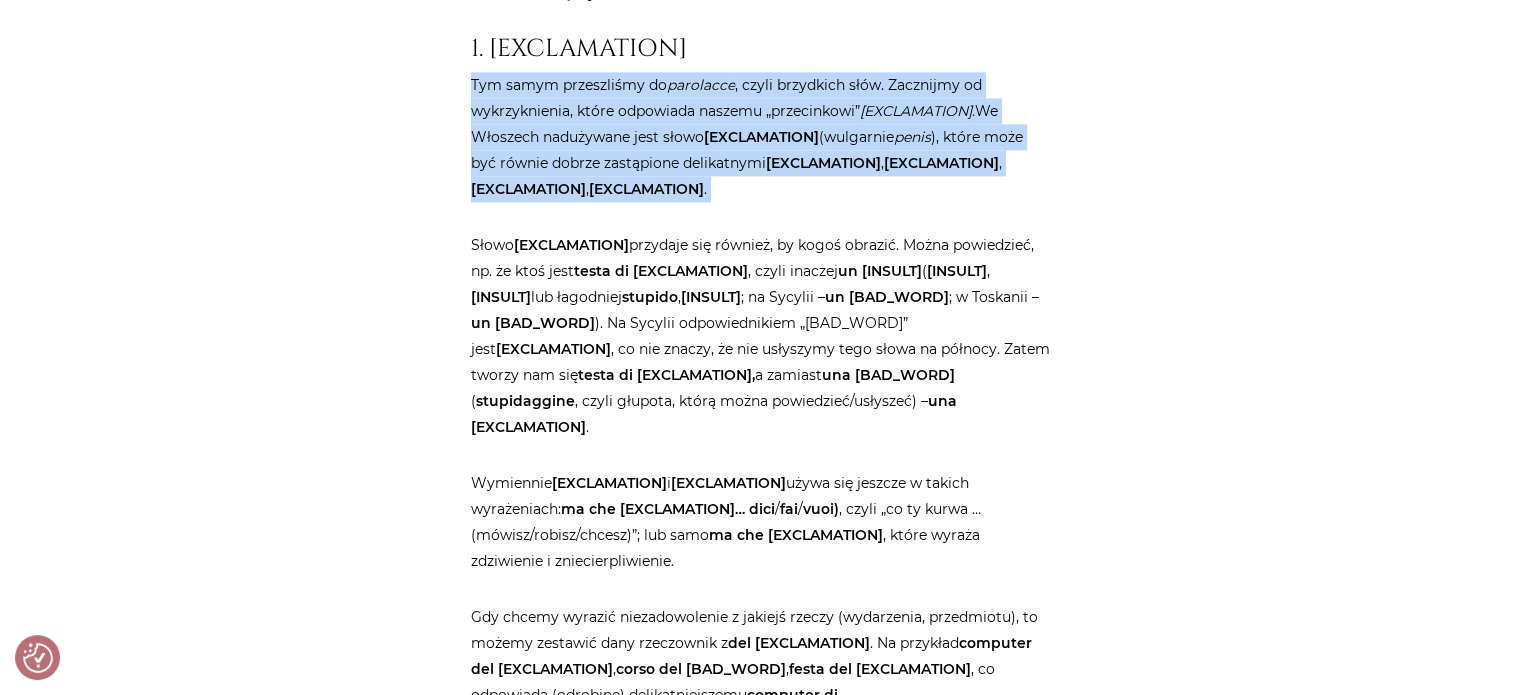 click on "[EXCLAMATION]" at bounding box center [941, 163] 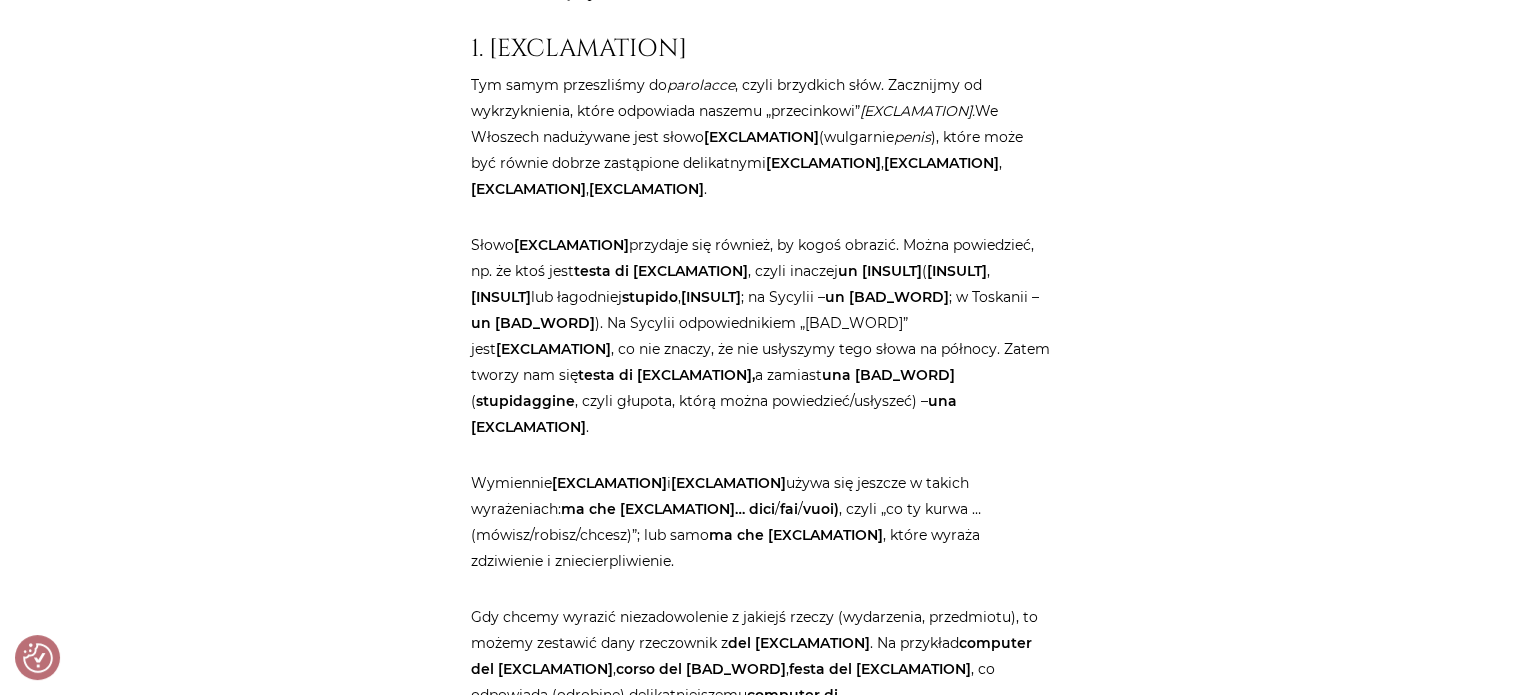 click on "un [BAD_WORD]" at bounding box center [887, 297] 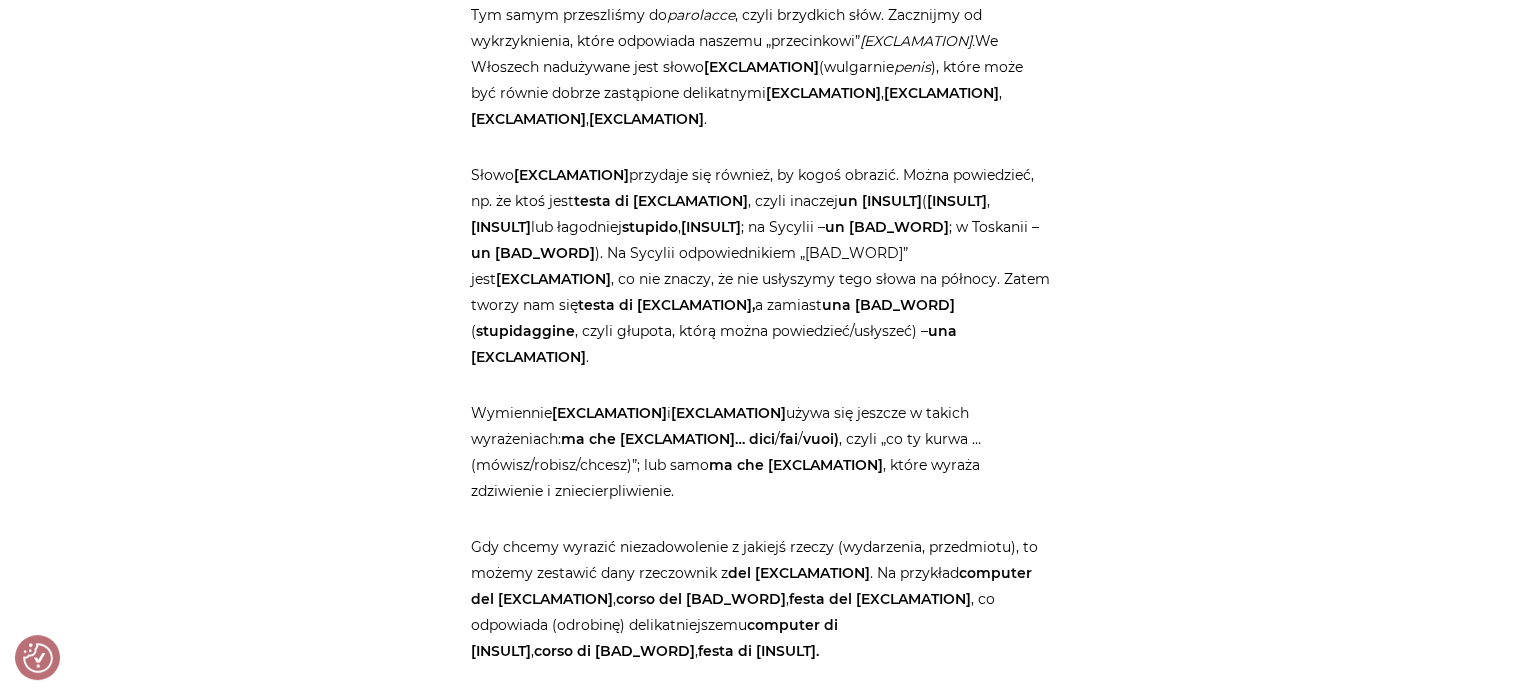 scroll, scrollTop: 3000, scrollLeft: 0, axis: vertical 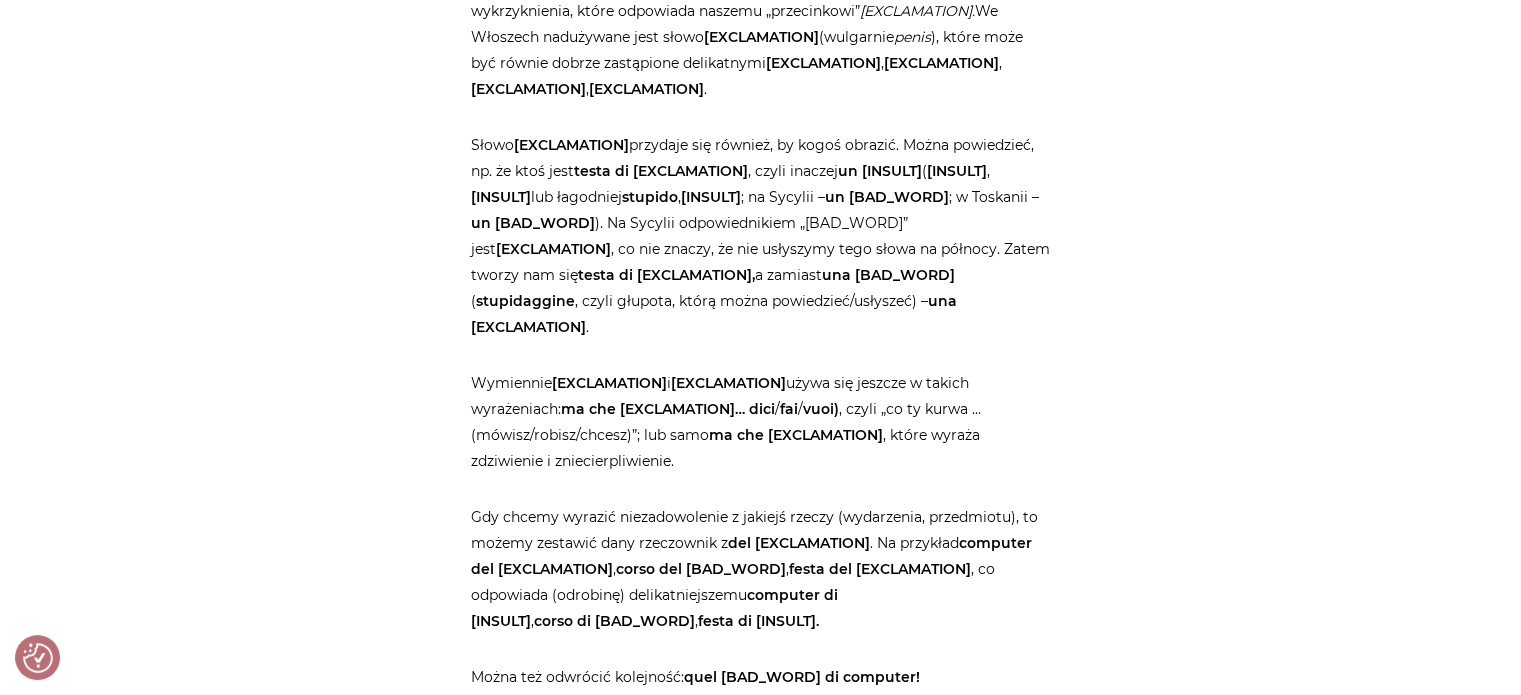 click on "Strona główna / Blog / Jak to powiedzieć? / Przekleństwa po włosku. Bez cenzury Przekleństwa po włosku. Bez cenzury
Jak to powiedzieć?
Kup teraz E-BOOK
Odbierz fragment e-booka
Będę szczera: lubię przekleństwa.
nie przekleństwa ale złe intencje . A tu – będzie tylko o słowach (żywych słowach).
Wulgaryzmy, bluźnierstwa – to jest między nimi jakaś różnica?
We włoskim natomiast jest różnica między: le parolacce , czyli brzydkimi słowami, które dzielą się na imprecazioni , insulti i maledizioni i le bestemmie , czyli przekleństwami na Boga, Matkę Boską itd.
[BLASPHEMY] , a" at bounding box center (761, 1226) 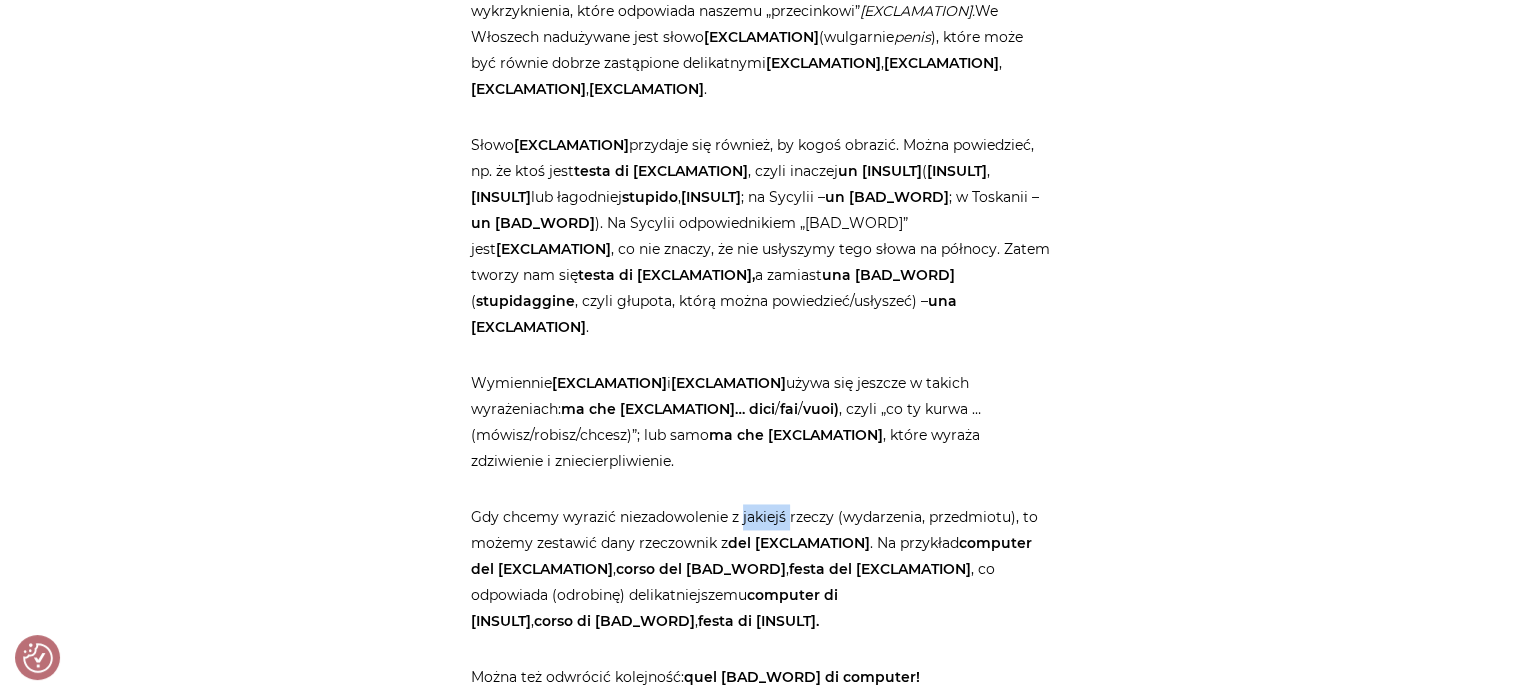 click on "Strona główna / Blog / Jak to powiedzieć? / Przekleństwa po włosku. Bez cenzury Przekleństwa po włosku. Bez cenzury
Jak to powiedzieć?
Kup teraz E-BOOK
Odbierz fragment e-booka
Będę szczera: lubię przekleństwa.
nie przekleństwa ale złe intencje . A tu – będzie tylko o słowach (żywych słowach).
Wulgaryzmy, bluźnierstwa – to jest między nimi jakaś różnica?
We włoskim natomiast jest różnica między: le parolacce , czyli brzydkimi słowami, które dzielą się na imprecazioni , insulti i maledizioni i le bestemmie , czyli przekleństwami na Boga, Matkę Boską itd.
[BLASPHEMY] , a" at bounding box center [761, 1226] 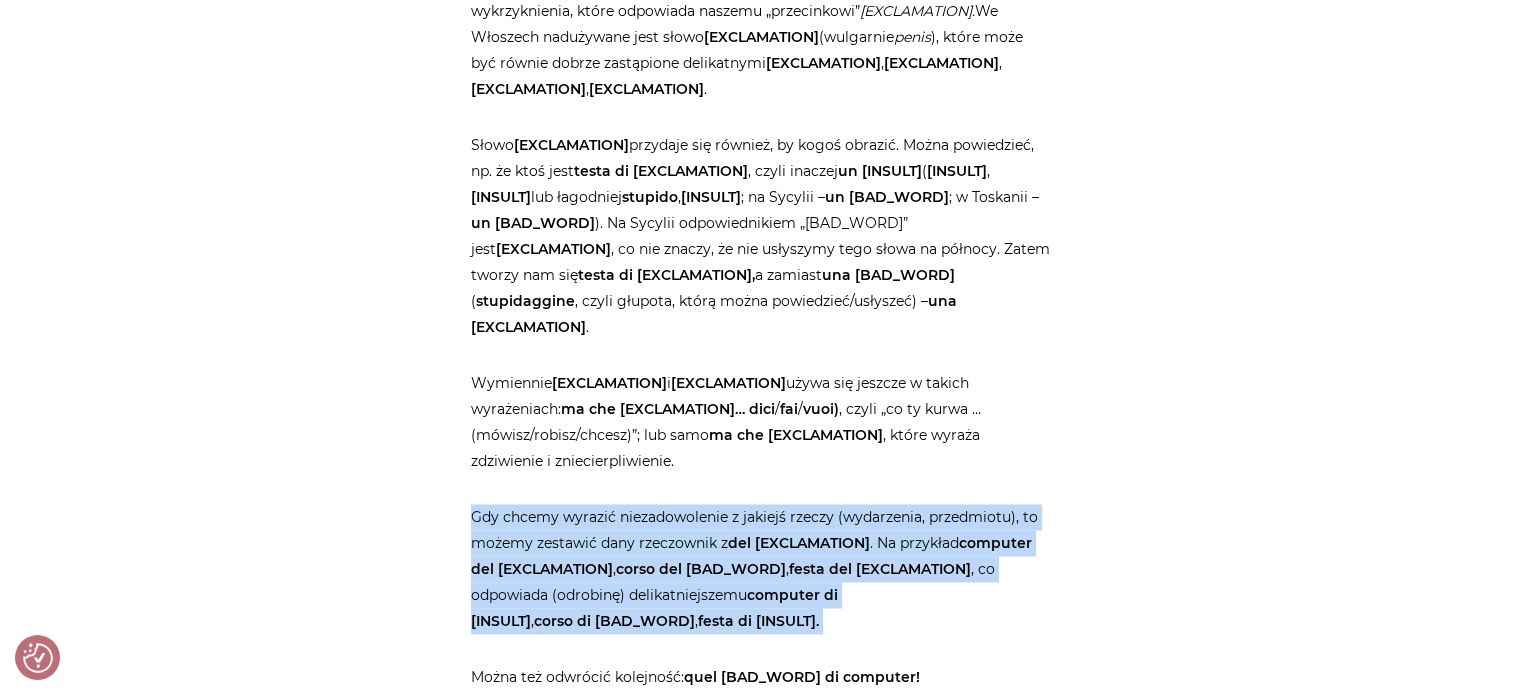 click on "Strona główna / Blog / Jak to powiedzieć? / Przekleństwa po włosku. Bez cenzury Przekleństwa po włosku. Bez cenzury
Jak to powiedzieć?
Kup teraz E-BOOK
Odbierz fragment e-booka
Będę szczera: lubię przekleństwa.
nie przekleństwa ale złe intencje . A tu – będzie tylko o słowach (żywych słowach).
Wulgaryzmy, bluźnierstwa – to jest między nimi jakaś różnica?
We włoskim natomiast jest różnica między: le parolacce , czyli brzydkimi słowami, które dzielą się na imprecazioni , insulti i maledizioni i le bestemmie , czyli przekleństwami na Boga, Matkę Boską itd.
[BLASPHEMY] , a" at bounding box center (761, 1226) 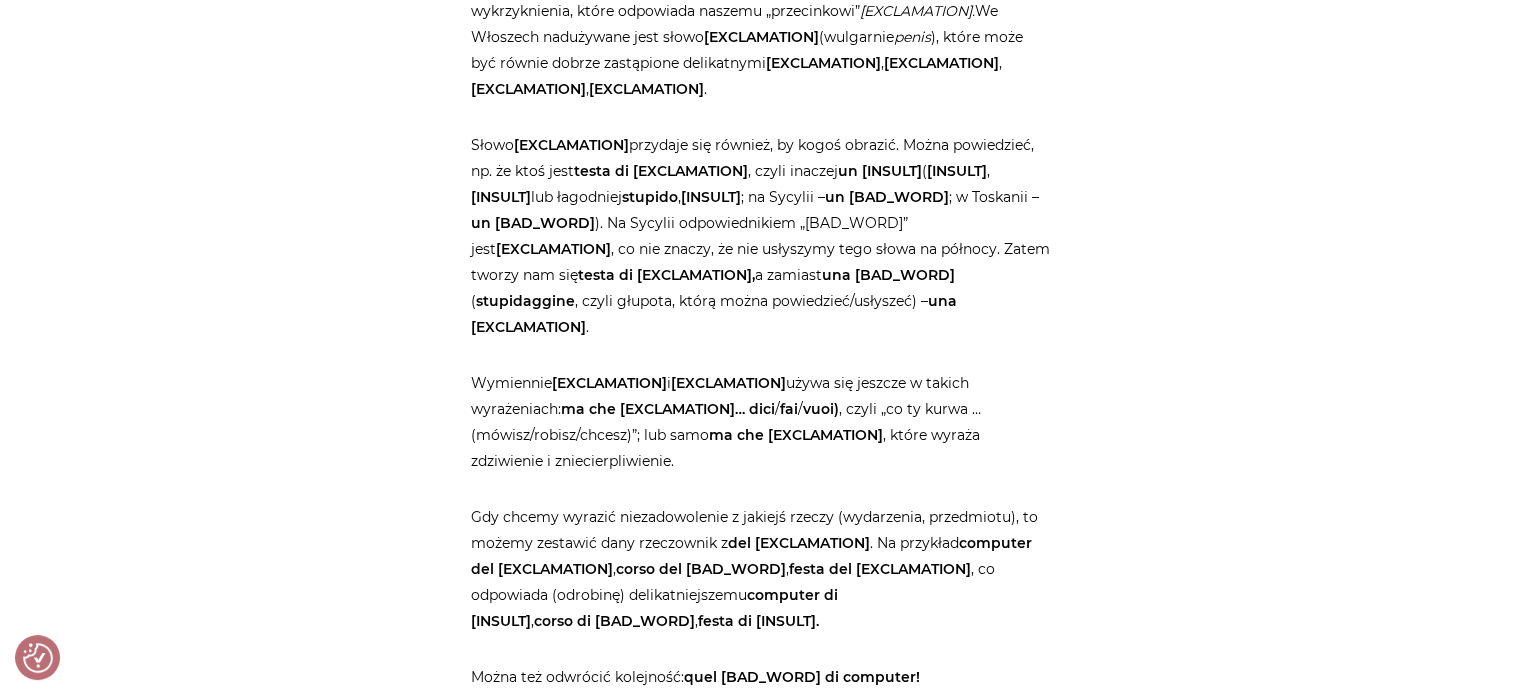 click on "[EXCLAMATION]" at bounding box center (728, 383) 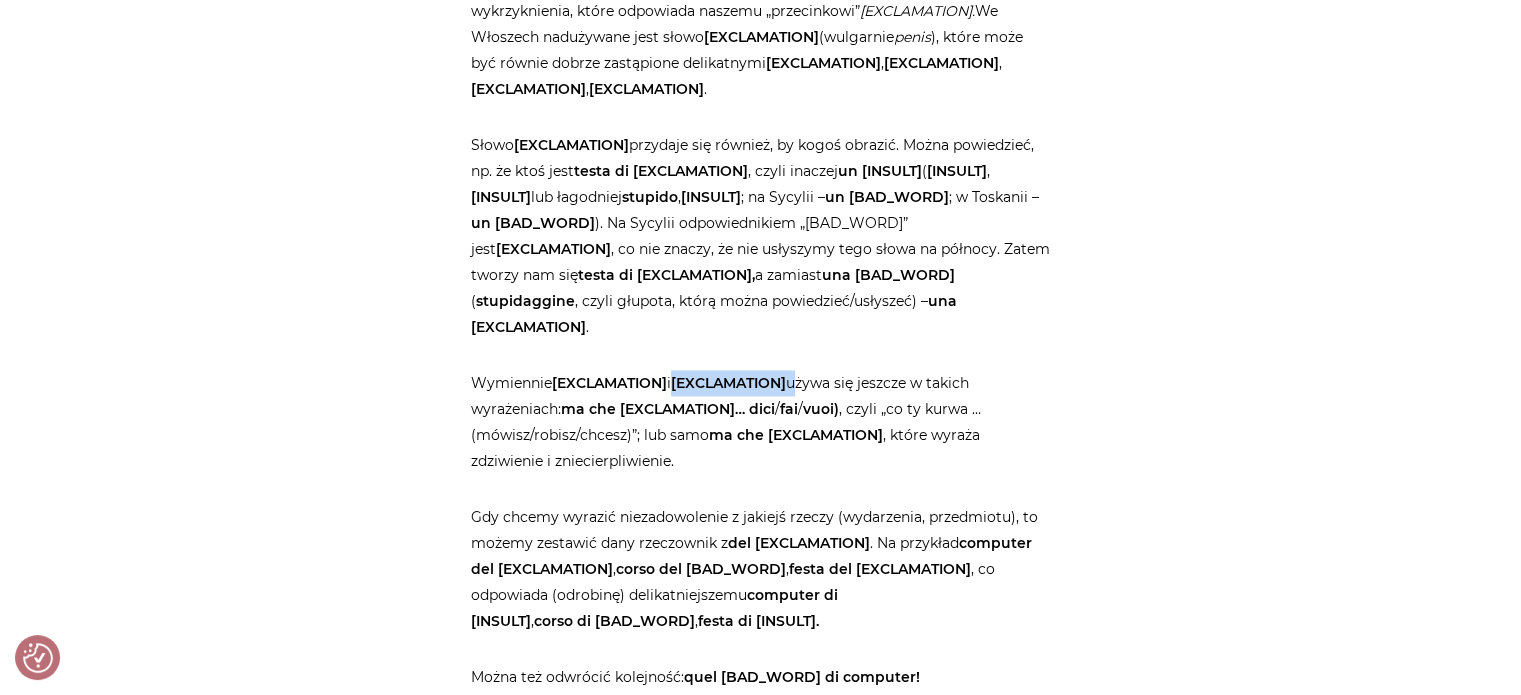 click on "[EXCLAMATION]" at bounding box center (728, 383) 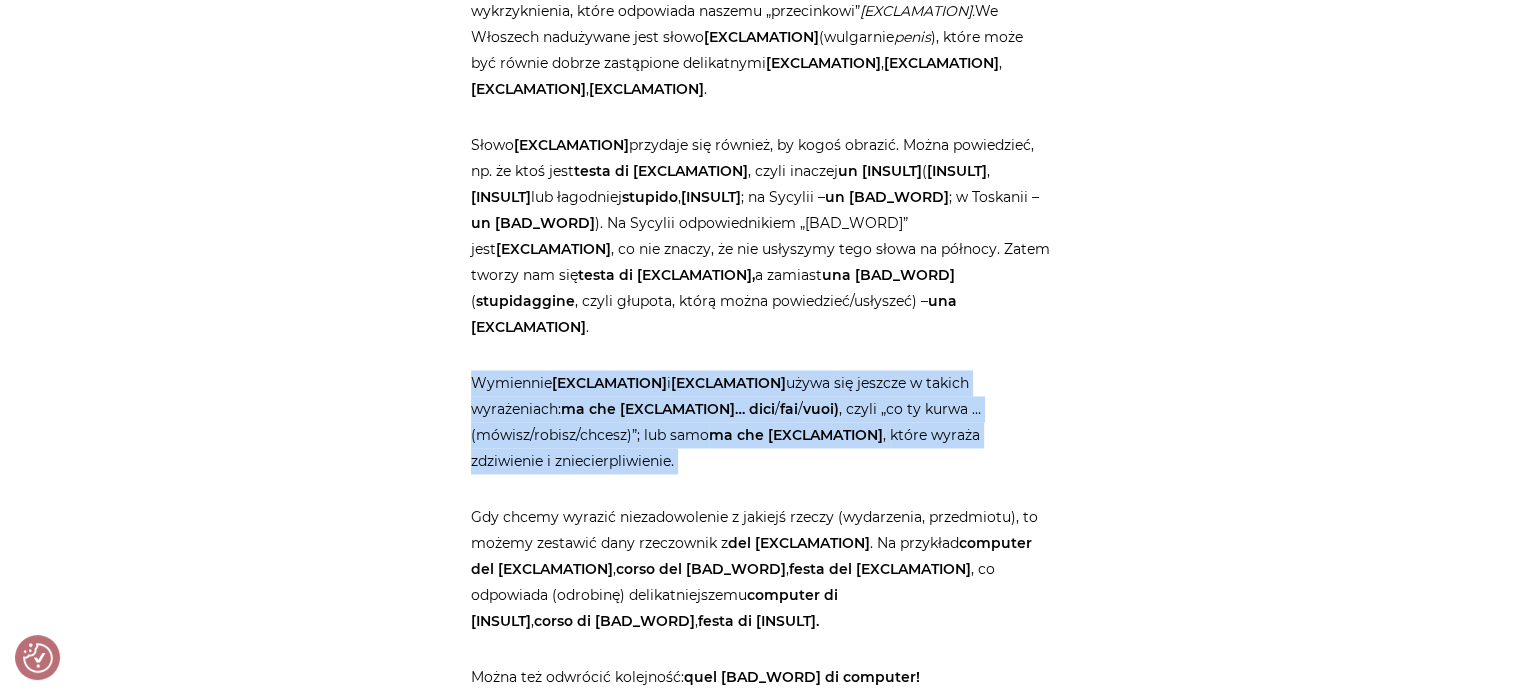 click on "[EXCLAMATION]" at bounding box center [728, 383] 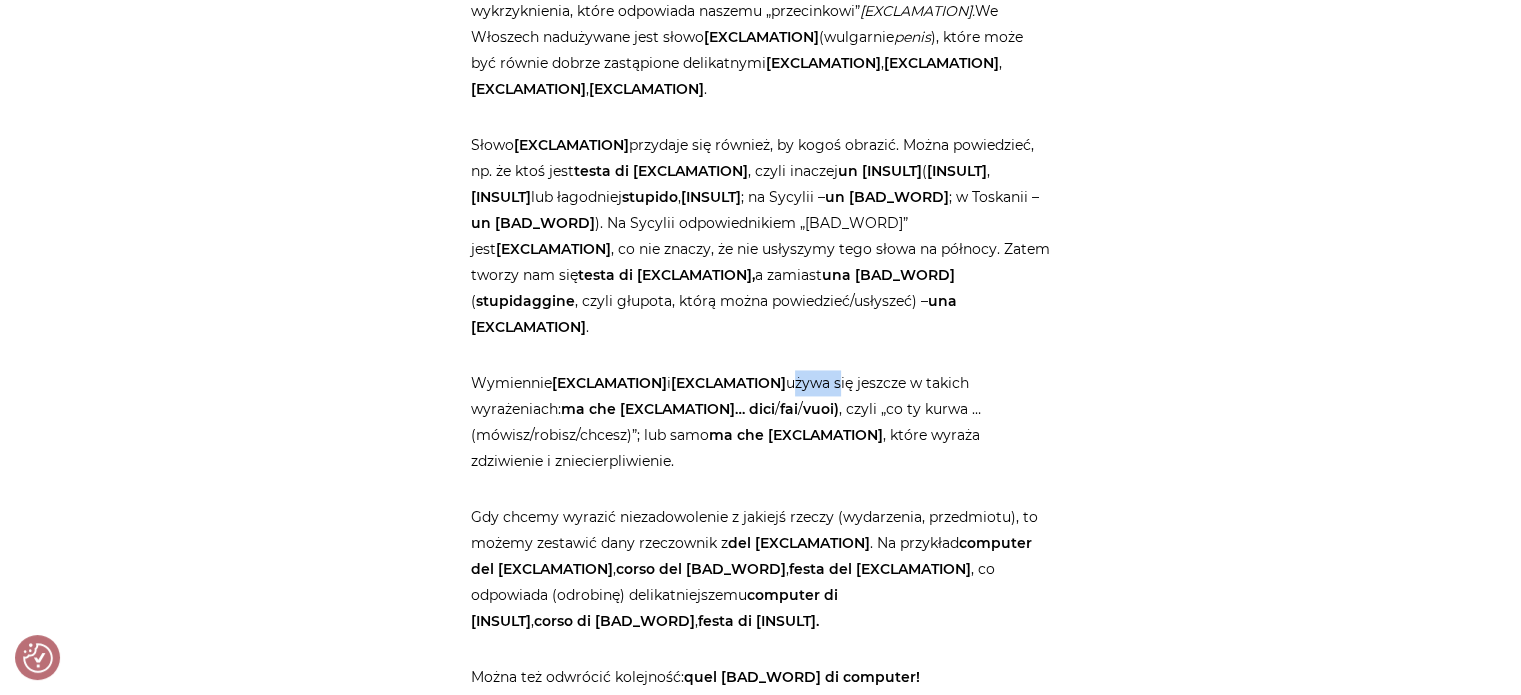 click on "Wymiennie  [BAD_WORD]  i  [BAD_WORD]  używa się jeszcze w takich wyrażeniach:  ma che [BAD_WORD] …  dici / fai / vuoi) ,   czyli „co ty [BAD_WORD] … (mówisz/robisz/chcesz)”; lub samo  ma che [BAD_WORD] ,   które wyraża zdziwienie i zniecierpliwienie." at bounding box center (761, 422) 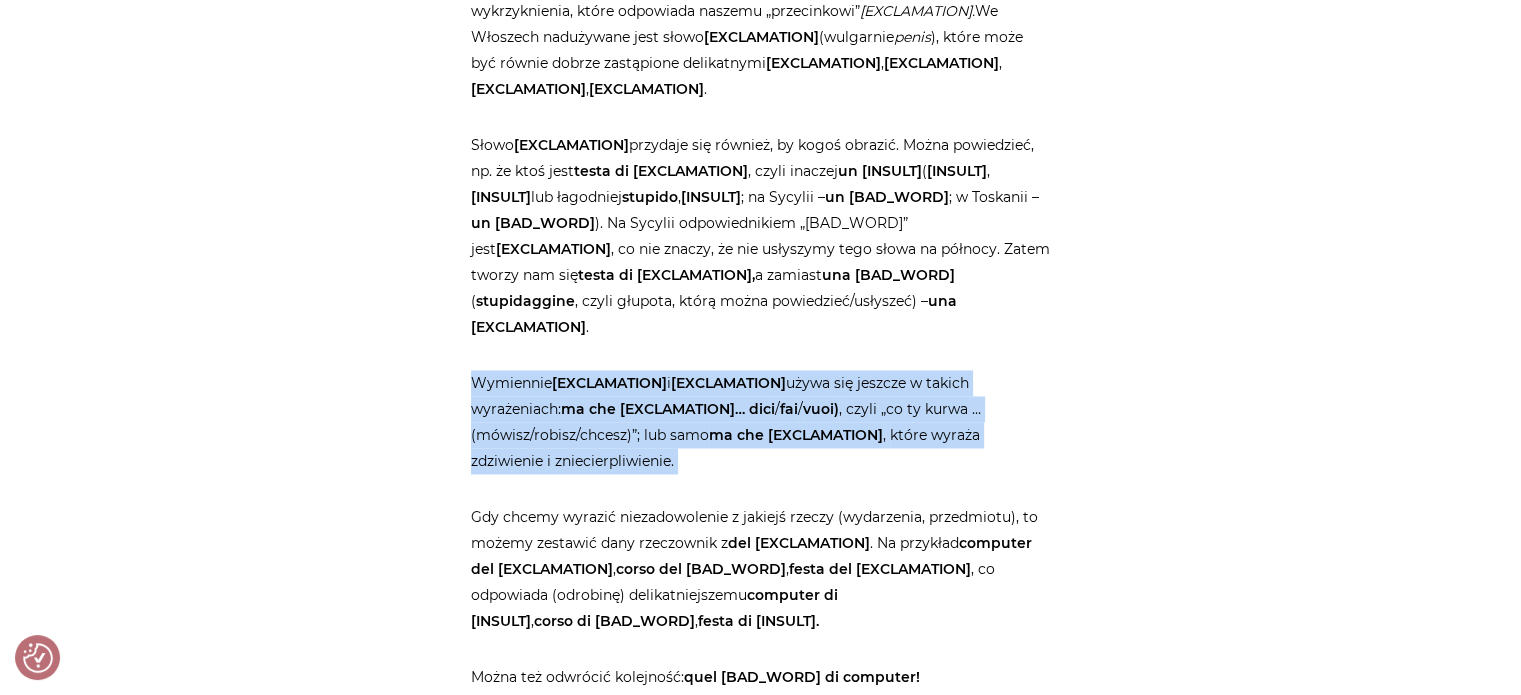 click on "Wymiennie  [BAD_WORD]  i  [BAD_WORD]  używa się jeszcze w takich wyrażeniach:  ma che [BAD_WORD] …  dici / fai / vuoi) ,   czyli „co ty [BAD_WORD] … (mówisz/robisz/chcesz)”; lub samo  ma che [BAD_WORD] ,   które wyraża zdziwienie i zniecierpliwienie." at bounding box center (761, 422) 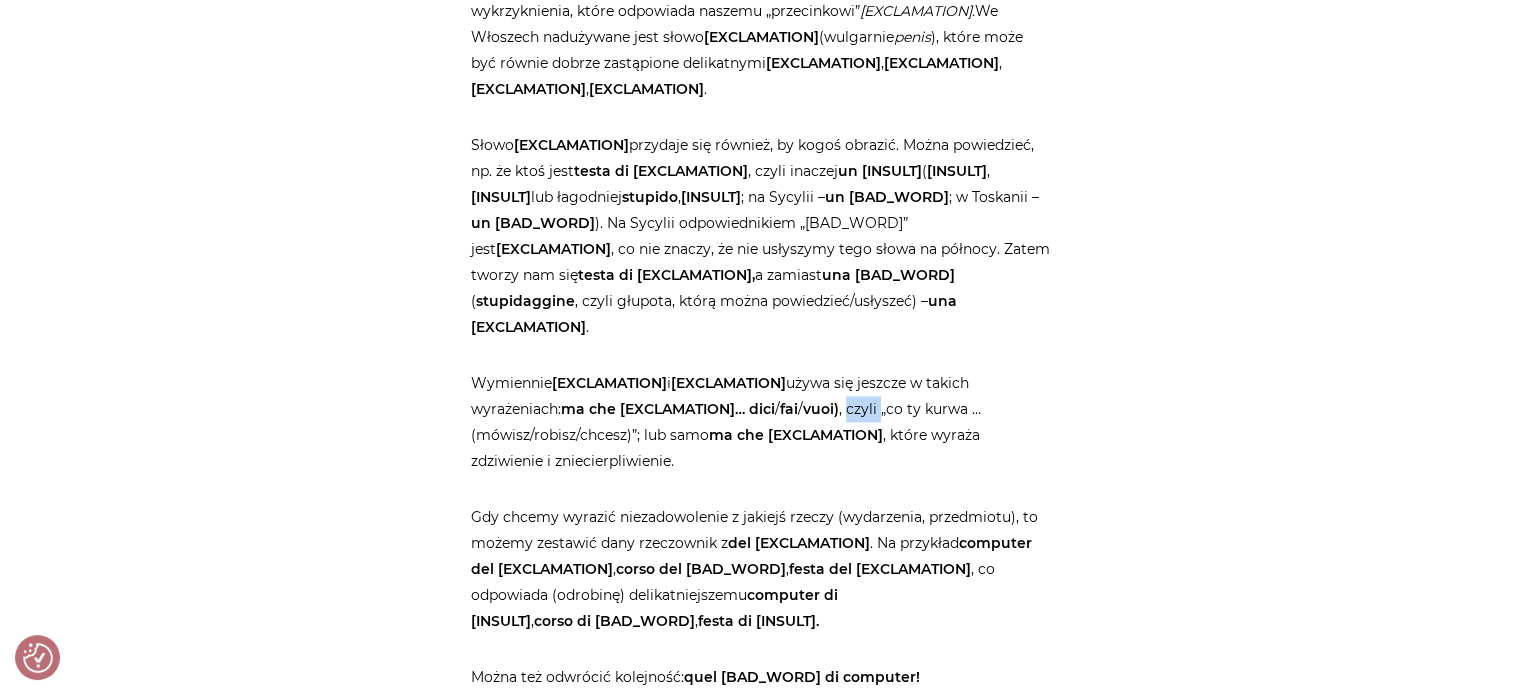 click on "Wymiennie  [BAD_WORD]  i  [BAD_WORD]  używa się jeszcze w takich wyrażeniach:  ma che [BAD_WORD] …  dici / fai / vuoi) ,   czyli „co ty [BAD_WORD] … (mówisz/robisz/chcesz)”; lub samo  ma che [BAD_WORD] ,   które wyraża zdziwienie i zniecierpliwienie." at bounding box center (761, 422) 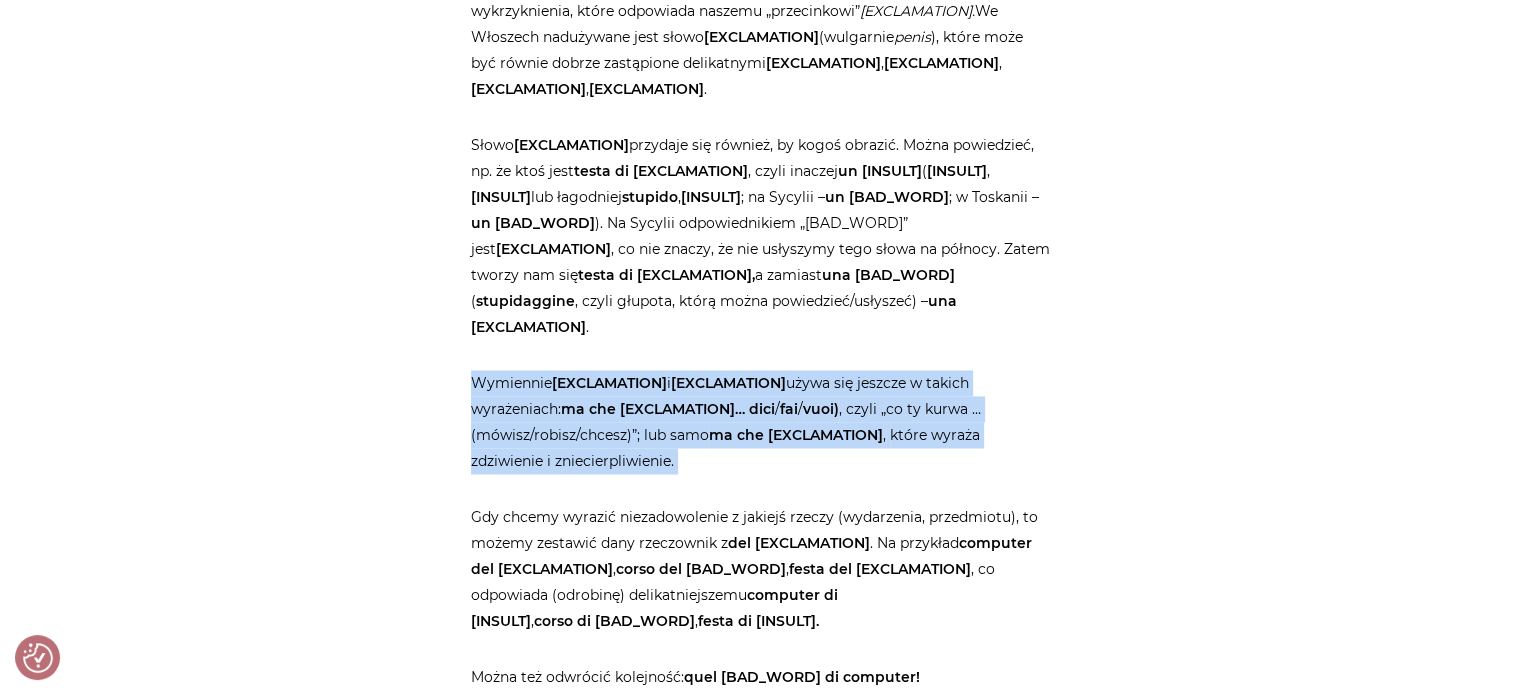click on "Wymiennie  [BAD_WORD]  i  [BAD_WORD]  używa się jeszcze w takich wyrażeniach:  ma che [BAD_WORD] …  dici / fai / vuoi) ,   czyli „co ty [BAD_WORD] … (mówisz/robisz/chcesz)”; lub samo  ma che [BAD_WORD] ,   które wyraża zdziwienie i zniecierpliwienie." at bounding box center (761, 422) 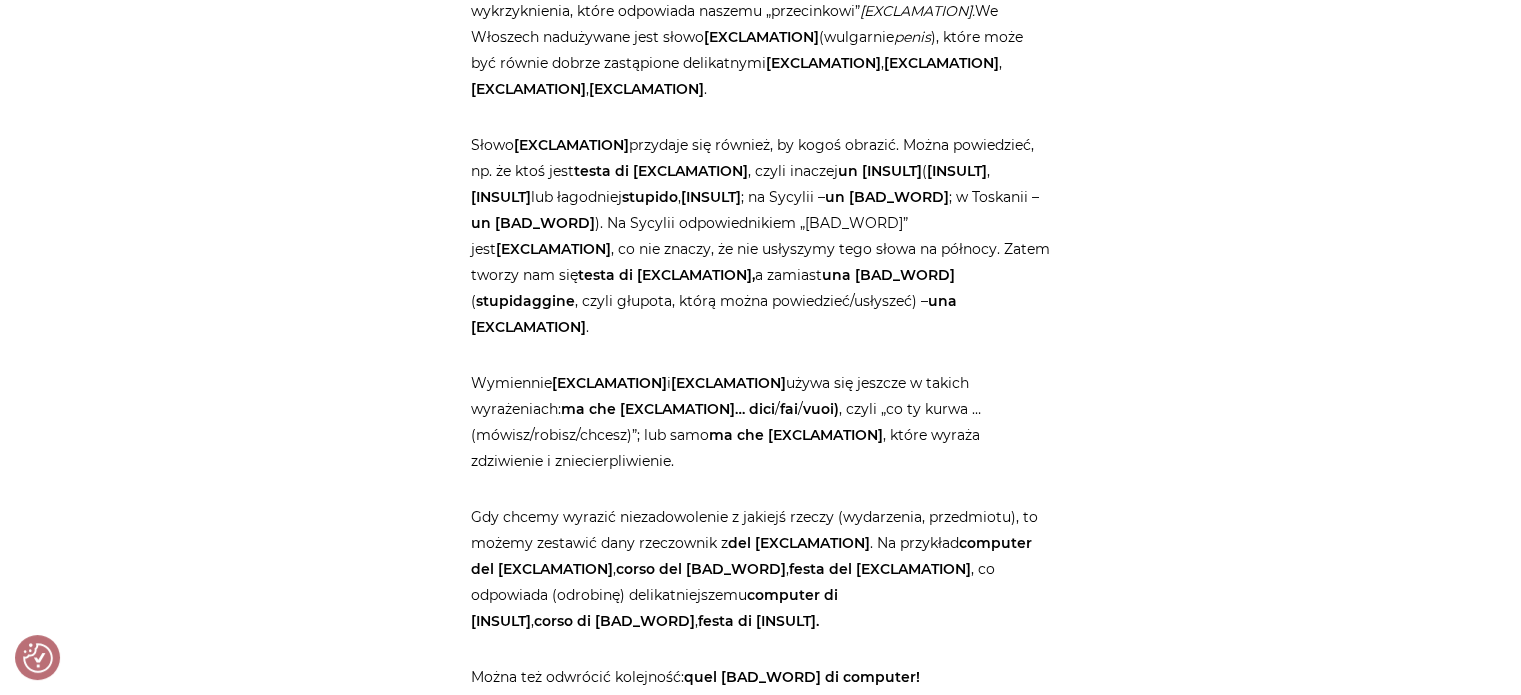 click on "Gdy chcemy wyrazić niezadowolenie z jakiejś rzeczy (wydarzenia, przedmiotu), to możemy zestawić dany rzeczownik z  del [BAD_WORD].   Na przykład  computer del [BAD_WORD],   corso del [BAD_WORD],   festa del [BAD_WORD], co odpowiada (odrobinę) delikatniejszemu  computer di merda ,  corso di merda ,  festa di merda." at bounding box center (761, 569) 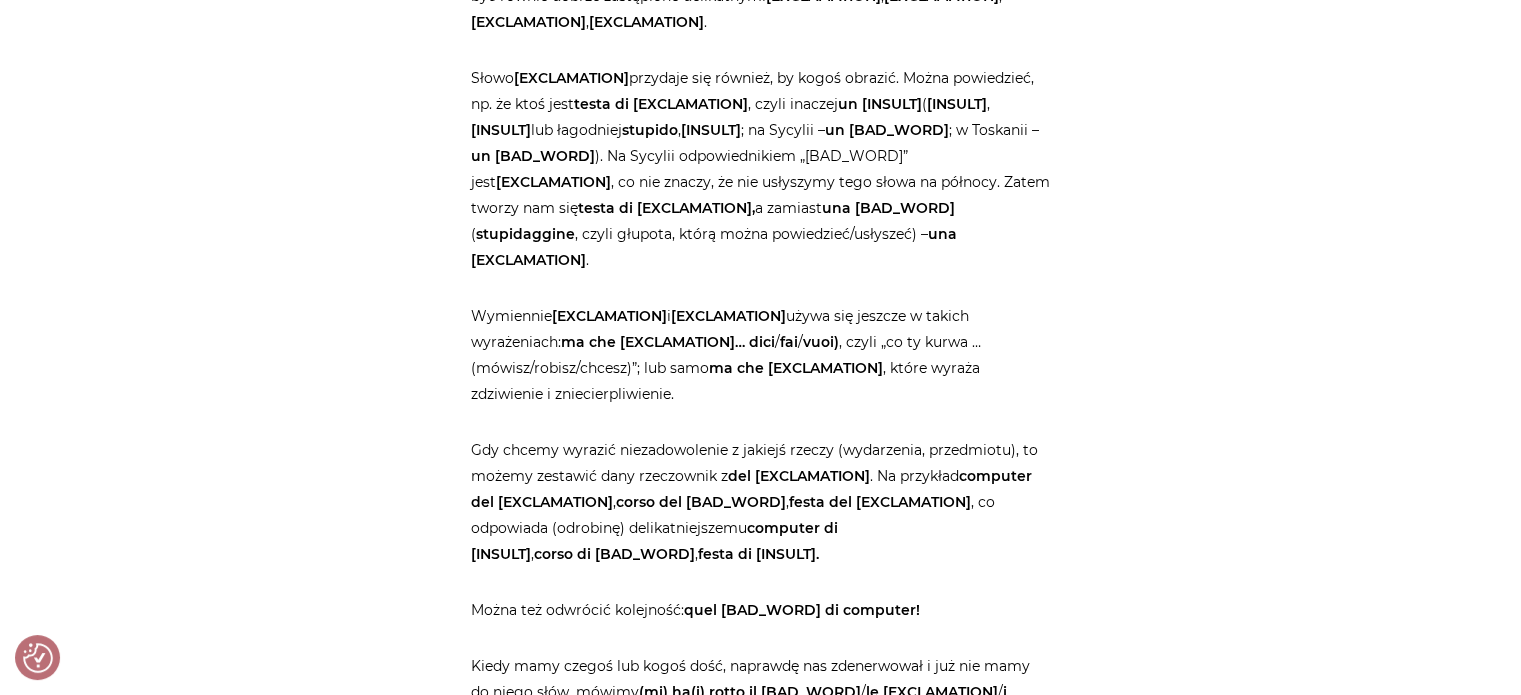 scroll, scrollTop: 3100, scrollLeft: 0, axis: vertical 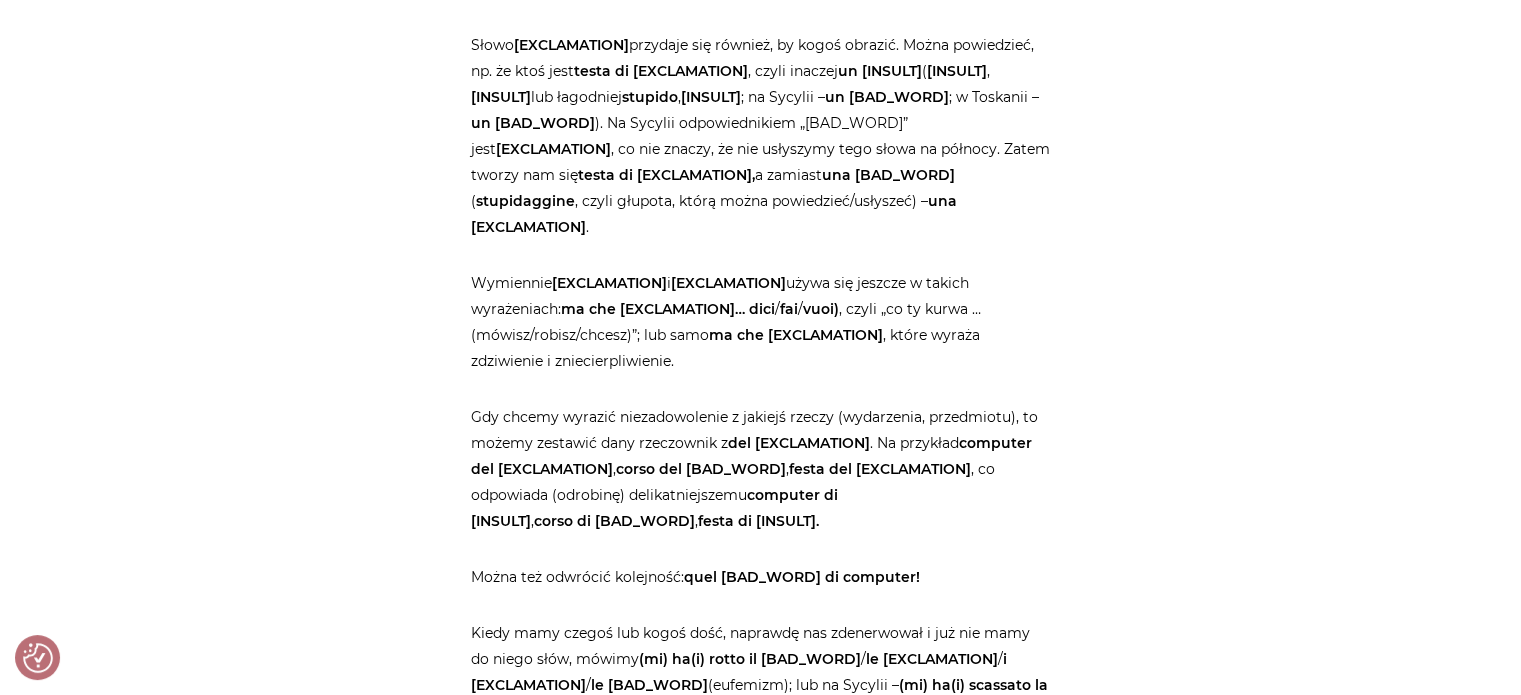 click on "quel [BAD_WORD] di computer!" at bounding box center (802, 577) 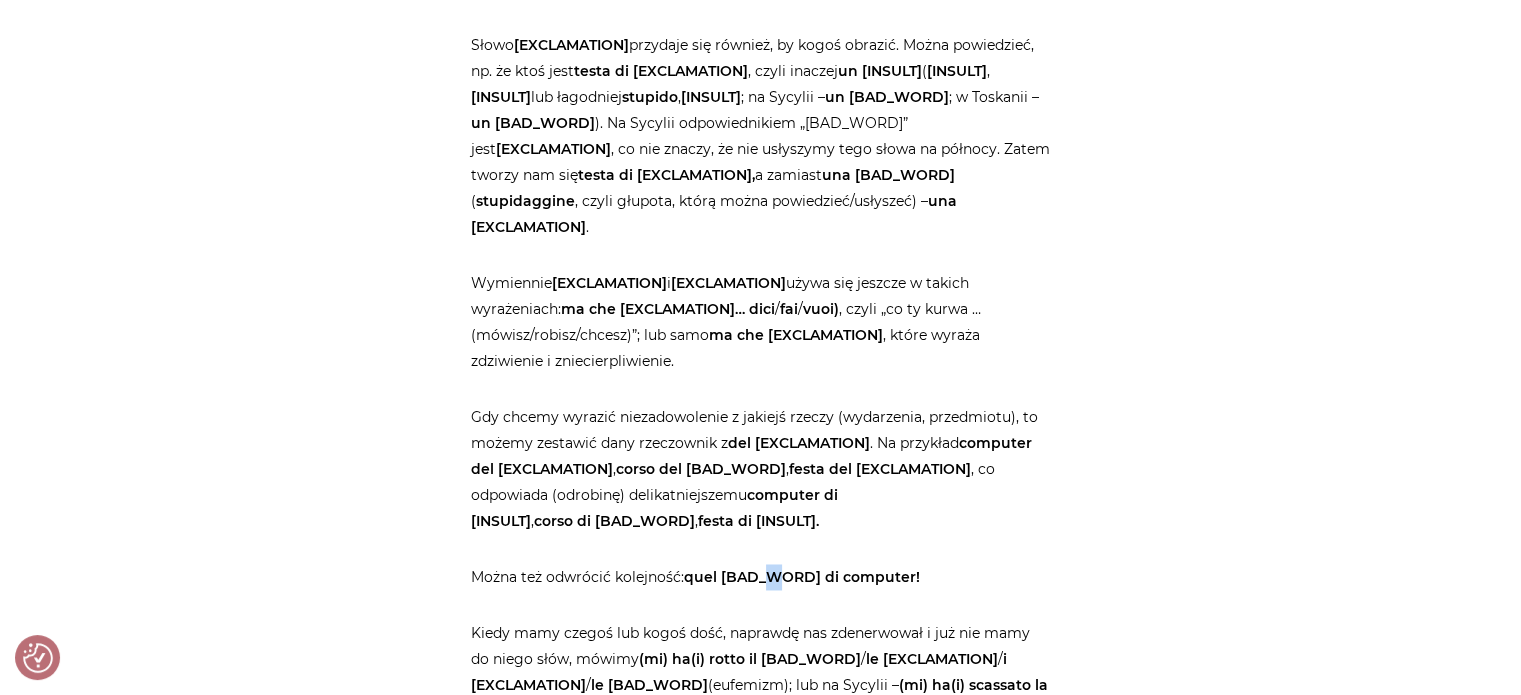 click on "quel [BAD_WORD] di computer!" at bounding box center [802, 577] 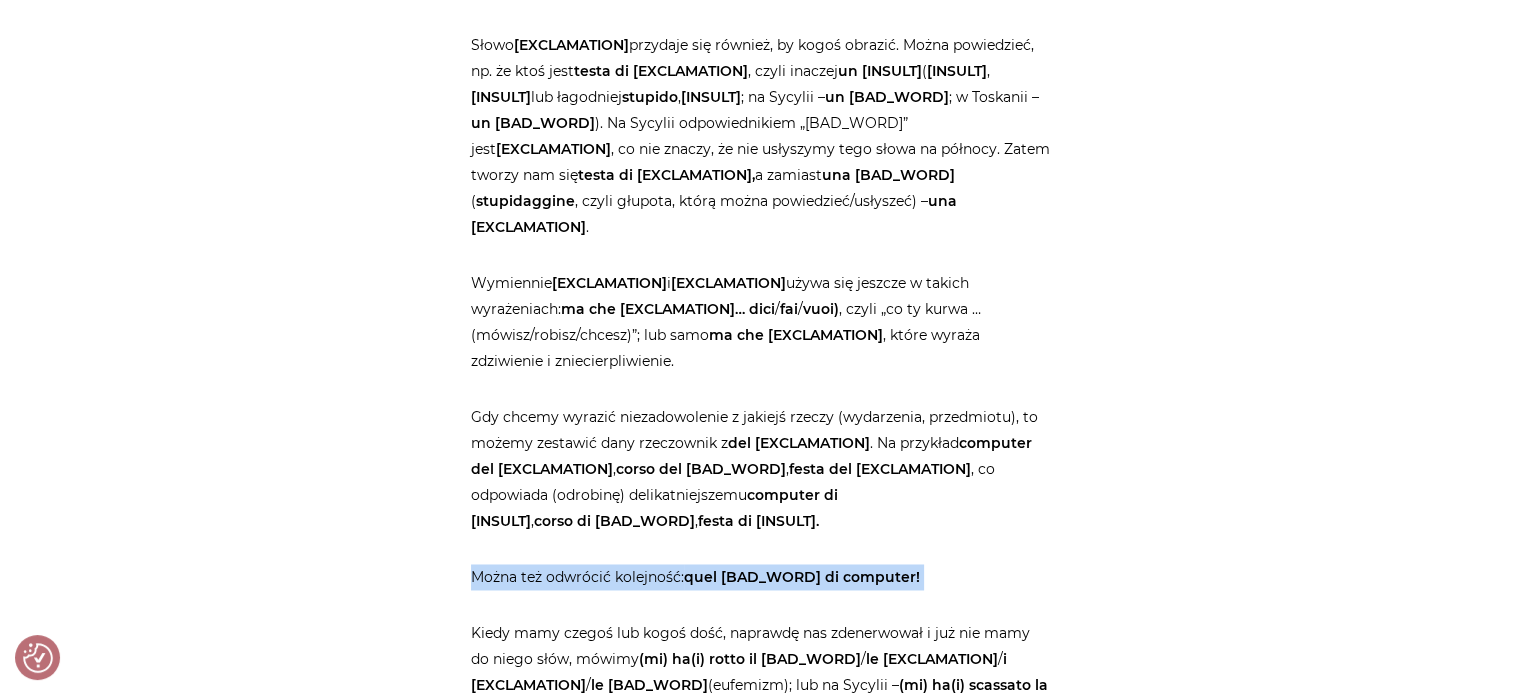 drag, startPoint x: 763, startPoint y: 437, endPoint x: 790, endPoint y: 445, distance: 28.160255 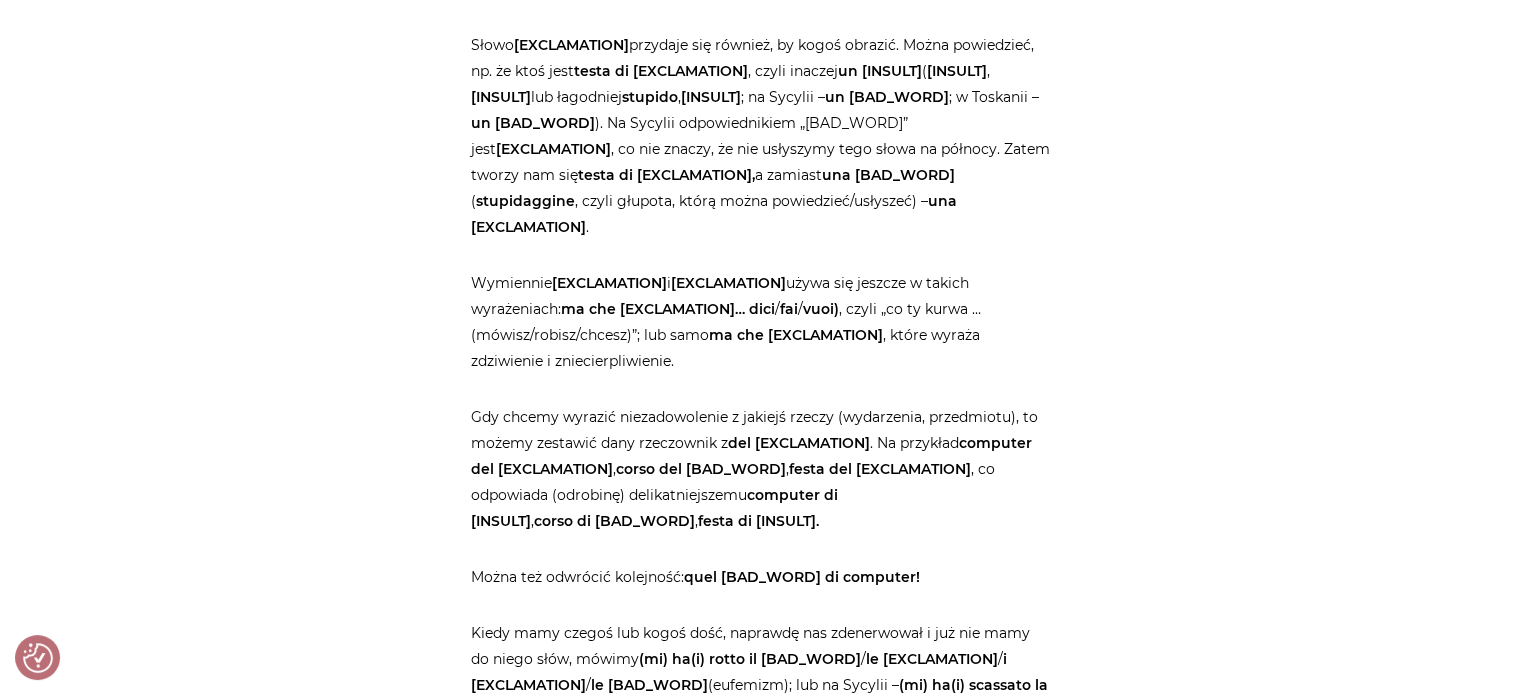 click on "Strona główna / Blog / Jak to powiedzieć? / Przekleństwa po włosku. Bez cenzury Przekleństwa po włosku. Bez cenzury
Jak to powiedzieć?
Kup teraz E-BOOK
Odbierz fragment e-booka
Będę szczera: lubię przekleństwa.
nie przekleństwa ale złe intencje . A tu – będzie tylko o słowach (żywych słowach).
Wulgaryzmy, bluźnierstwa – to jest między nimi jakaś różnica?
We włoskim natomiast jest różnica między: le parolacce , czyli brzydkimi słowami, które dzielą się na imprecazioni , insulti i maledizioni i le bestemmie , czyli przekleństwami na Boga, Matkę Boską itd.
[BLASPHEMY] , a" at bounding box center (761, 1126) 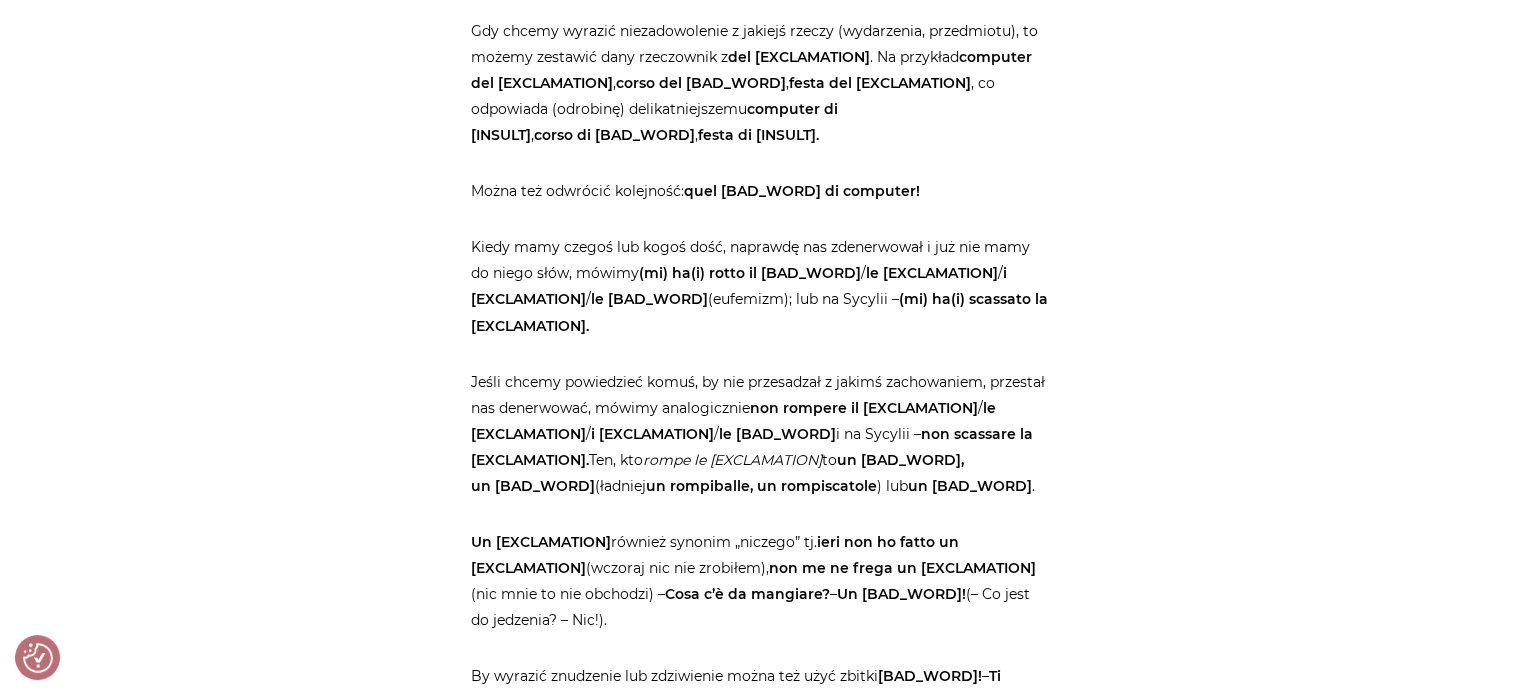 scroll, scrollTop: 3600, scrollLeft: 0, axis: vertical 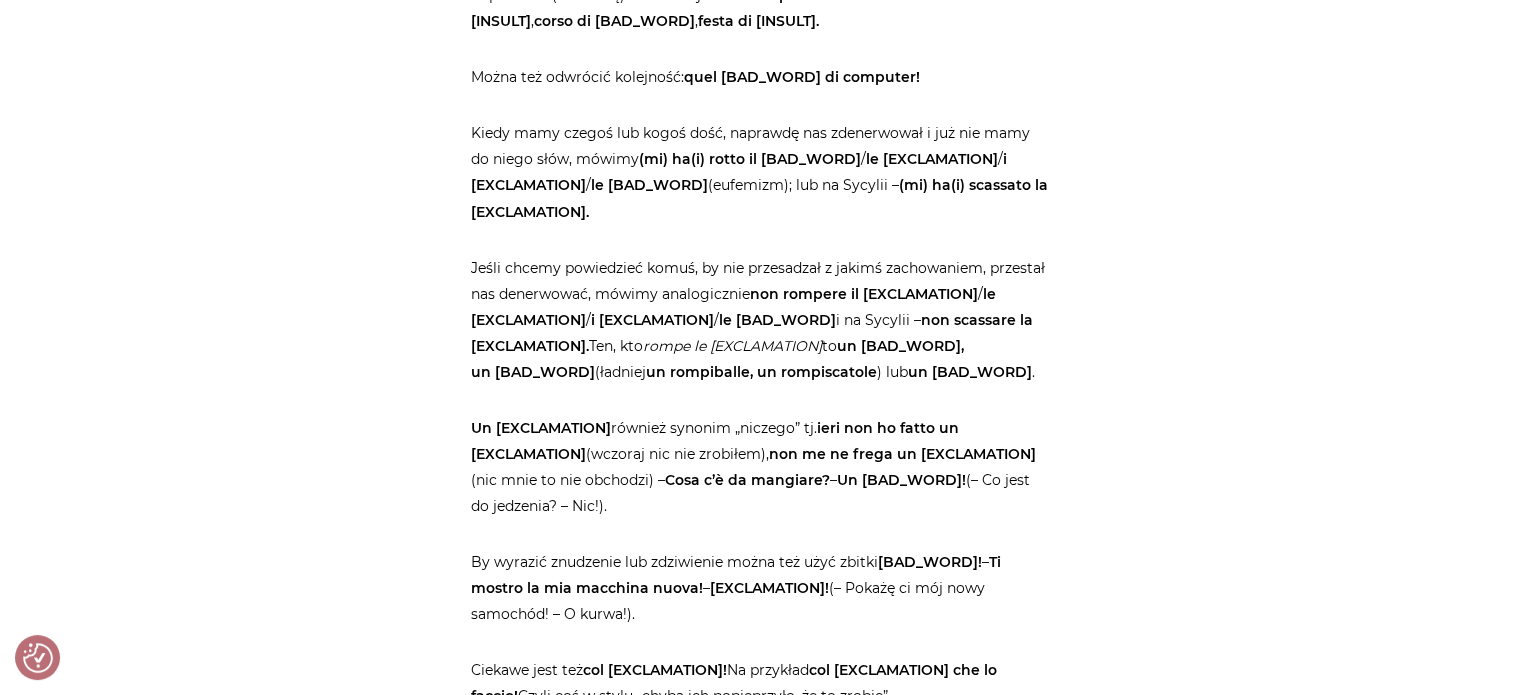 click on "Jeśli chcemy powiedzieć komuś, by nie przesadzał z jakimś zachowaniem, przestał nas denerwować, mówimy analogicznie non rompere il [EXCLAMATION] / le [EXCLAMATION] / i [EXCLAMATION] / le [EXCLAMATION] i na Sycylii – non scassare la [EXCLAMATION]. Ten, kto rompe le [EXCLAMATION] to un rompipalle, un rompicoglioni (ładniej un rompiballe, un rompiscatole ) lub un scassaminchia." at bounding box center [761, 319] 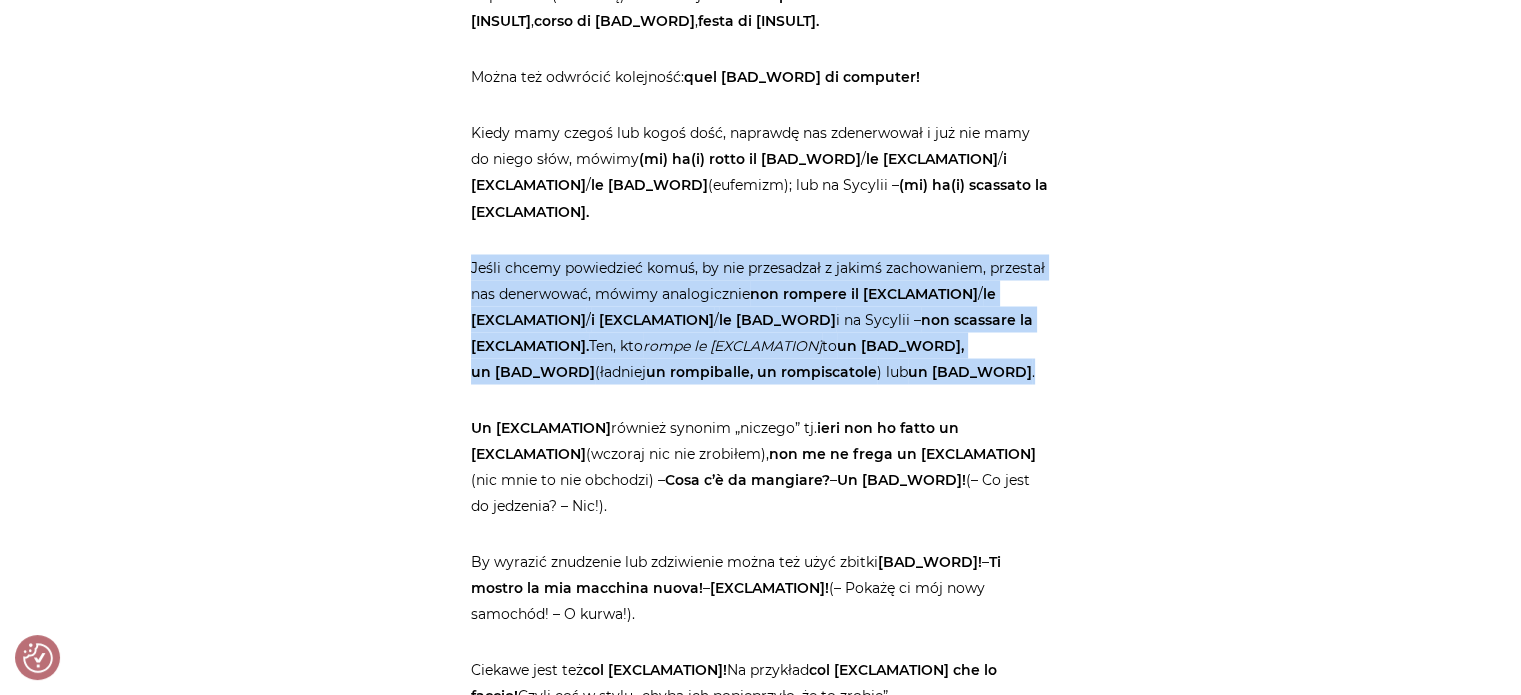click on "Jeśli chcemy powiedzieć komuś, by nie przesadzał z jakimś zachowaniem, przestał nas denerwować, mówimy analogicznie non rompere il [EXCLAMATION] / le [EXCLAMATION] / i [EXCLAMATION] / le [EXCLAMATION] i na Sycylii – non scassare la [EXCLAMATION]. Ten, kto rompe le [EXCLAMATION] to un rompipalle, un rompicoglioni (ładniej un rompiballe, un rompiscatole ) lub un scassaminchia." at bounding box center (761, 319) 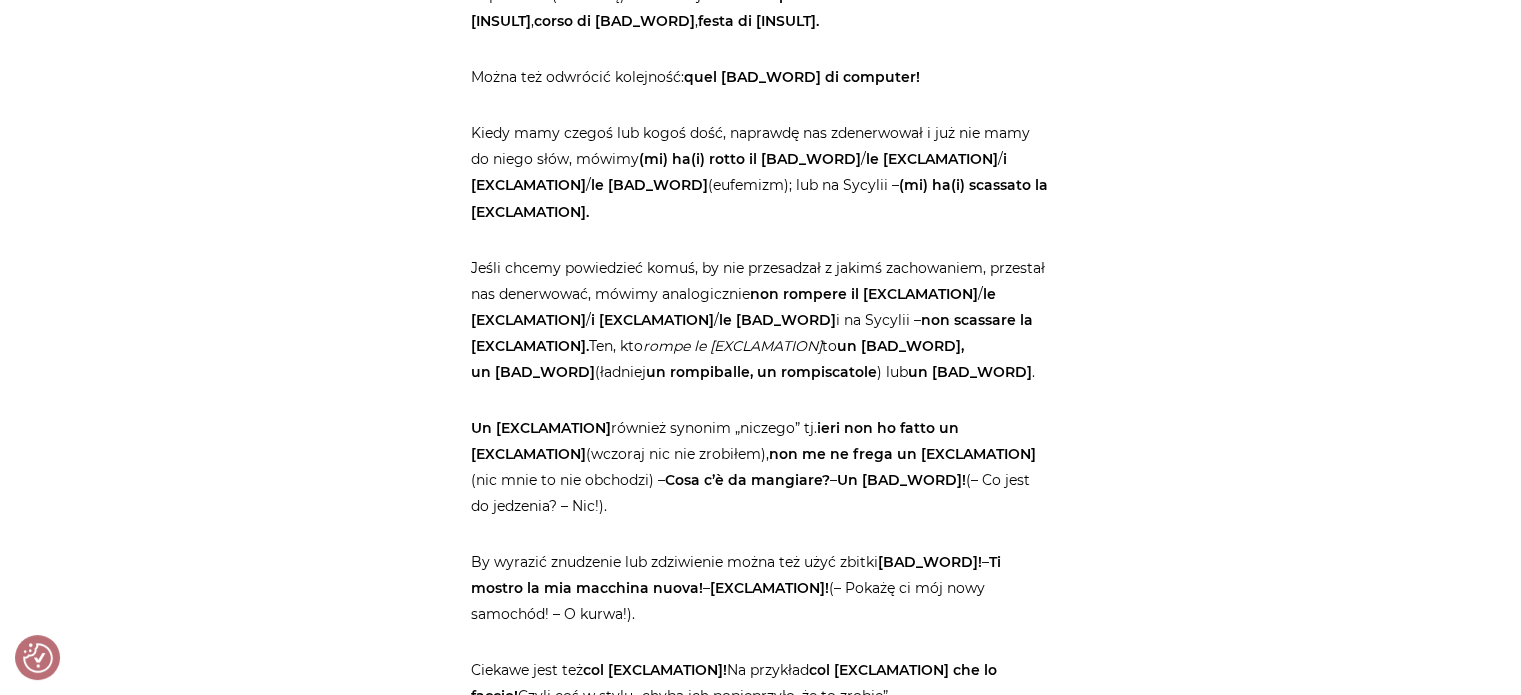 click on "Un [BAD_WORD]  również synonim „niczego” tj.  ieri non ho fatto un [BAD_WORD]  (wczoraj nic nie zrobiłem),  non me ne frega un [BAD_WORD]  (nic mnie to nie obchodzi) –  Cosa c’è da mangiare?  –  Un [BAD_WORD]!  (– Co jest do jedzenia? – Nic!)." at bounding box center [761, 466] 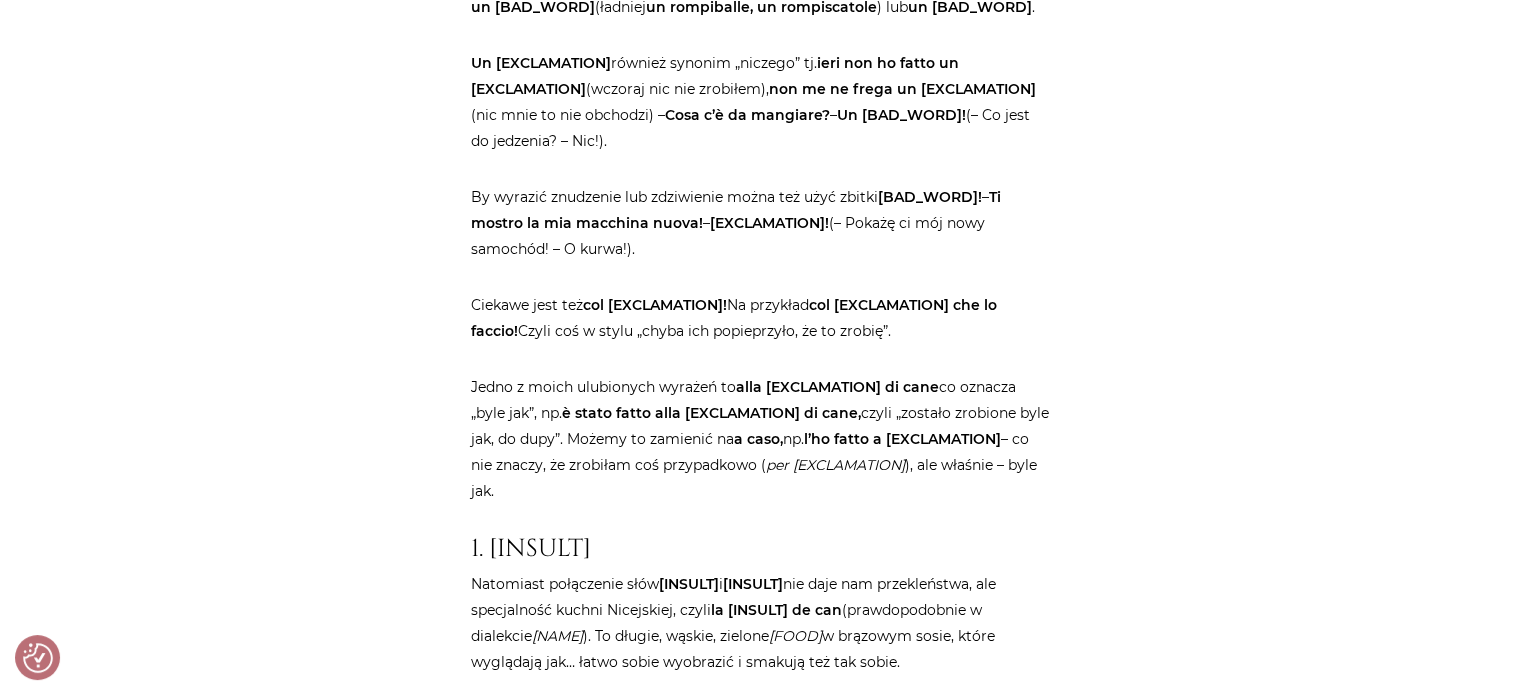 scroll, scrollTop: 4000, scrollLeft: 0, axis: vertical 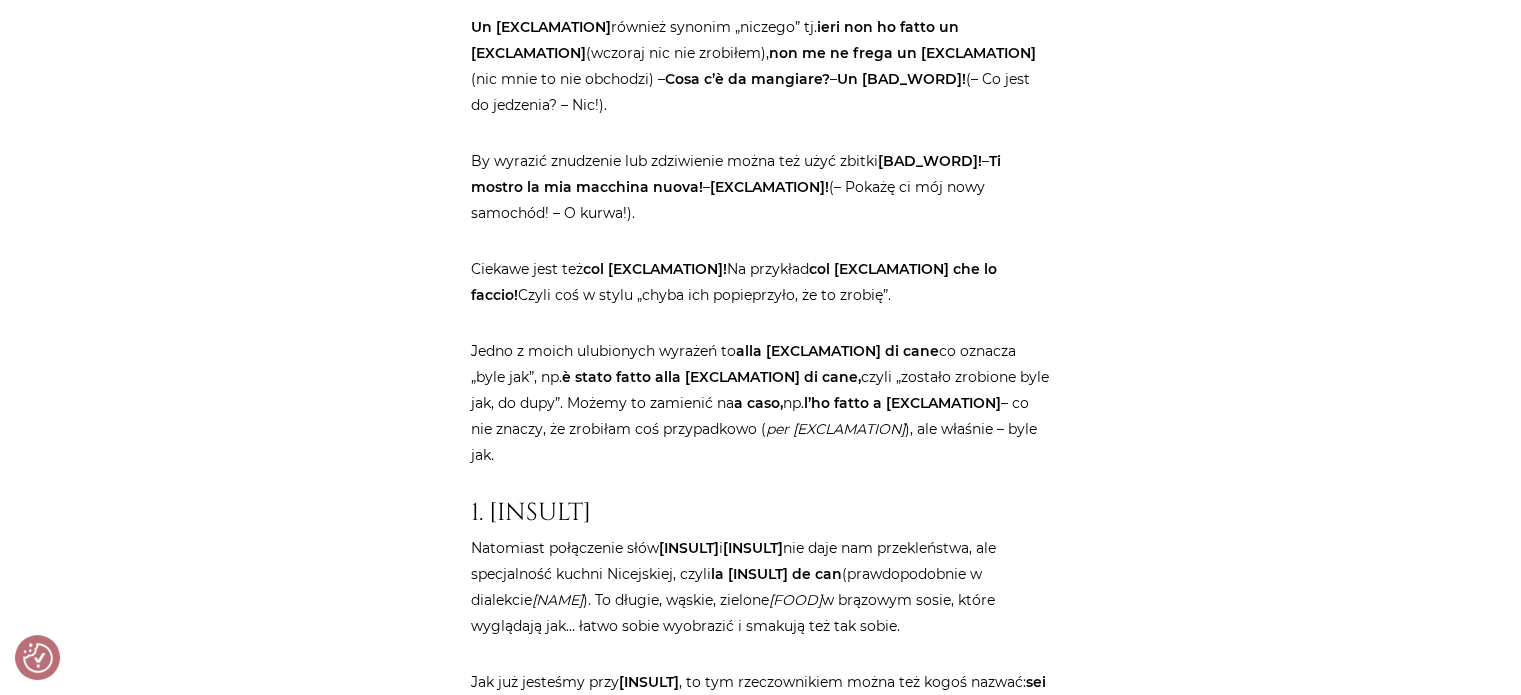 click on "la [INSULT] de can" at bounding box center (776, 574) 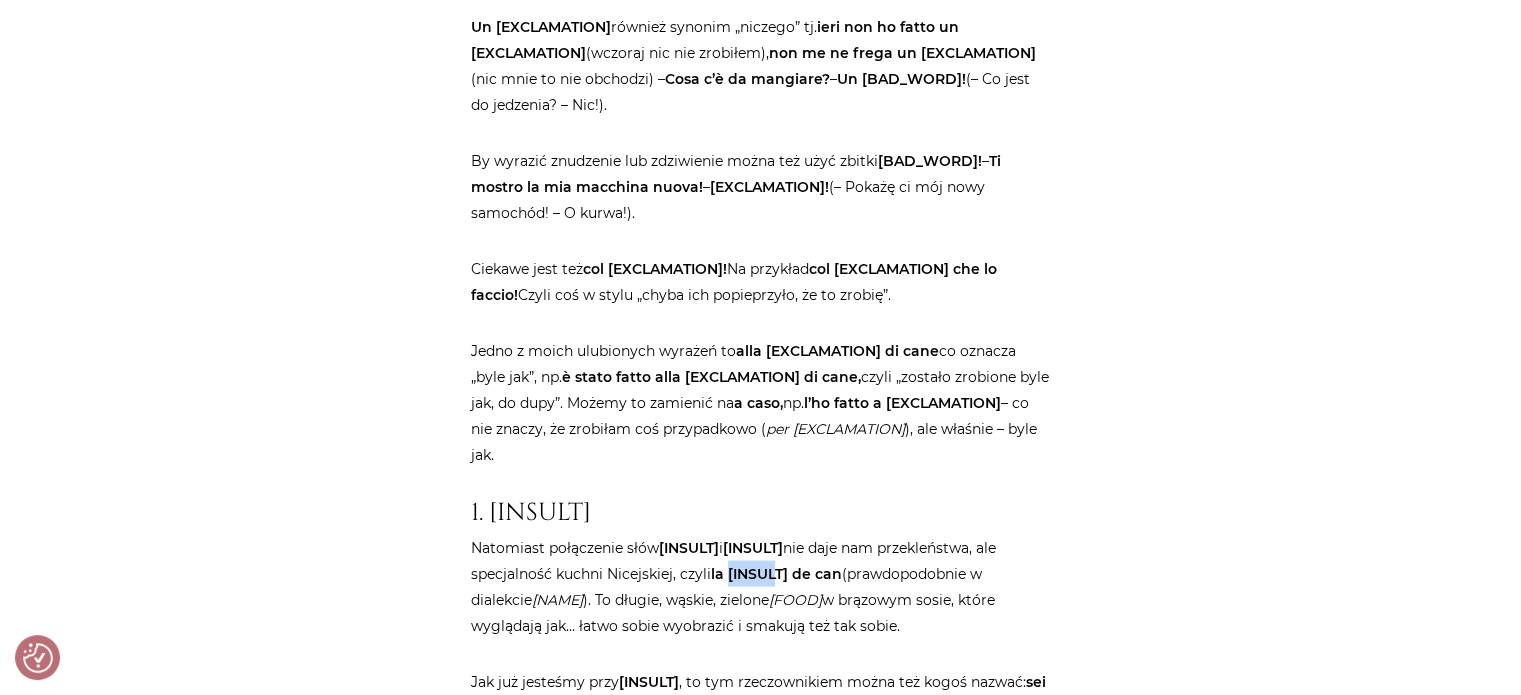 click on "la [INSULT] de can" at bounding box center (776, 574) 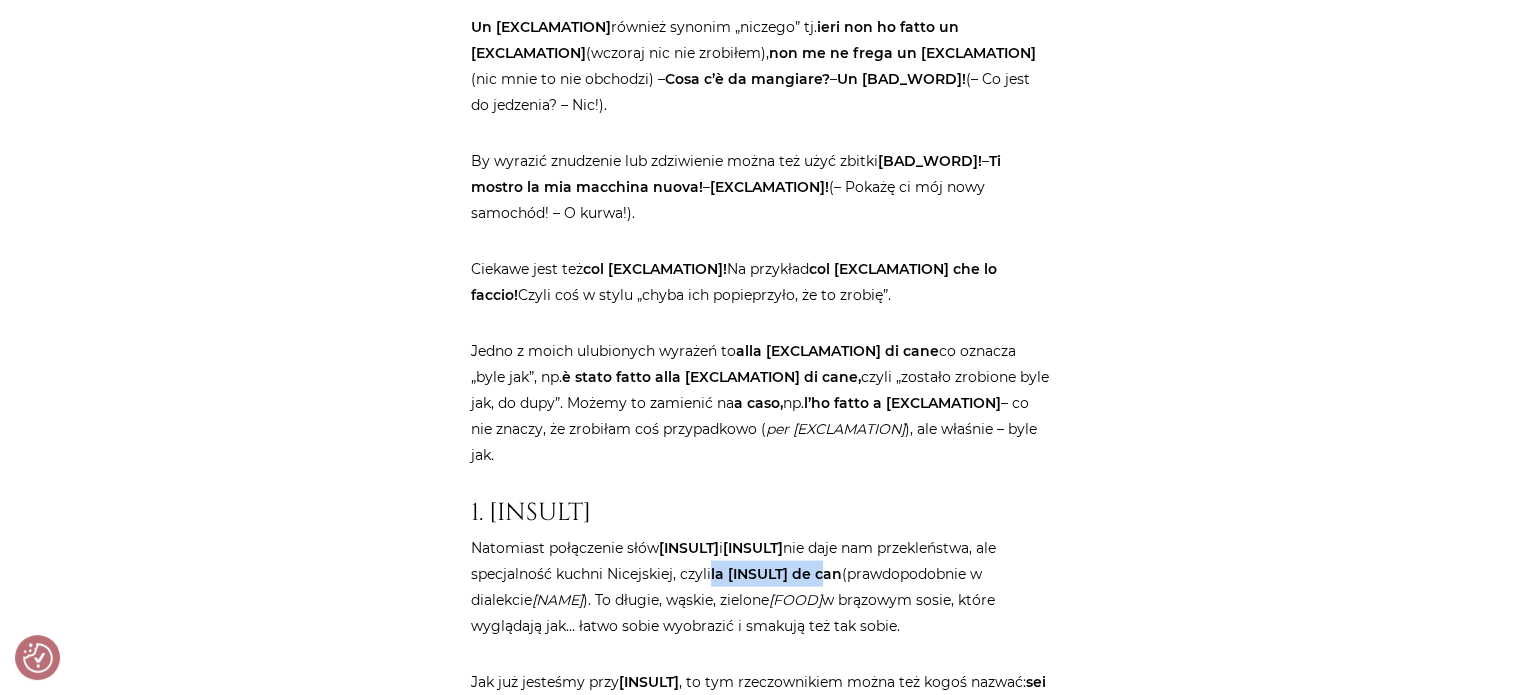 drag, startPoint x: 716, startPoint y: 336, endPoint x: 833, endPoint y: 332, distance: 117.06836 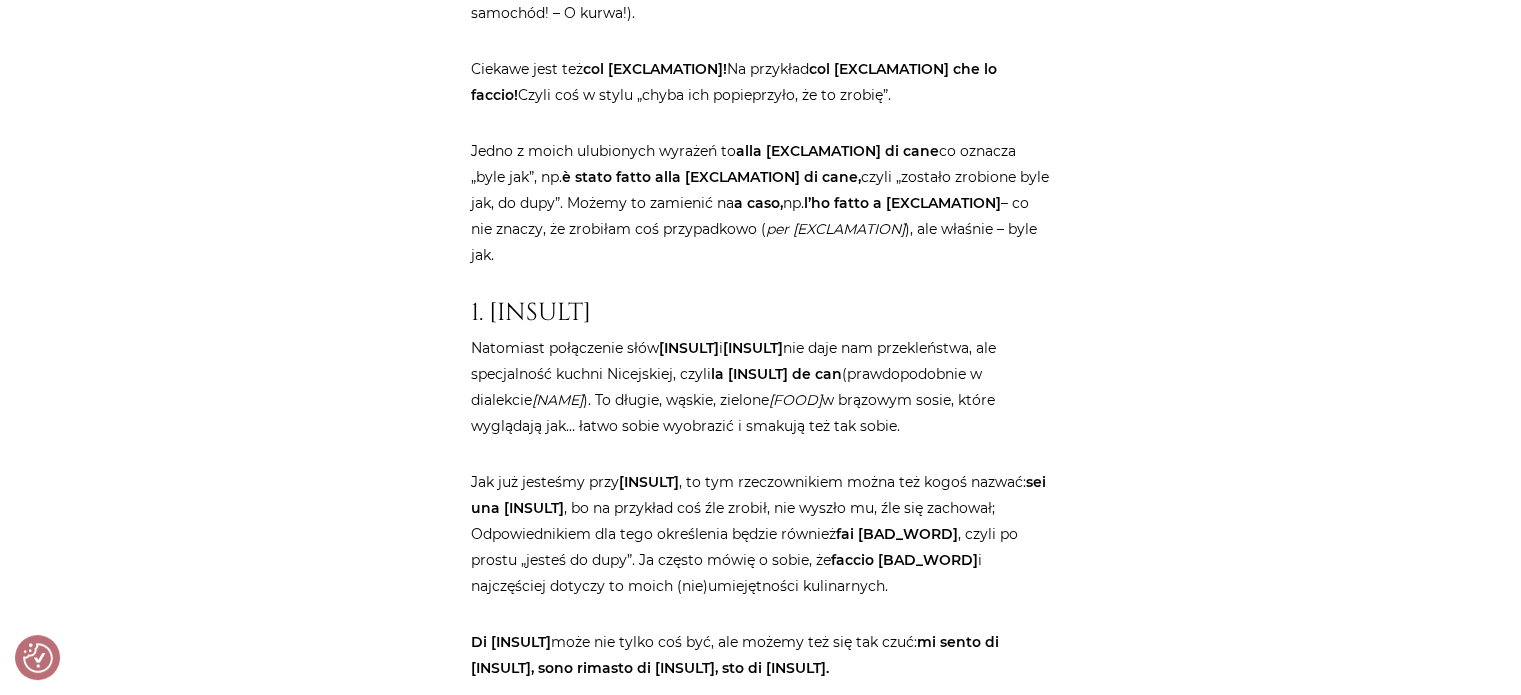 click on "Jak już jesteśmy przy [INSULT] , to tym rzeczownikiem można też kogoś nazwać: sei una [INSULT] , bo na przykład coś źle zrobił, nie wyszło mu, źle się zachował; Odpowiednikiem dla tego określenia będzie również fai cagare , czyli po prostu „jesteś do dupy”. Ja często mówię o sobie, że faccio cagare i najczęściej dotyczy to moich (nie)umiejętności kulinarnych." at bounding box center [761, 534] 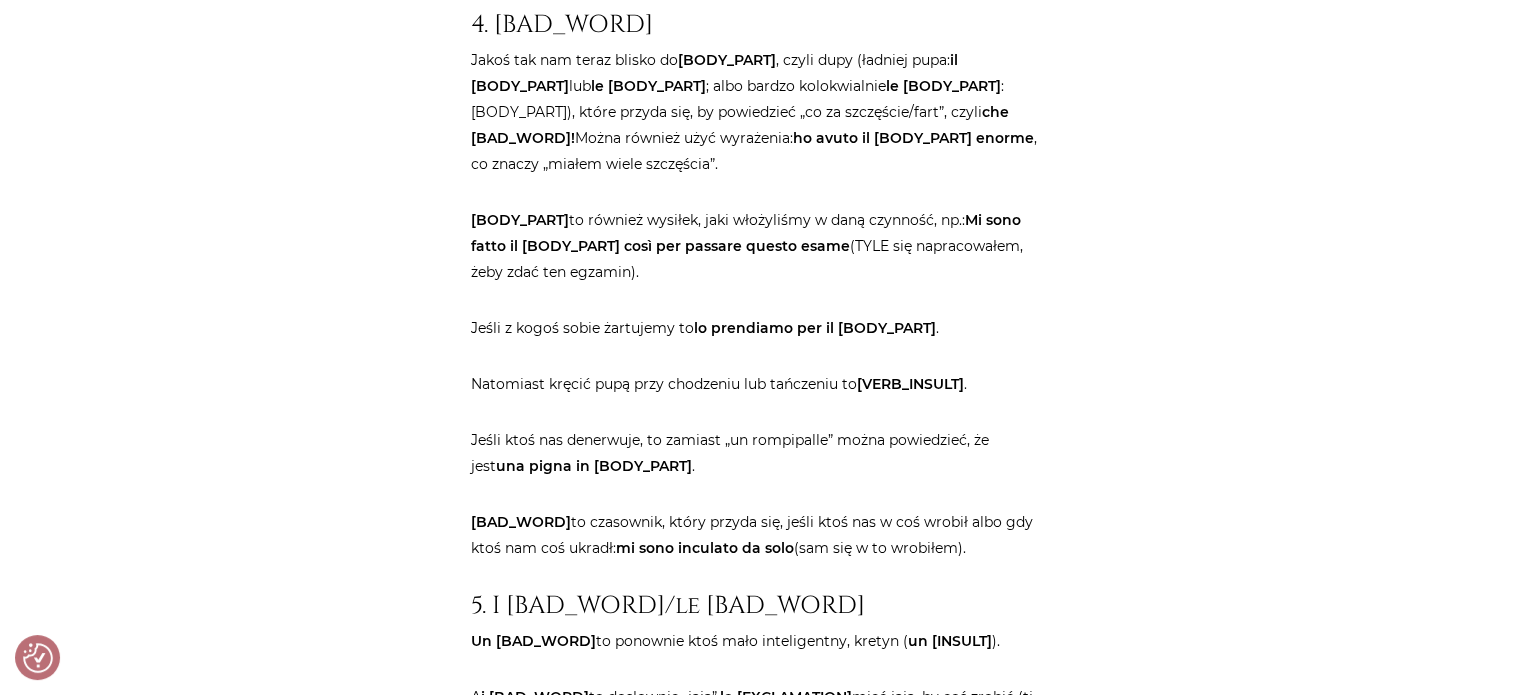 scroll, scrollTop: 5200, scrollLeft: 0, axis: vertical 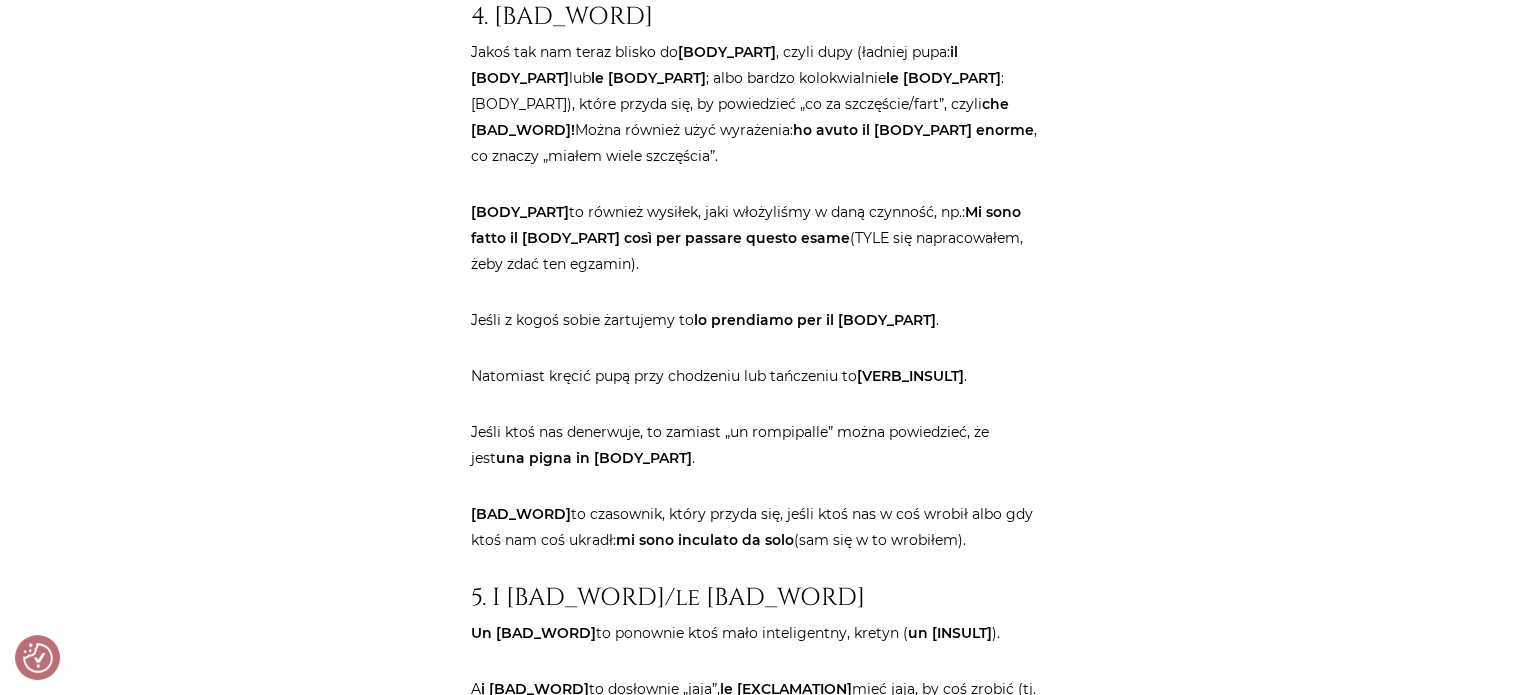 click on "Un [BAD_WORD]  to ponownie ktoś mało inteligentny, kretyn ( un [BAD_WORD] )." at bounding box center [761, 633] 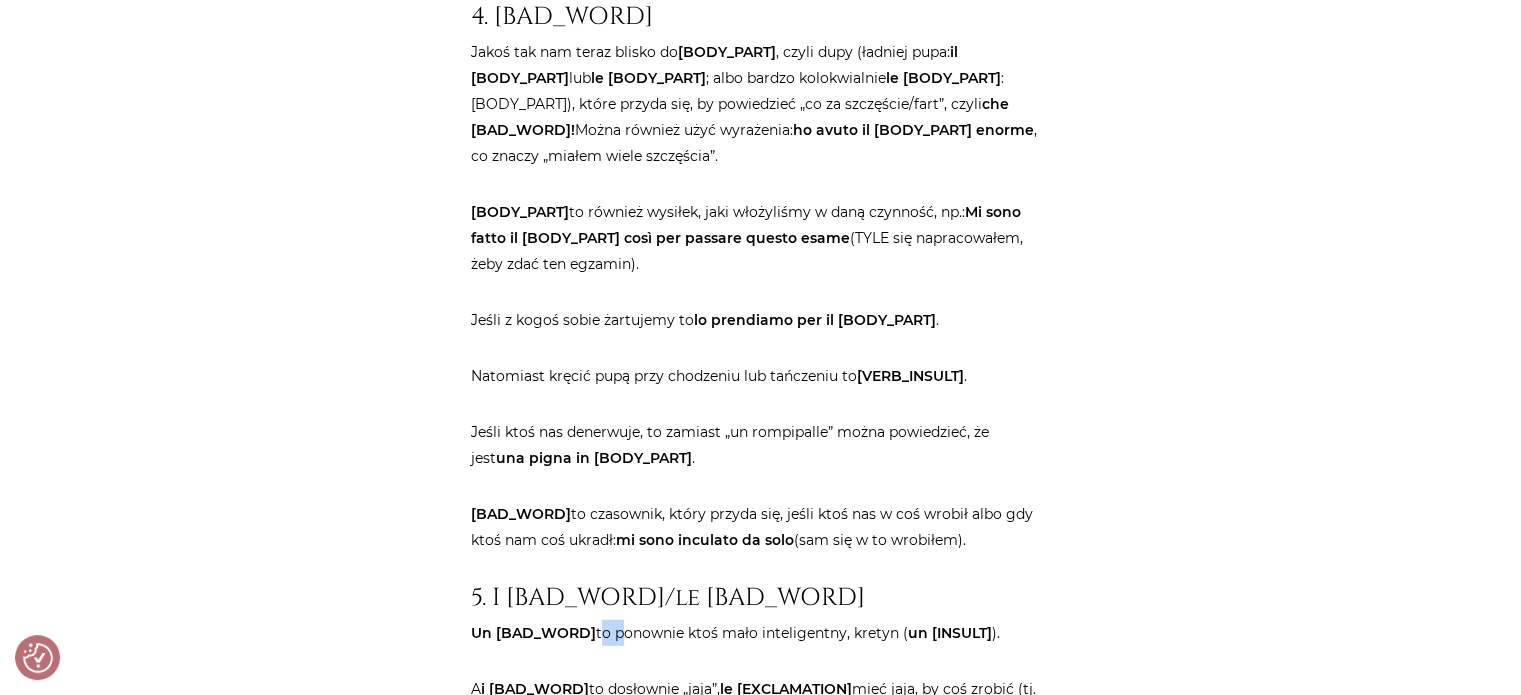 click on "Un [BAD_WORD]  to ponownie ktoś mało inteligentny, kretyn ( un [BAD_WORD] )." at bounding box center (761, 633) 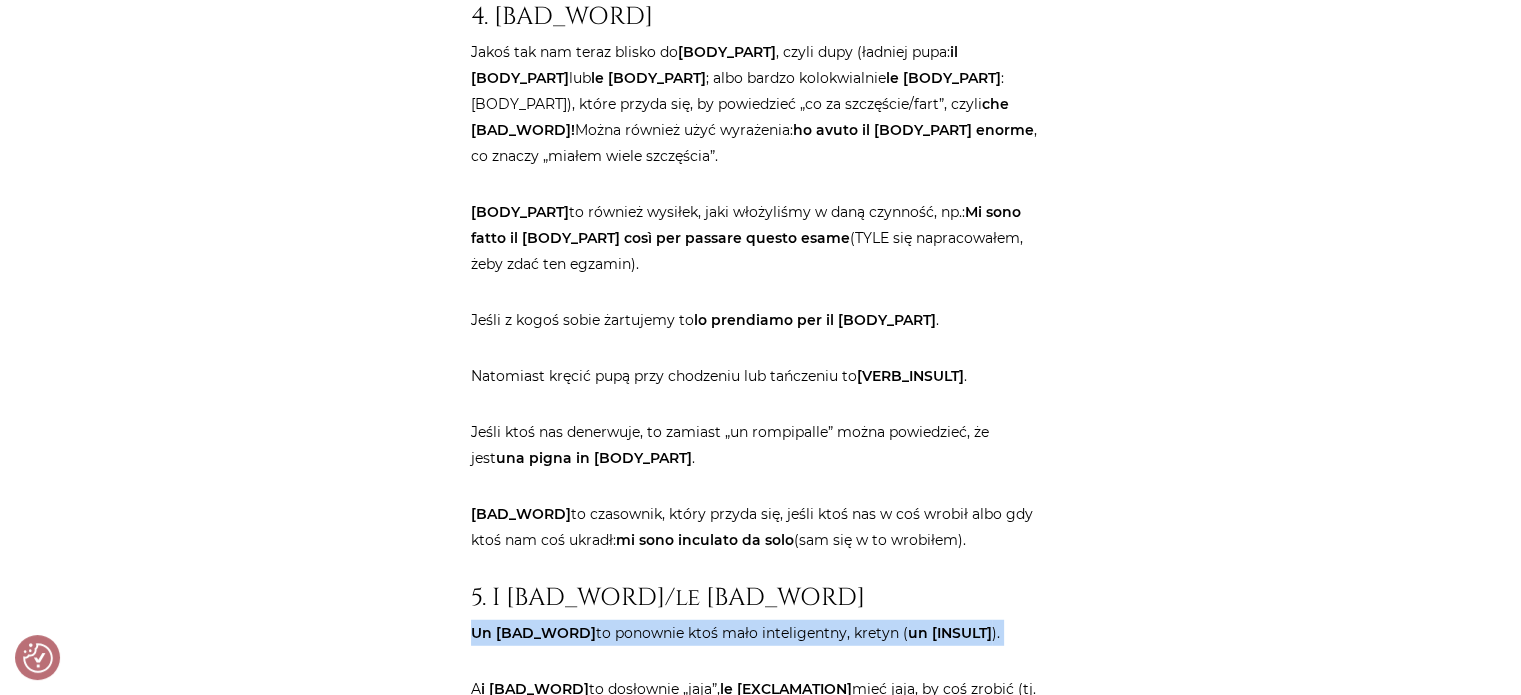 click on "Un [BAD_WORD]  to ponownie ktoś mało inteligentny, kretyn ( un [BAD_WORD] )." at bounding box center [761, 633] 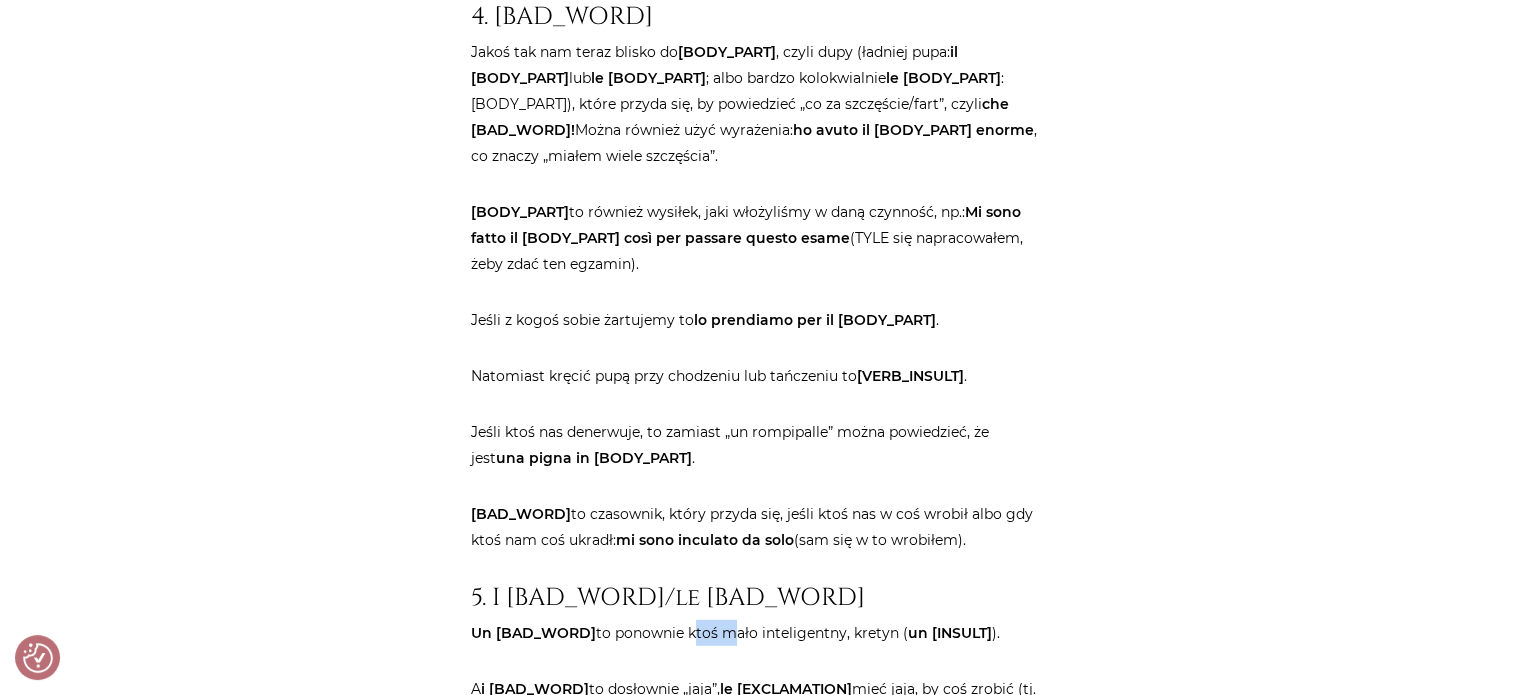 click on "Un [BAD_WORD]  to ponownie ktoś mało inteligentny, kretyn ( un [BAD_WORD] )." at bounding box center [761, 633] 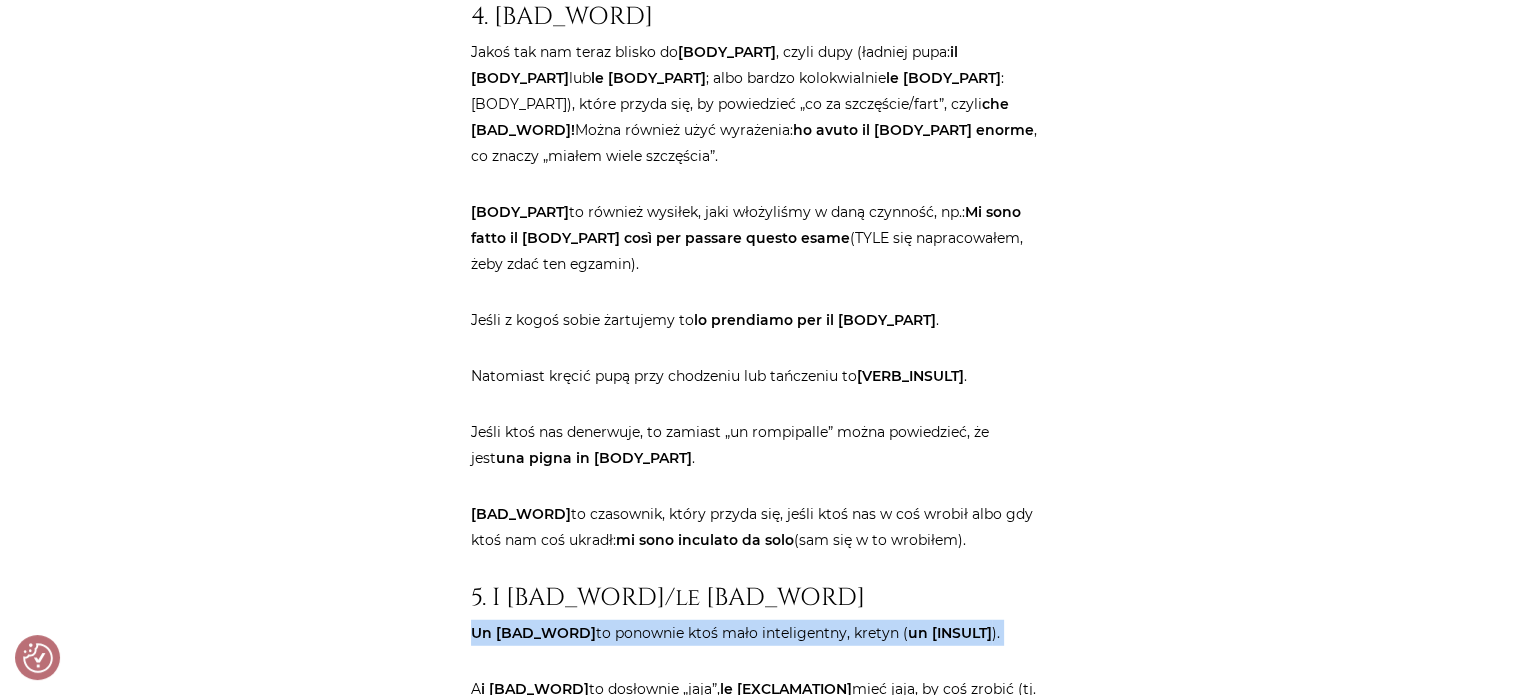 click on "Un [BAD_WORD]  to ponownie ktoś mało inteligentny, kretyn ( un [BAD_WORD] )." at bounding box center (761, 633) 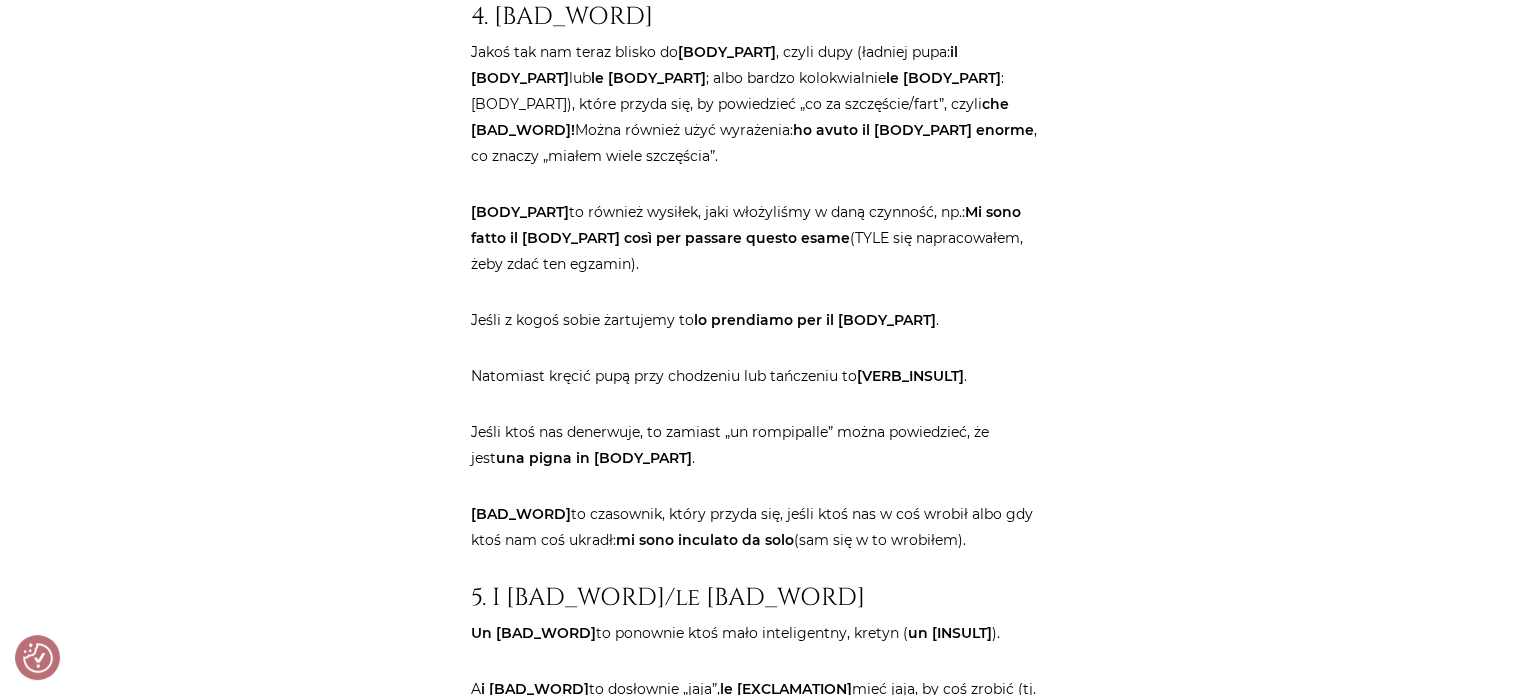 click on "le [EXCLAMATION]" at bounding box center (786, 689) 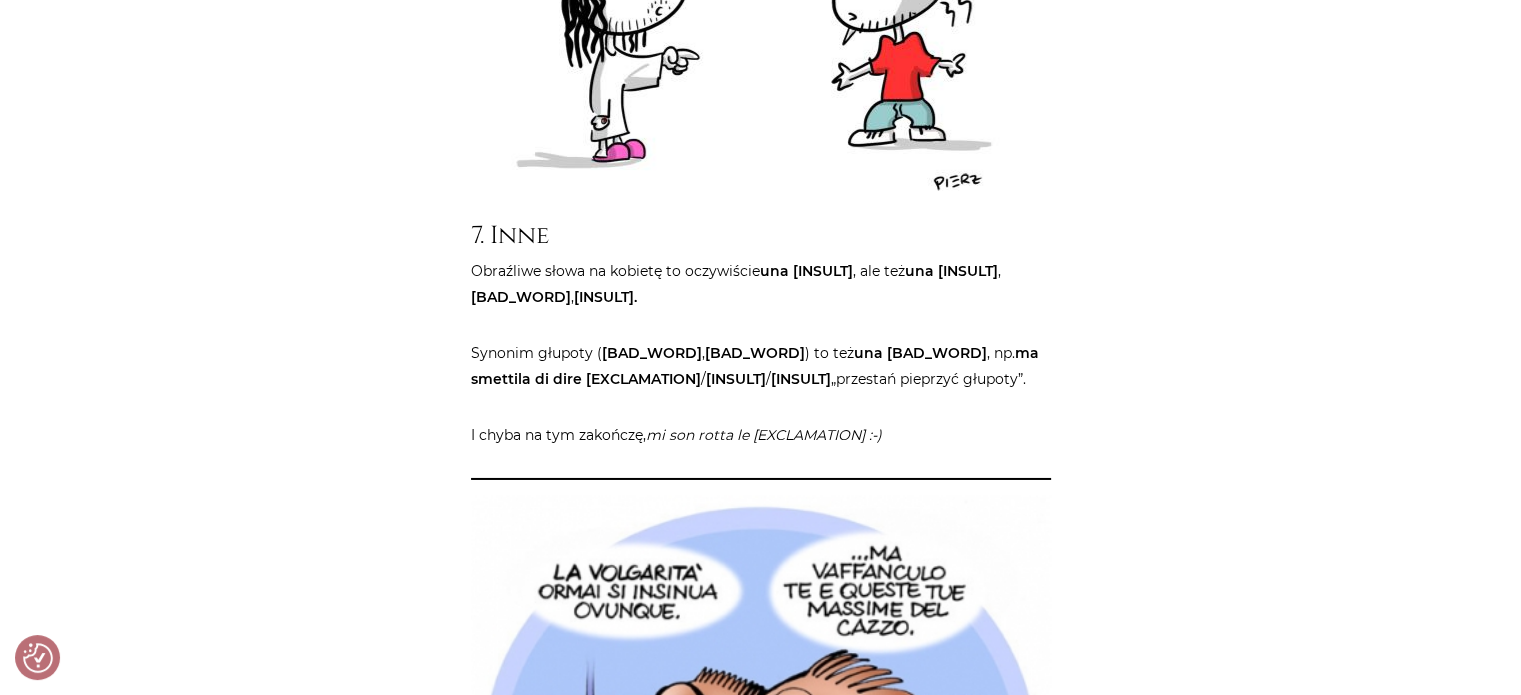 scroll, scrollTop: 6400, scrollLeft: 0, axis: vertical 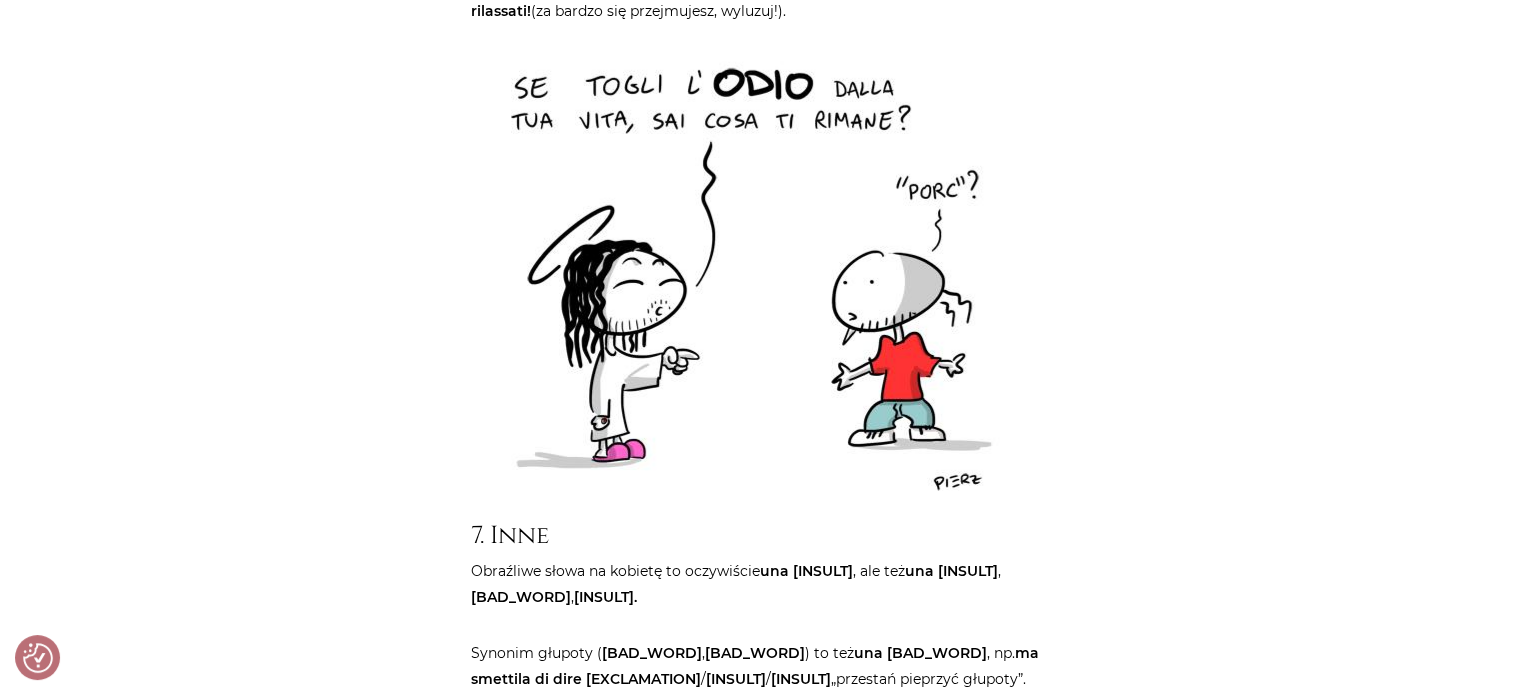 click on "Obraźliwe słowa na kobietę to oczywiście  una   puttana , ale też  una zoccola ,  mignotta ,  troia." at bounding box center (761, 584) 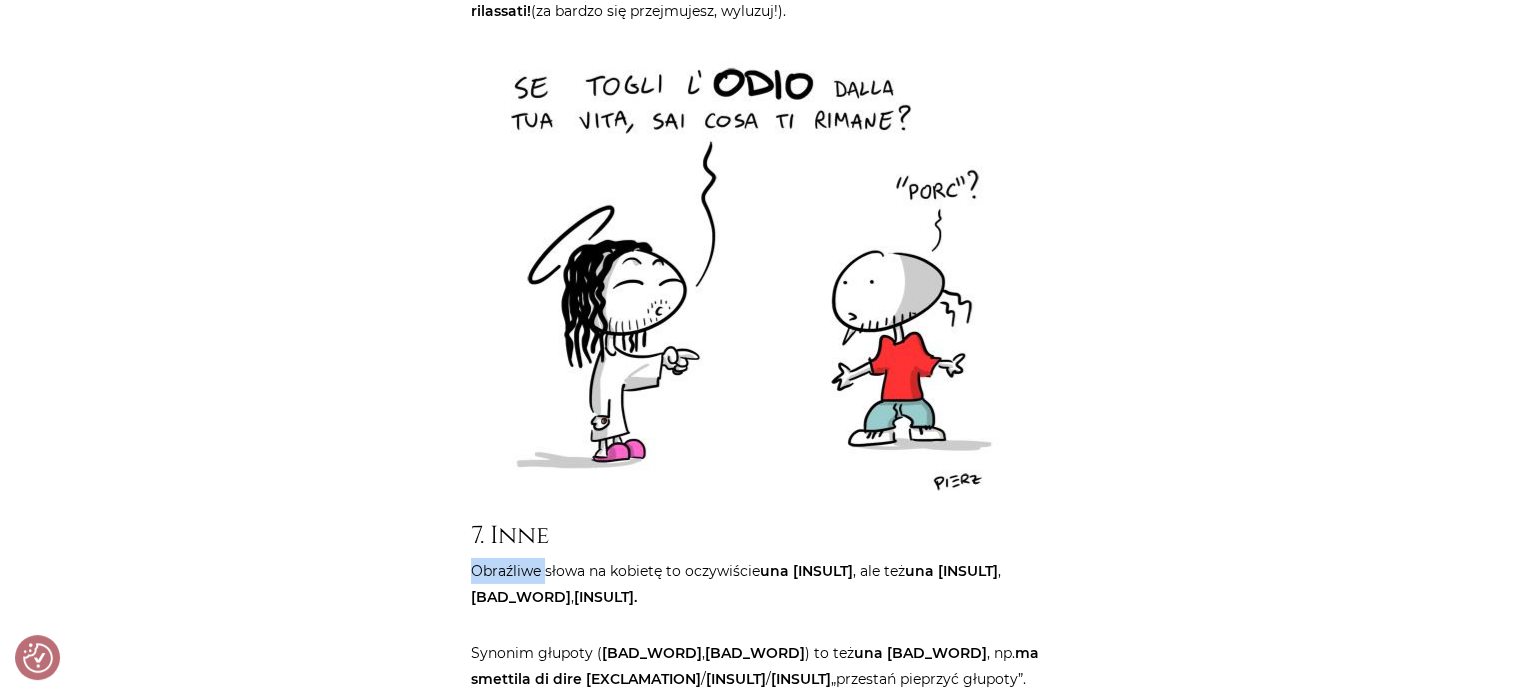 click on "Obraźliwe słowa na kobietę to oczywiście  una   puttana , ale też  una zoccola ,  mignotta ,  troia." at bounding box center [761, 584] 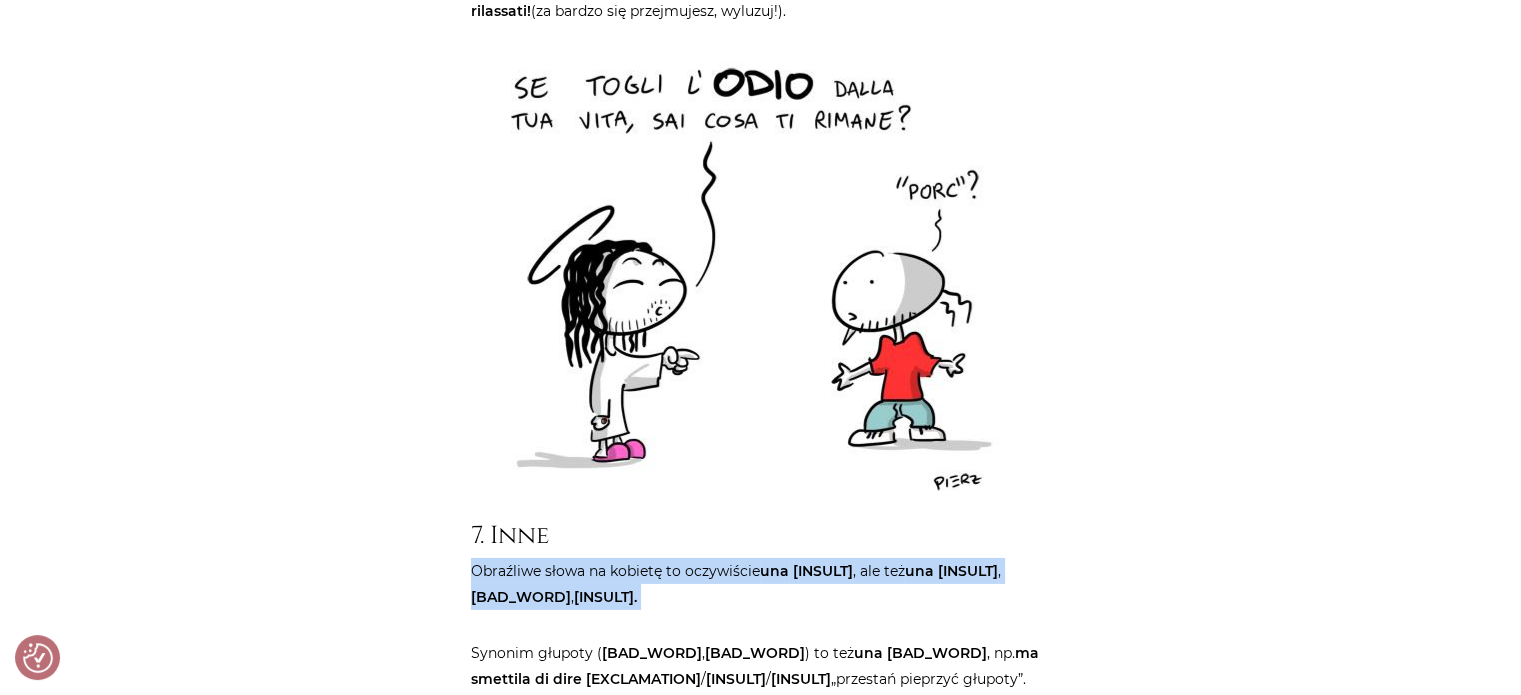 click on "Obraźliwe słowa na kobietę to oczywiście  una   puttana , ale też  una zoccola ,  mignotta ,  troia." at bounding box center (761, 584) 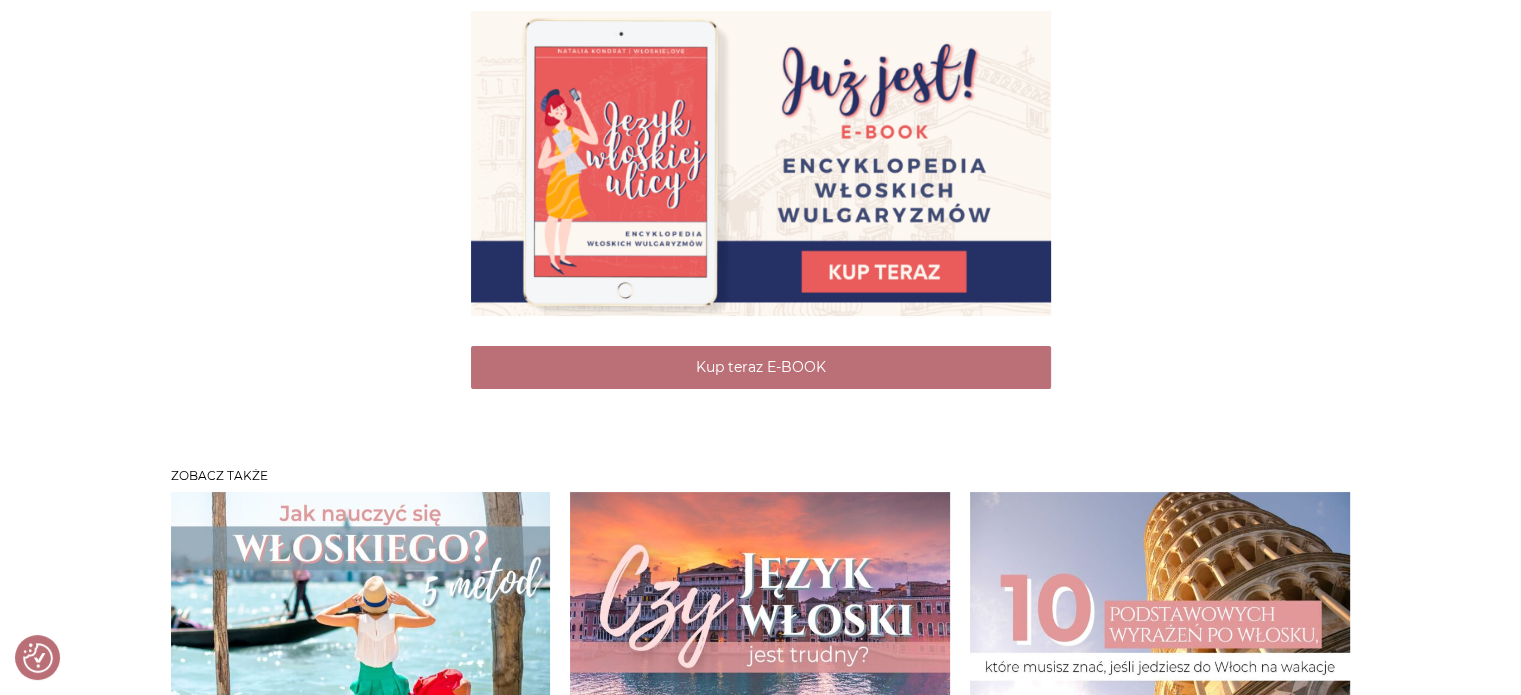 scroll, scrollTop: 7300, scrollLeft: 0, axis: vertical 